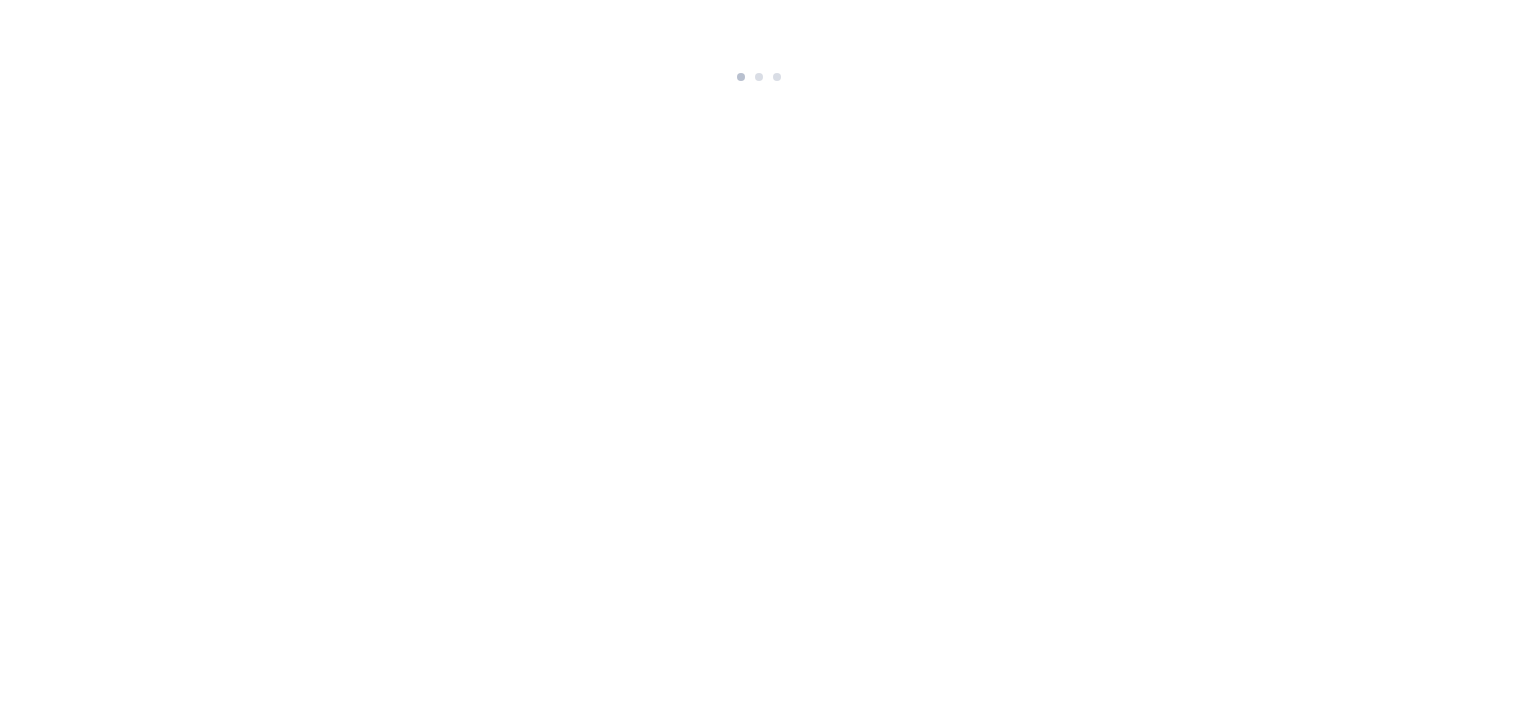 scroll, scrollTop: 0, scrollLeft: 0, axis: both 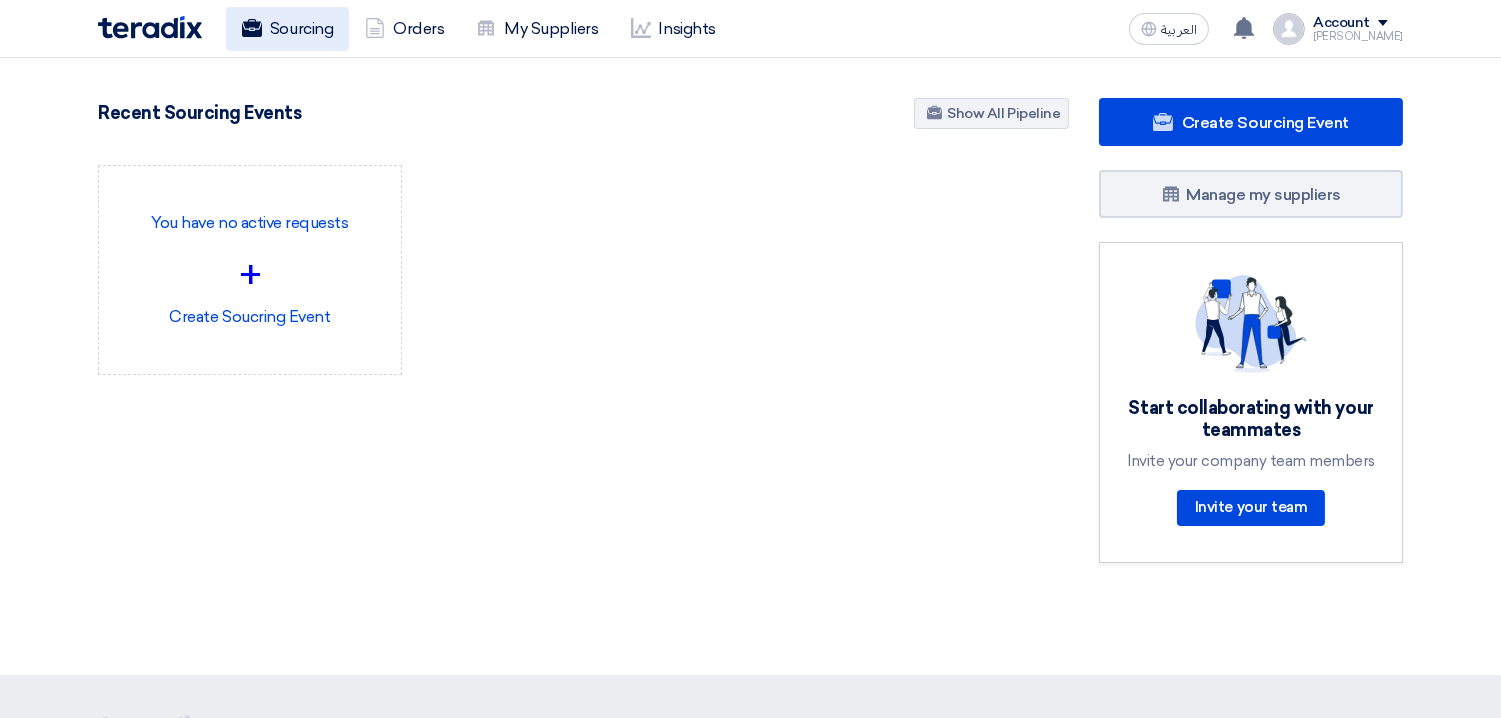 click on "Sourcing" 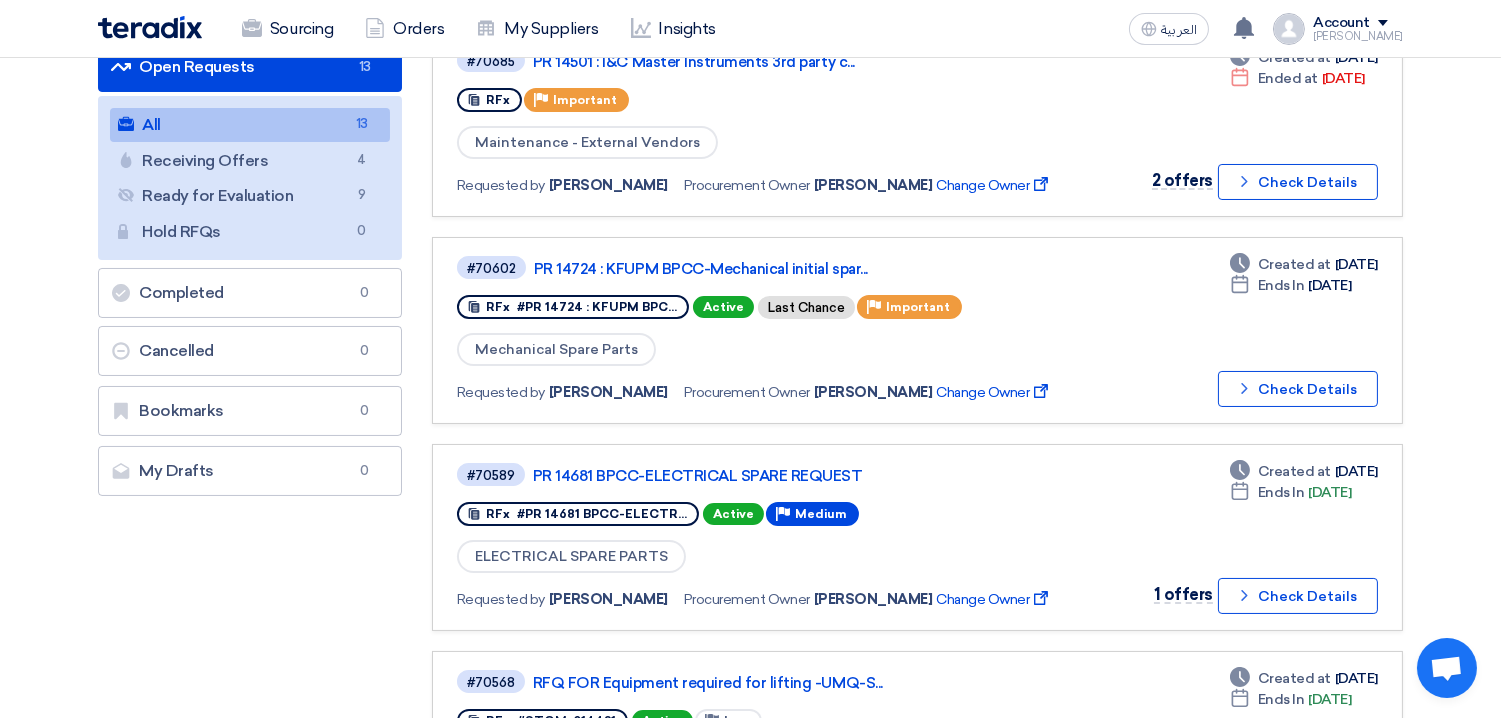 scroll, scrollTop: 0, scrollLeft: 0, axis: both 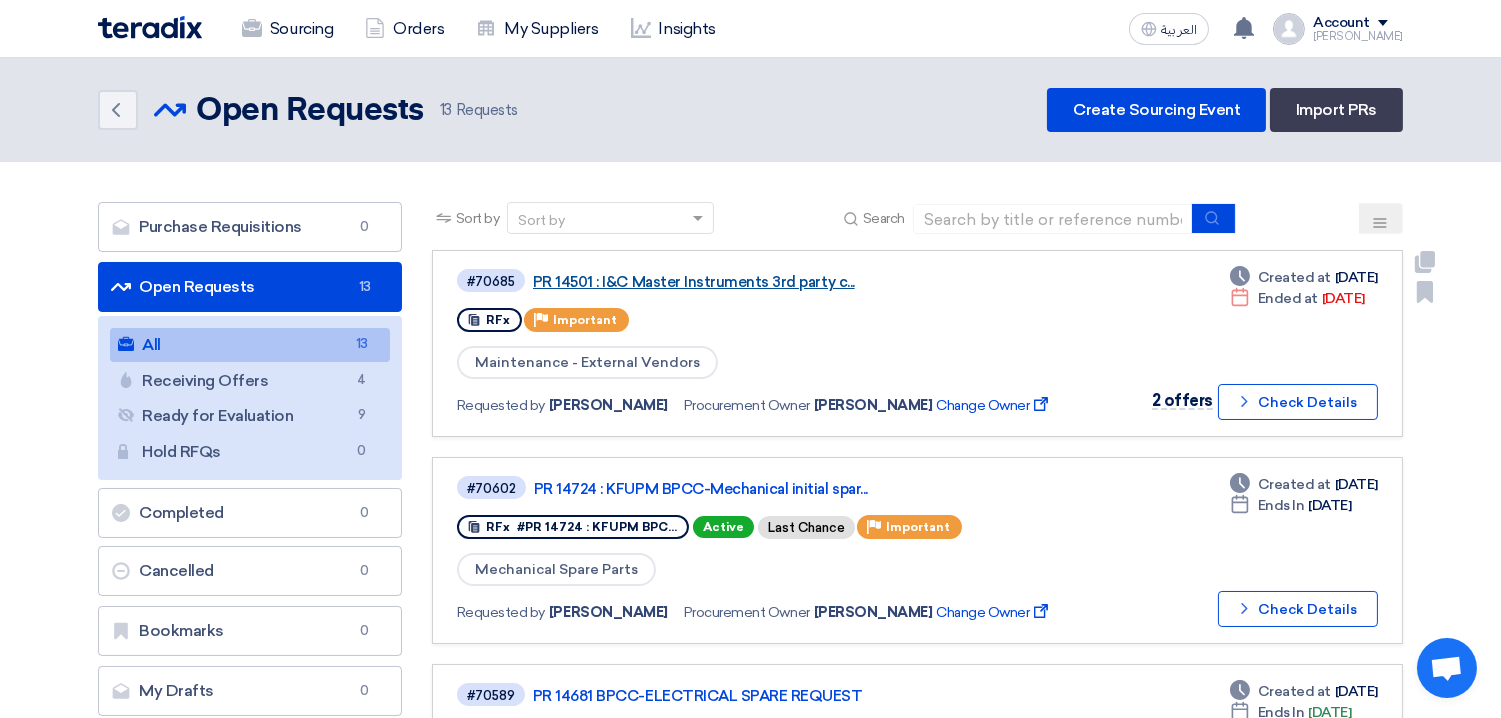 click on "PR 14501 : I&C Master Instruments 3rd party c..." 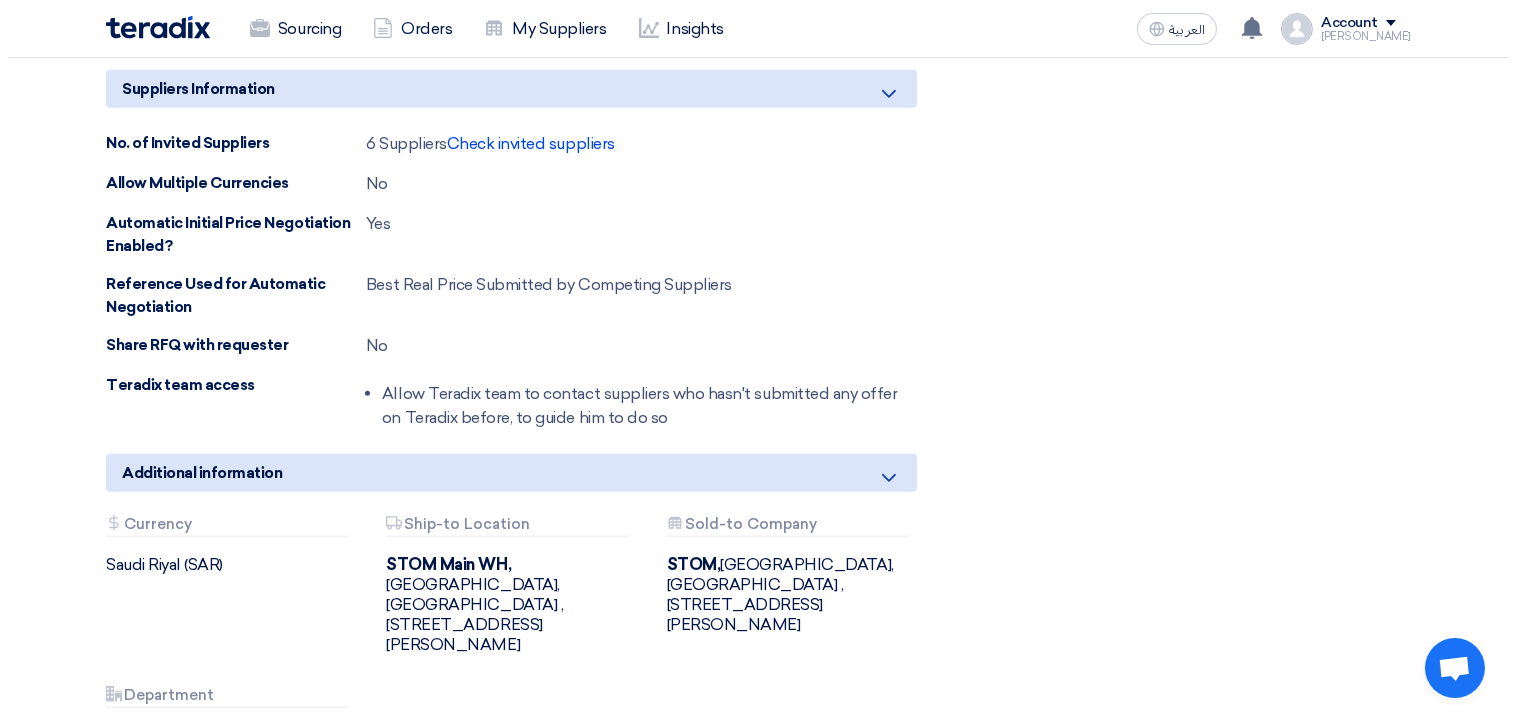 scroll, scrollTop: 1691, scrollLeft: 0, axis: vertical 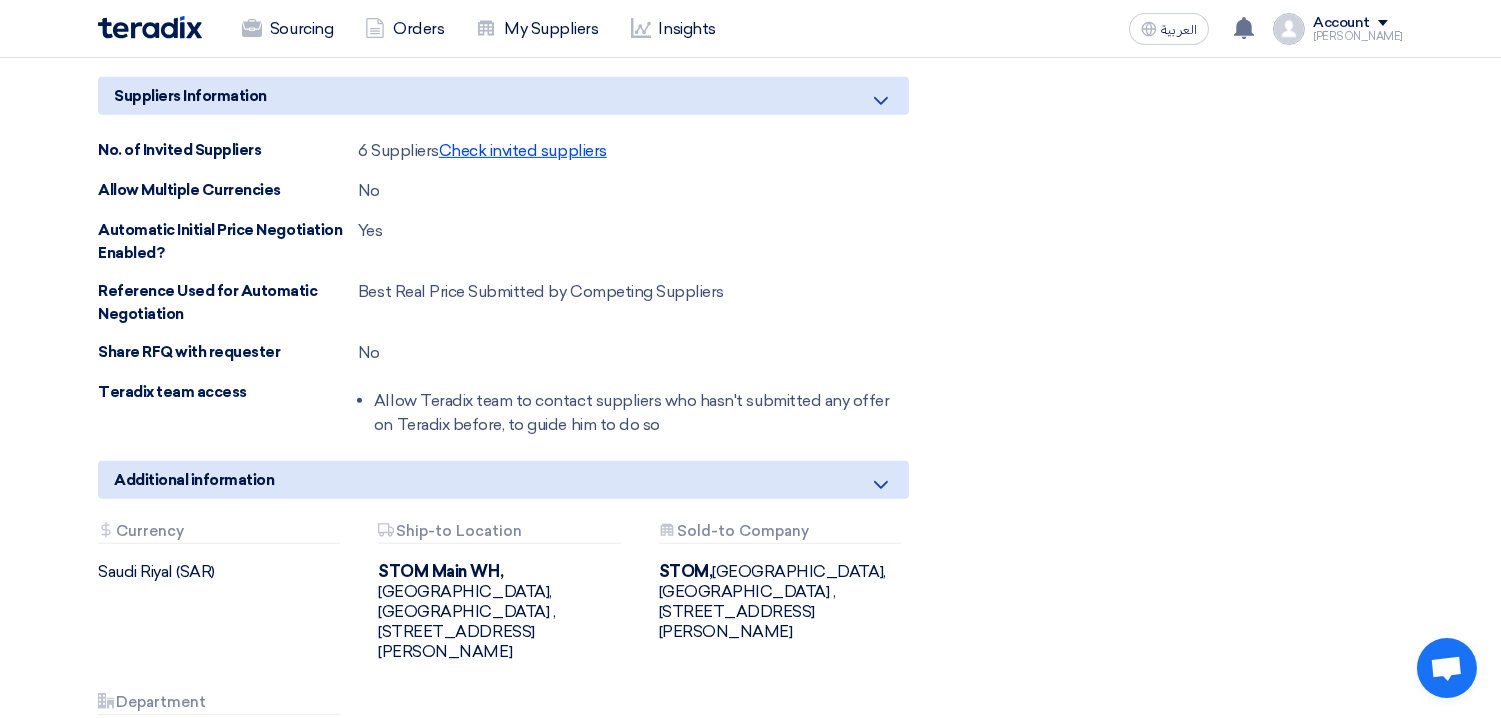 click on "Check invited suppliers" at bounding box center (523, 150) 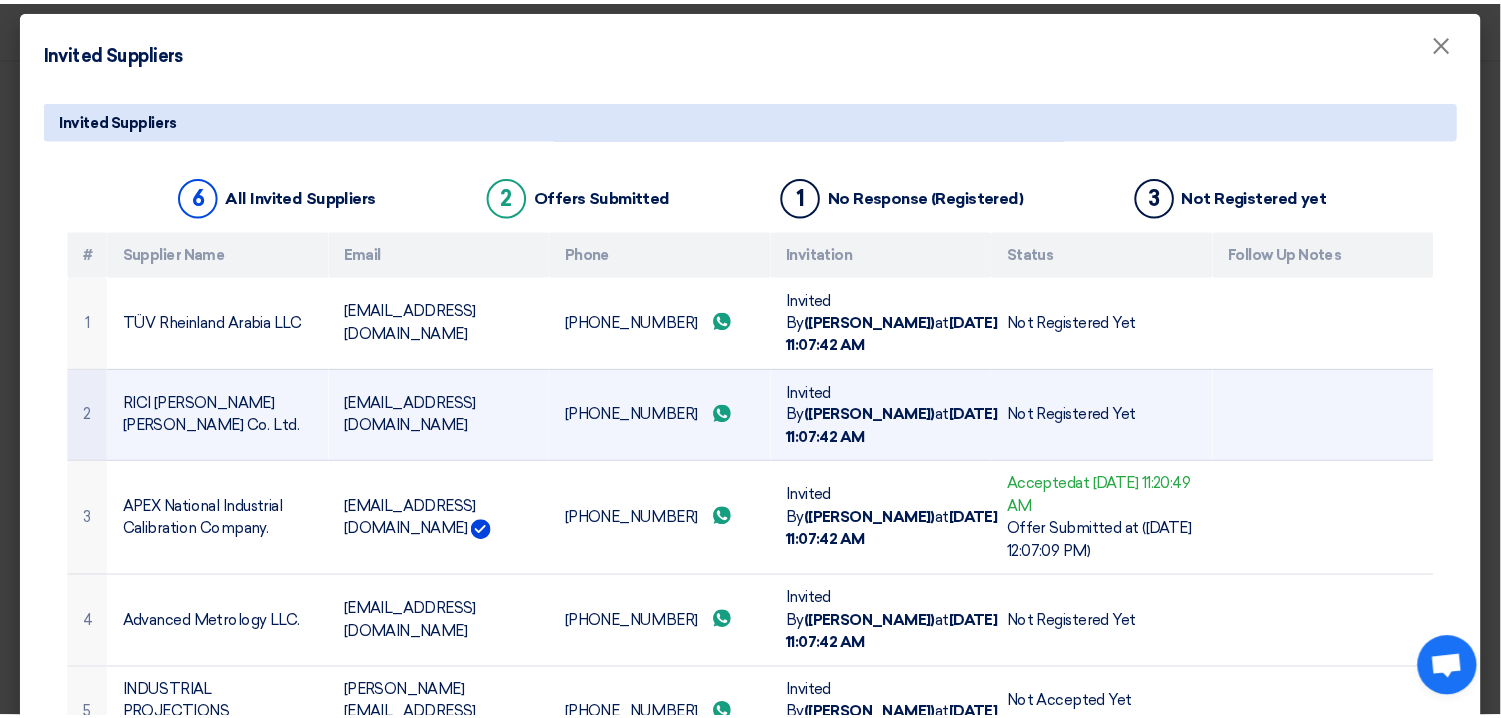 scroll, scrollTop: 0, scrollLeft: 0, axis: both 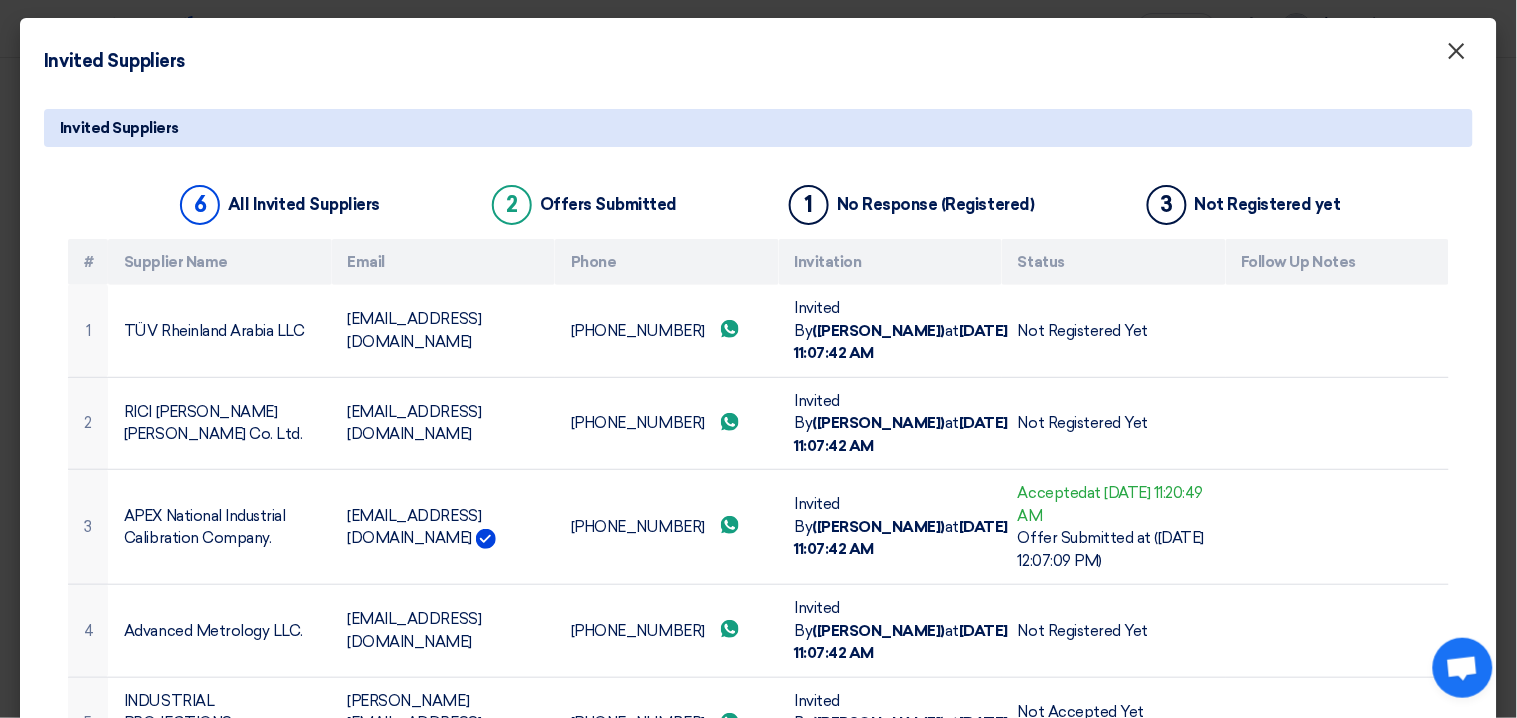 click on "×" 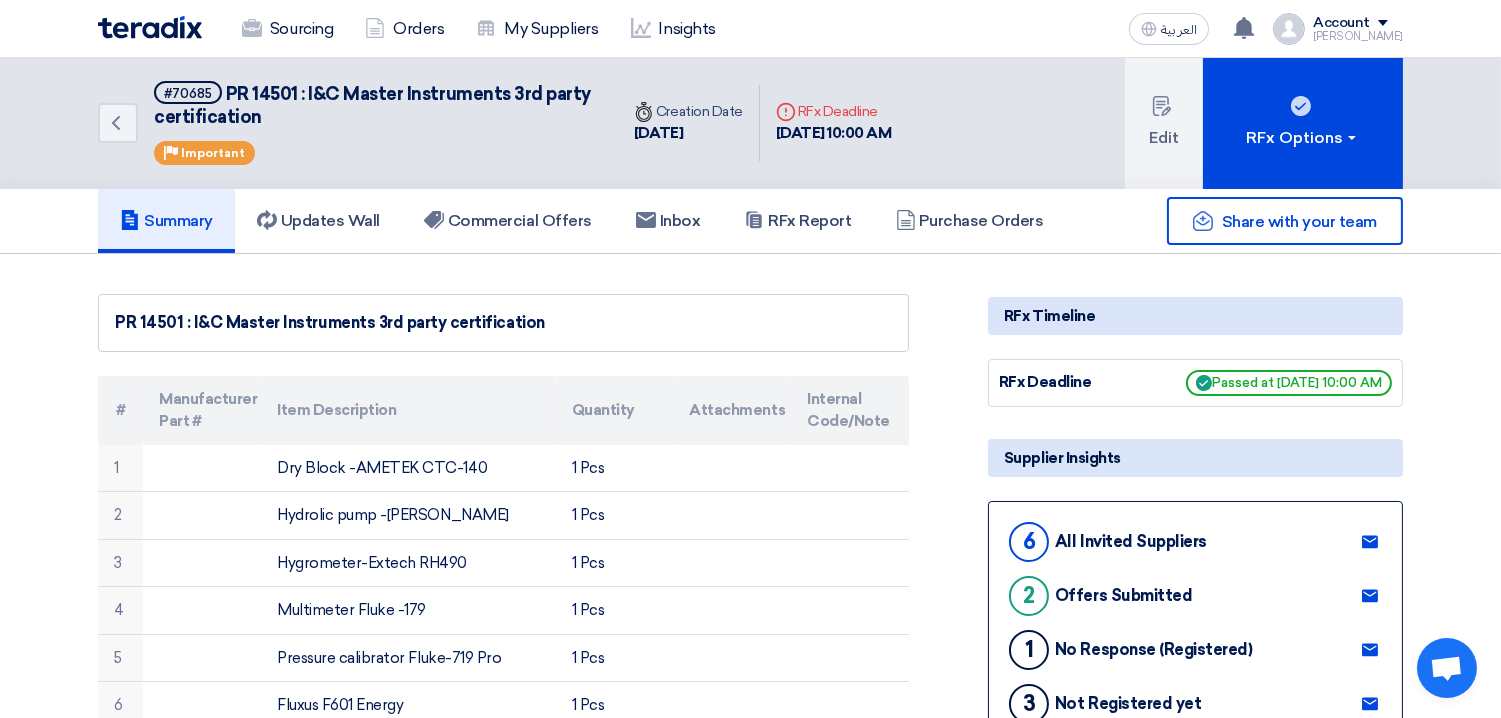 scroll, scrollTop: 0, scrollLeft: 0, axis: both 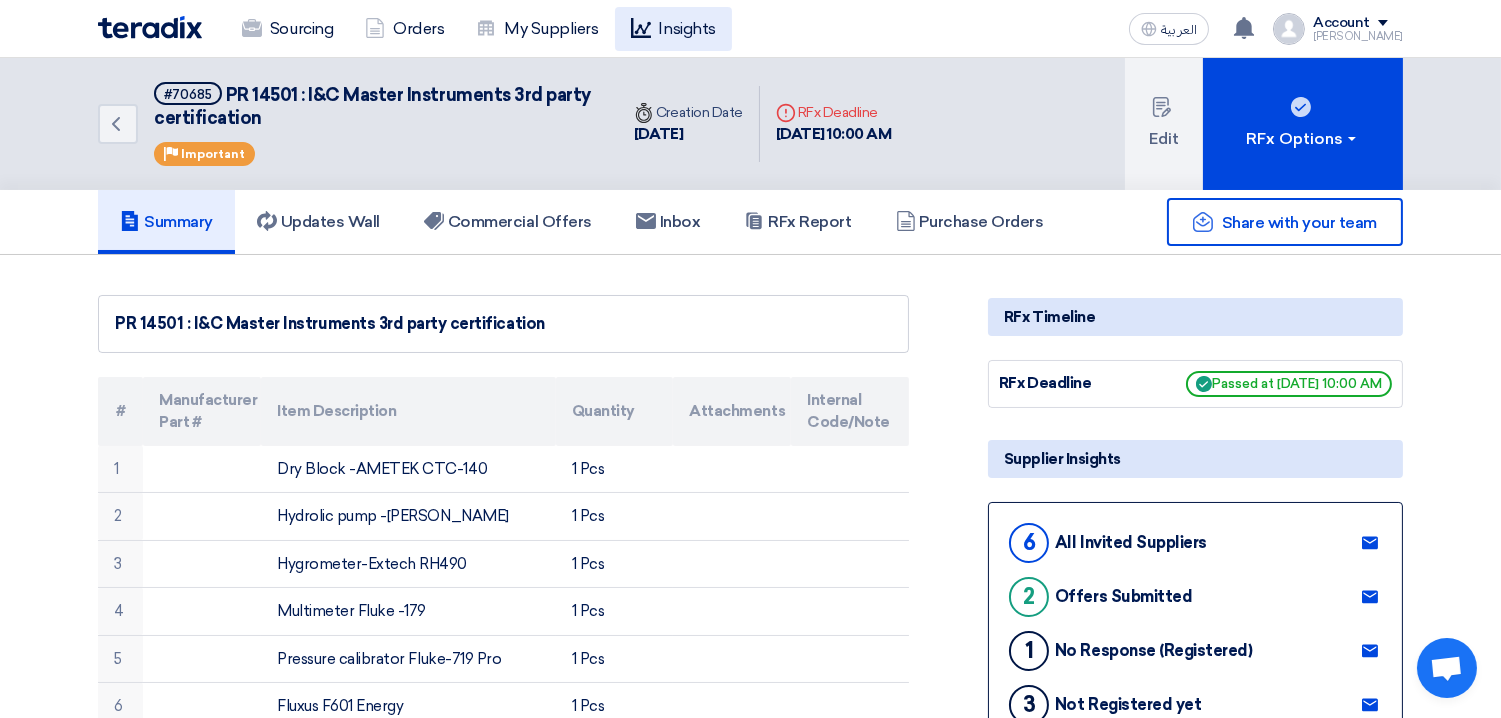 click on "Insights" 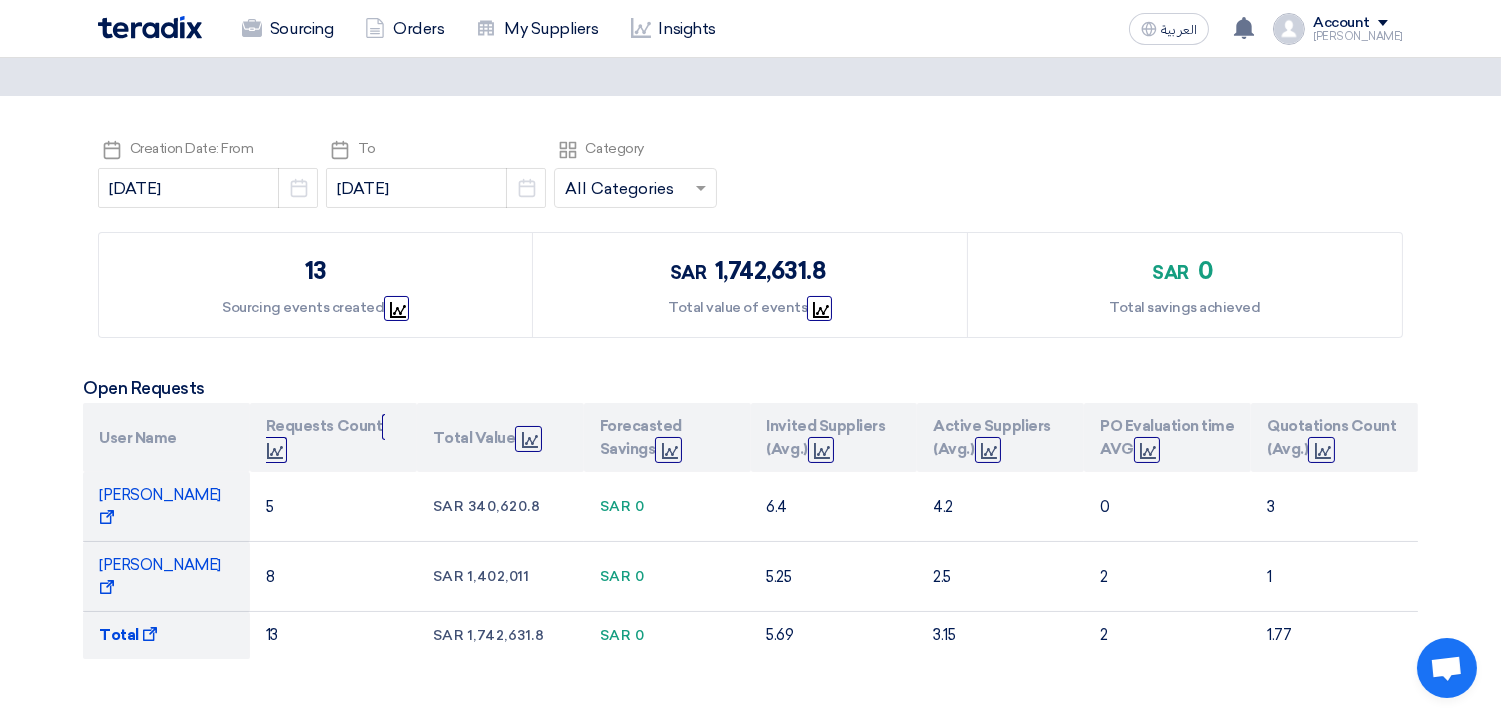 scroll, scrollTop: 163, scrollLeft: 0, axis: vertical 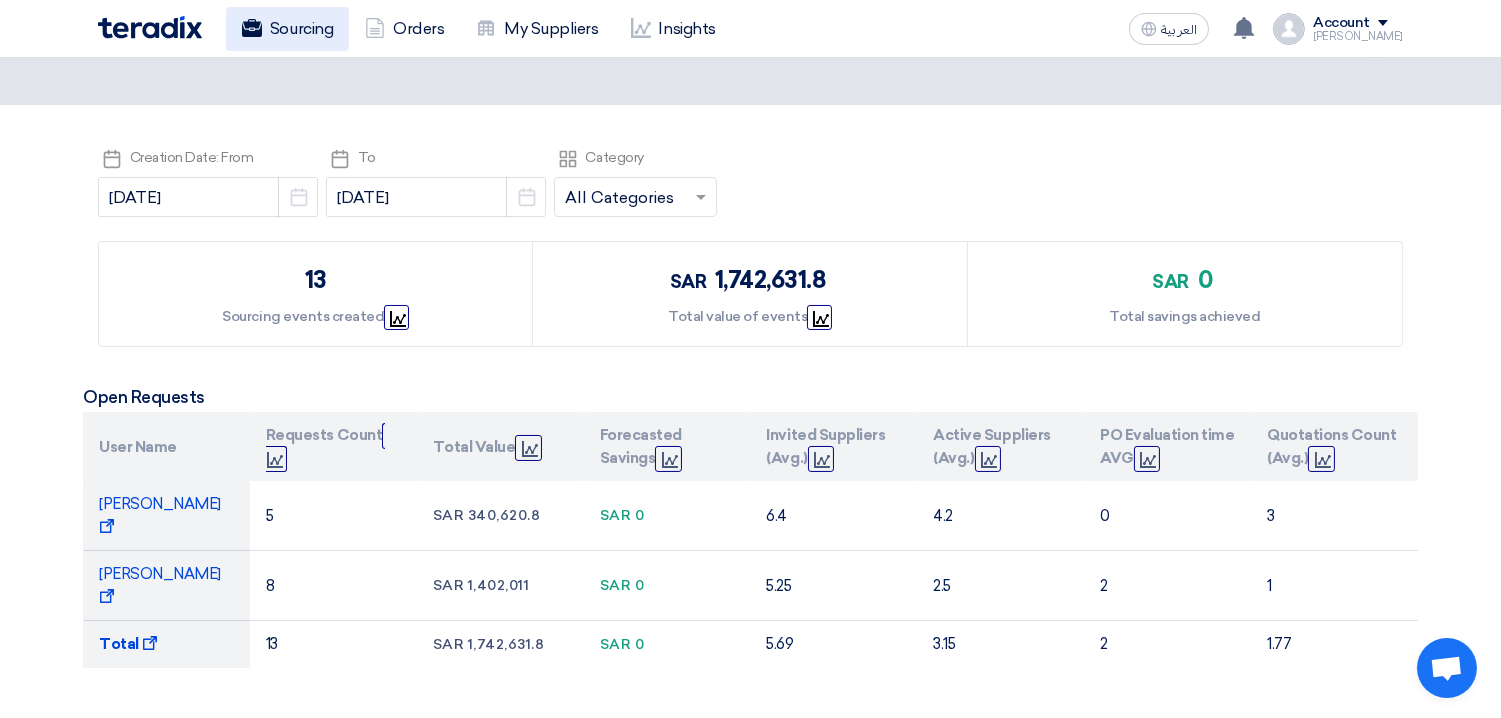 click on "Sourcing" 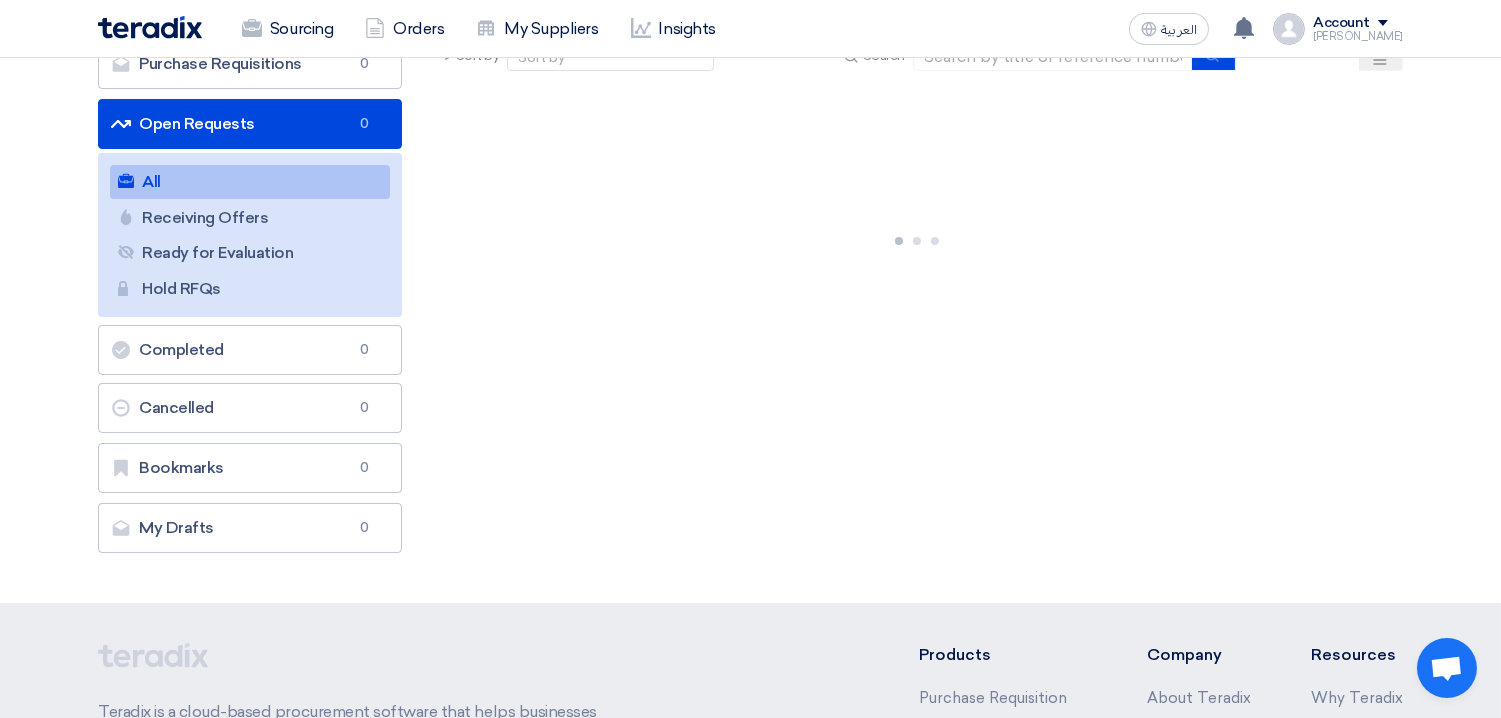 scroll, scrollTop: 0, scrollLeft: 0, axis: both 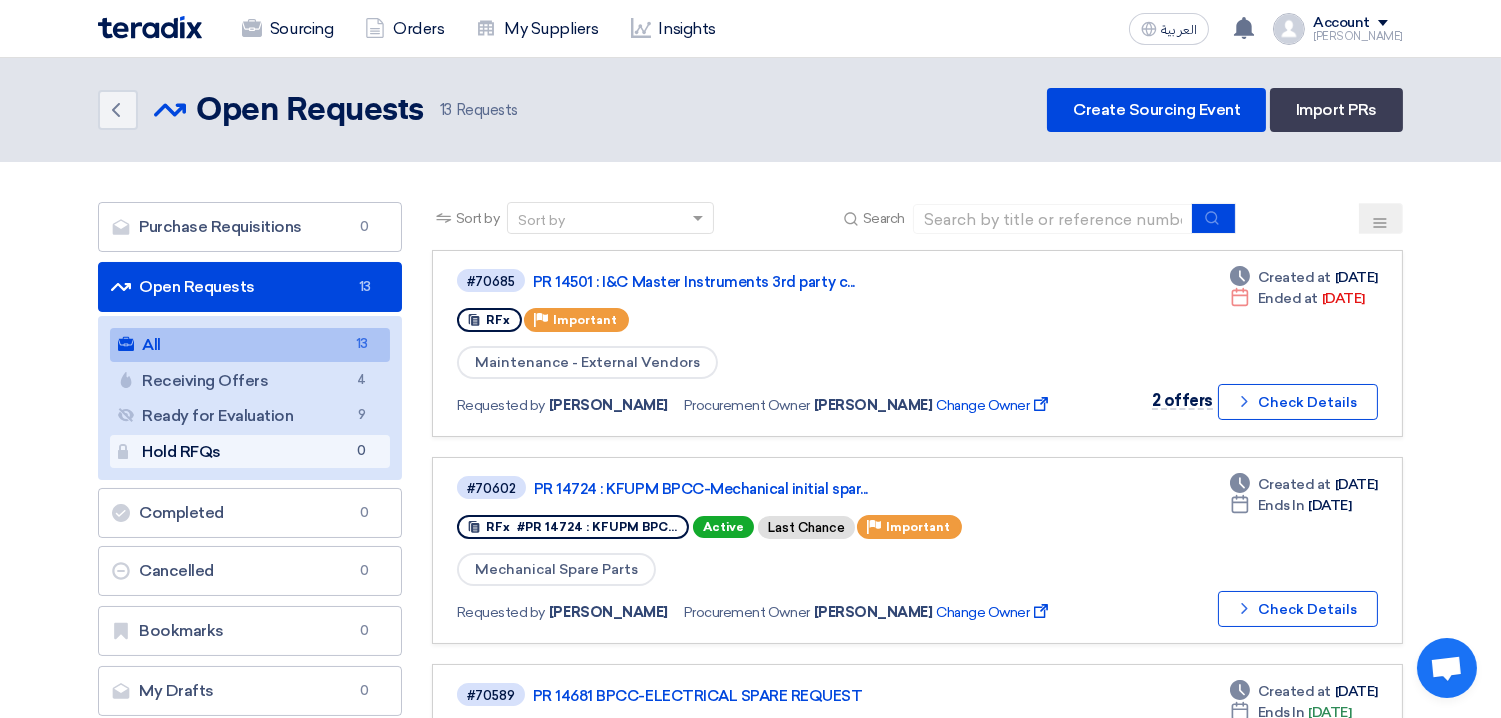 click on "Hold RFQs
Hold RFQs
0" 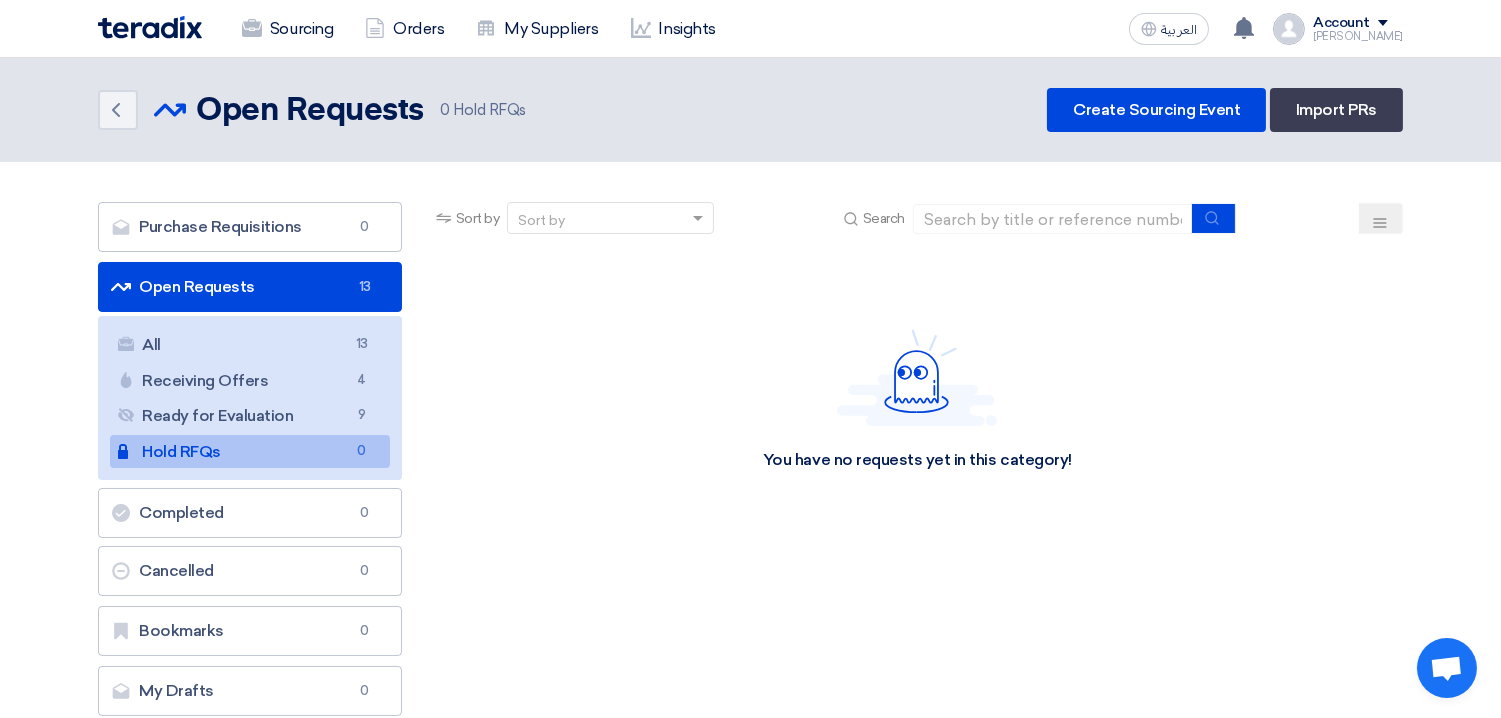click on "Open Requests" 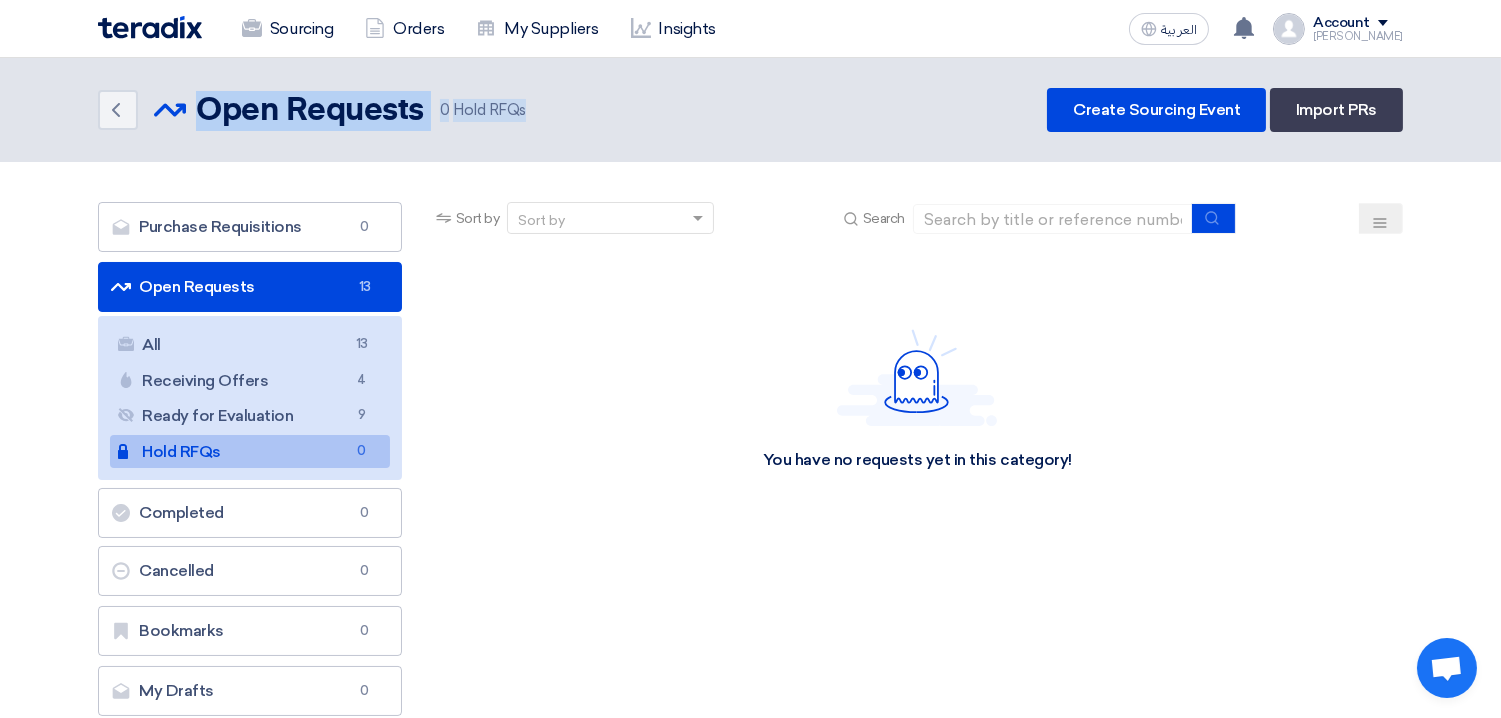 drag, startPoint x: 242, startPoint y: 106, endPoint x: 690, endPoint y: 113, distance: 448.0547 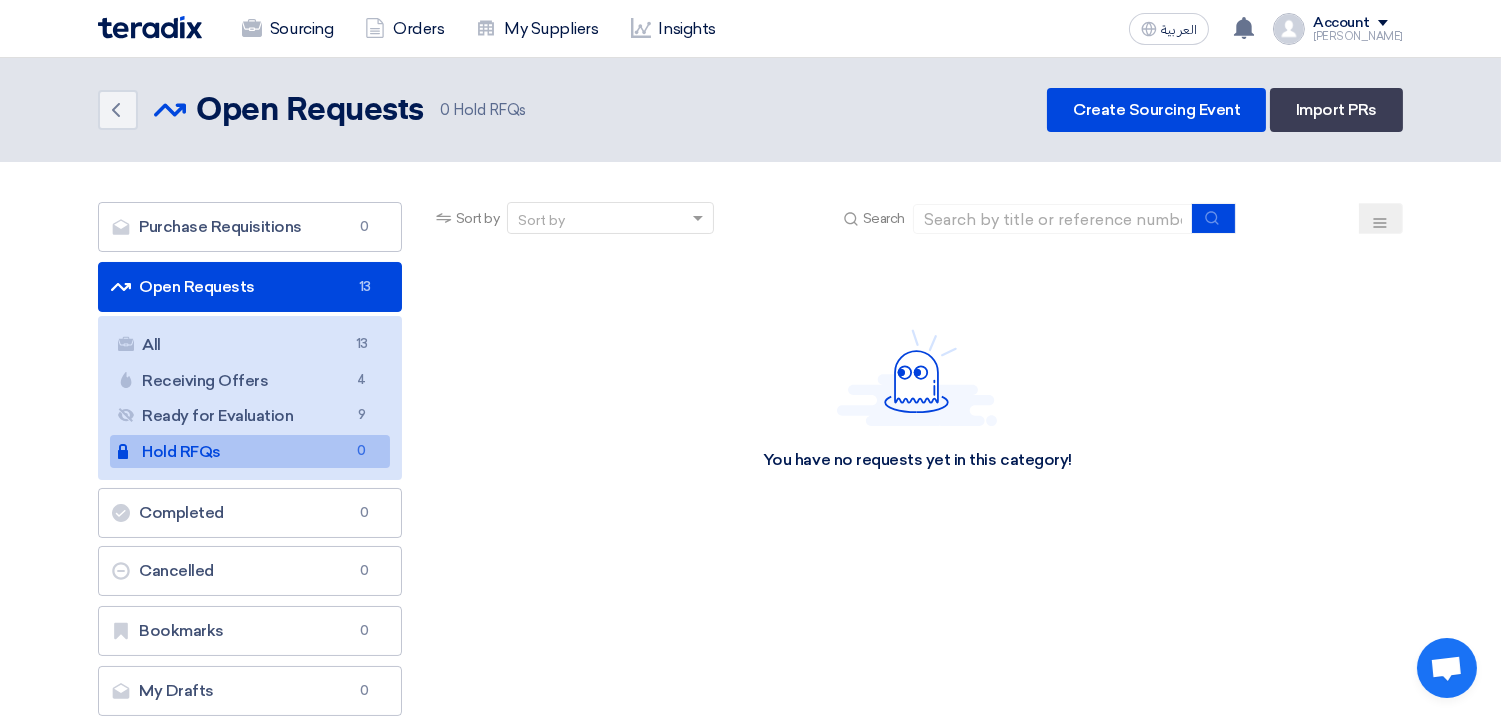 click on "Sort by
Sort by
Search
Category
Owner
Type" 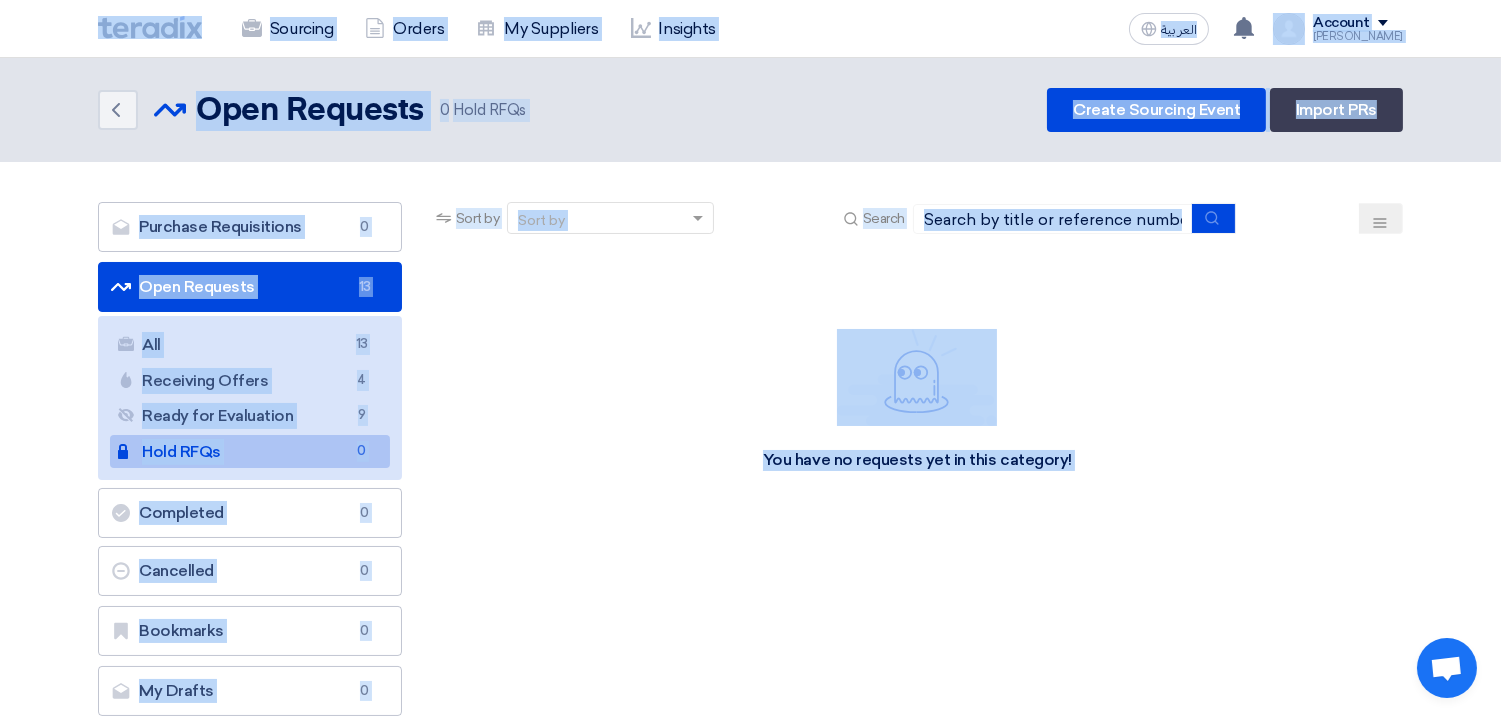click on "You have no requests yet in this category!" 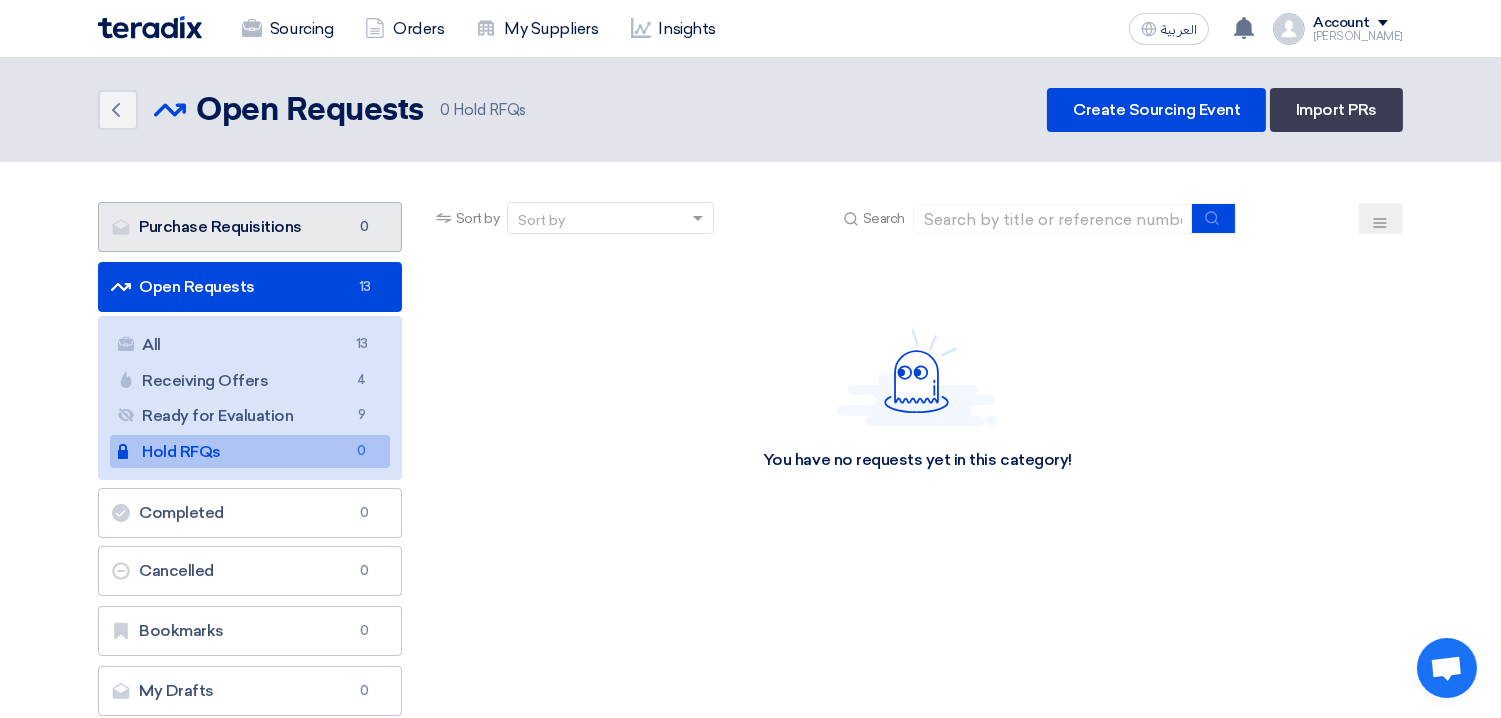 click on "Purchase Requisitions
Purchase Requisitions
0" 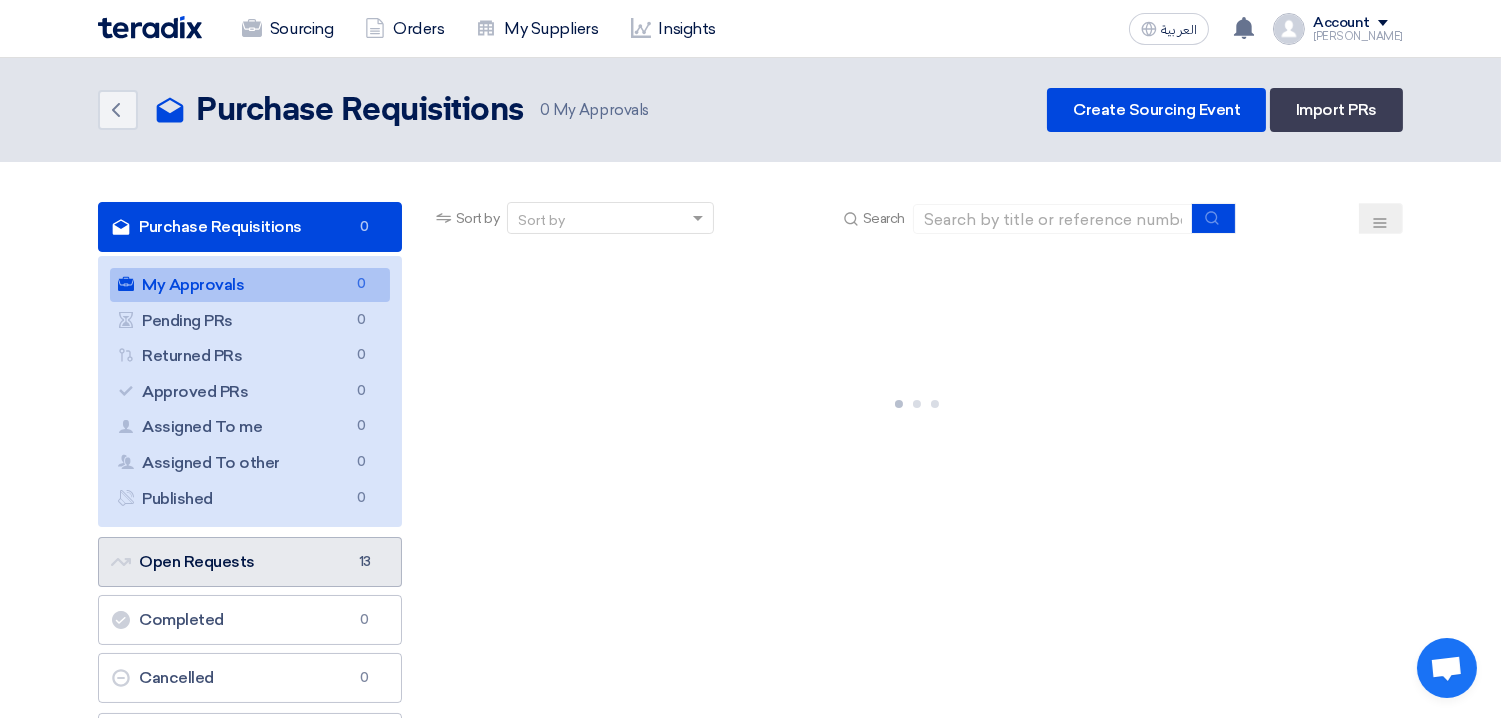 click on "Open Requests
Open Requests
13" 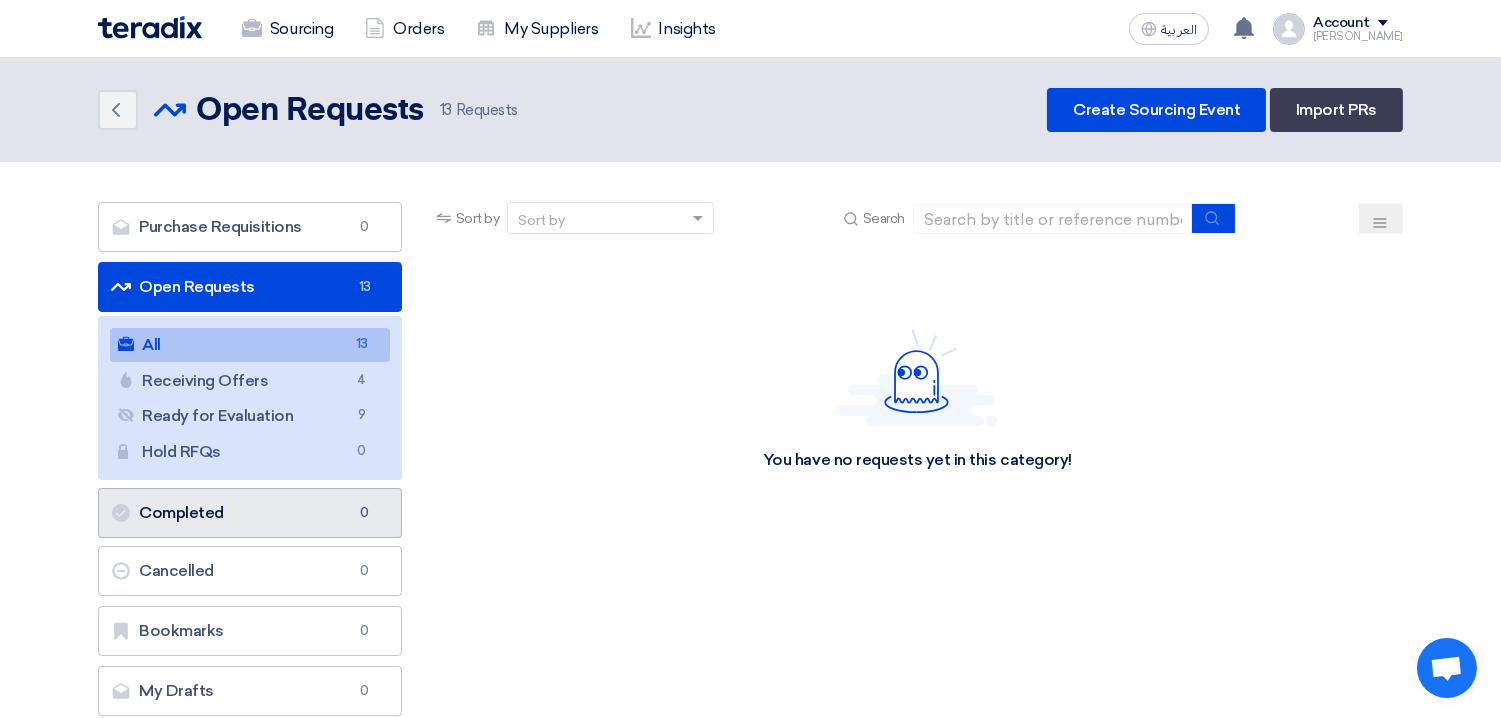 click on "Completed
Completed
0" 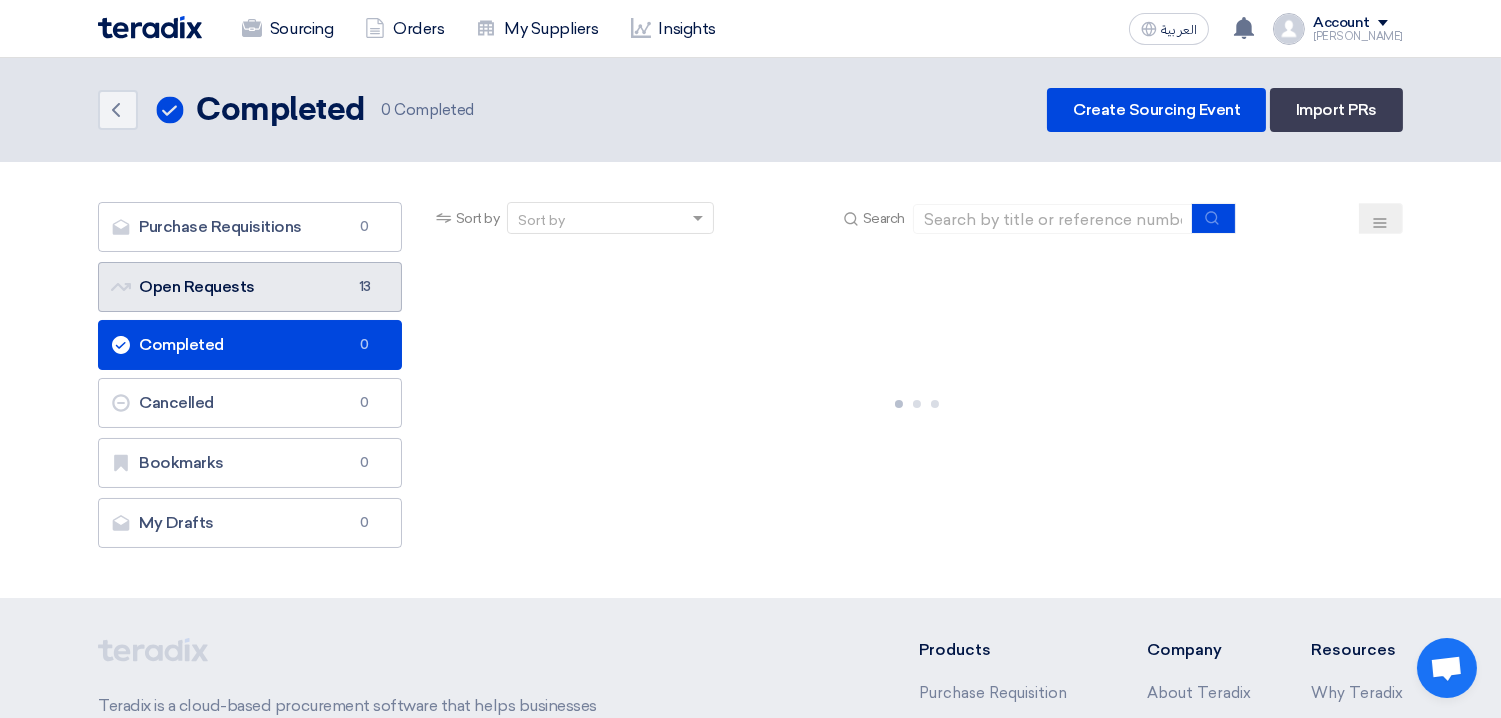 click on "Open Requests
Open Requests
13" 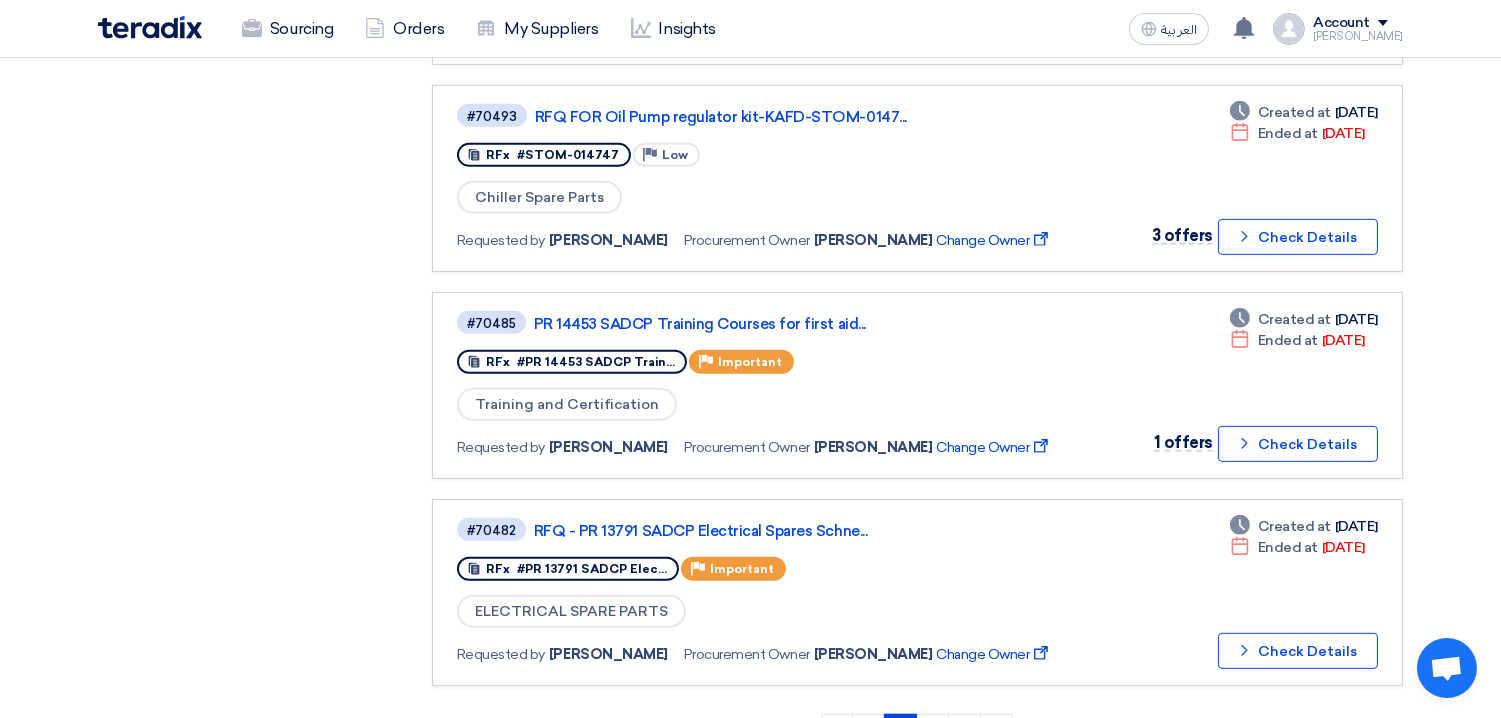 scroll, scrollTop: 1608, scrollLeft: 0, axis: vertical 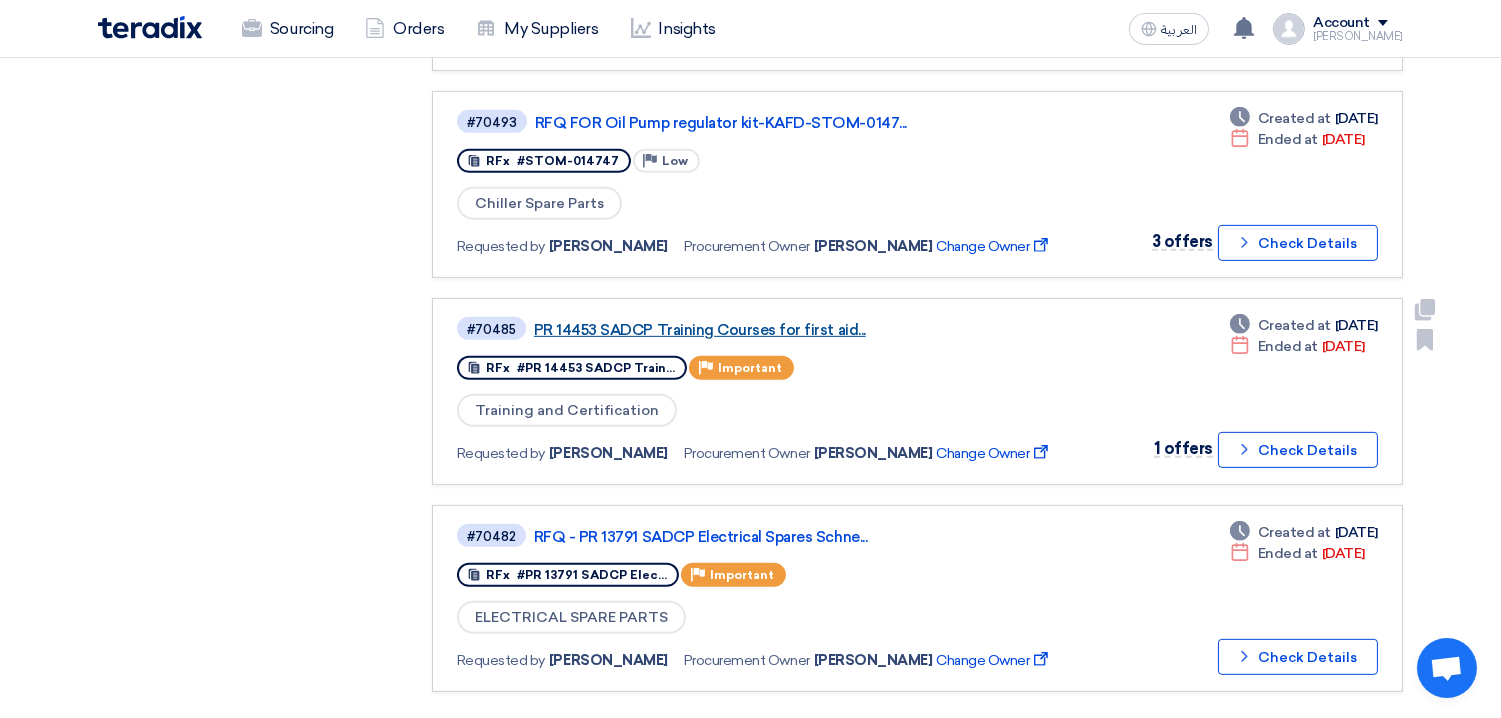 click on "PR 14453 SADCP Training Courses for first aid..." 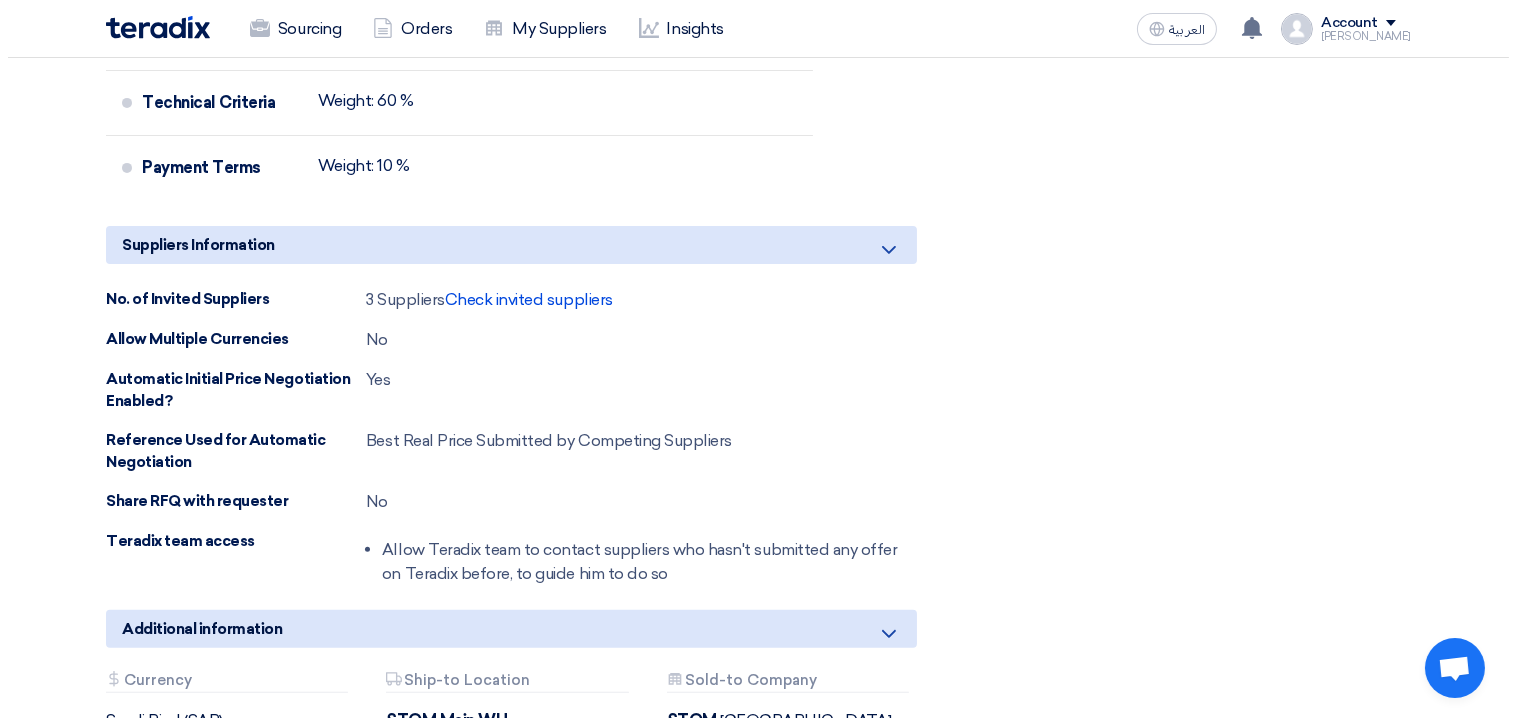 scroll, scrollTop: 1322, scrollLeft: 0, axis: vertical 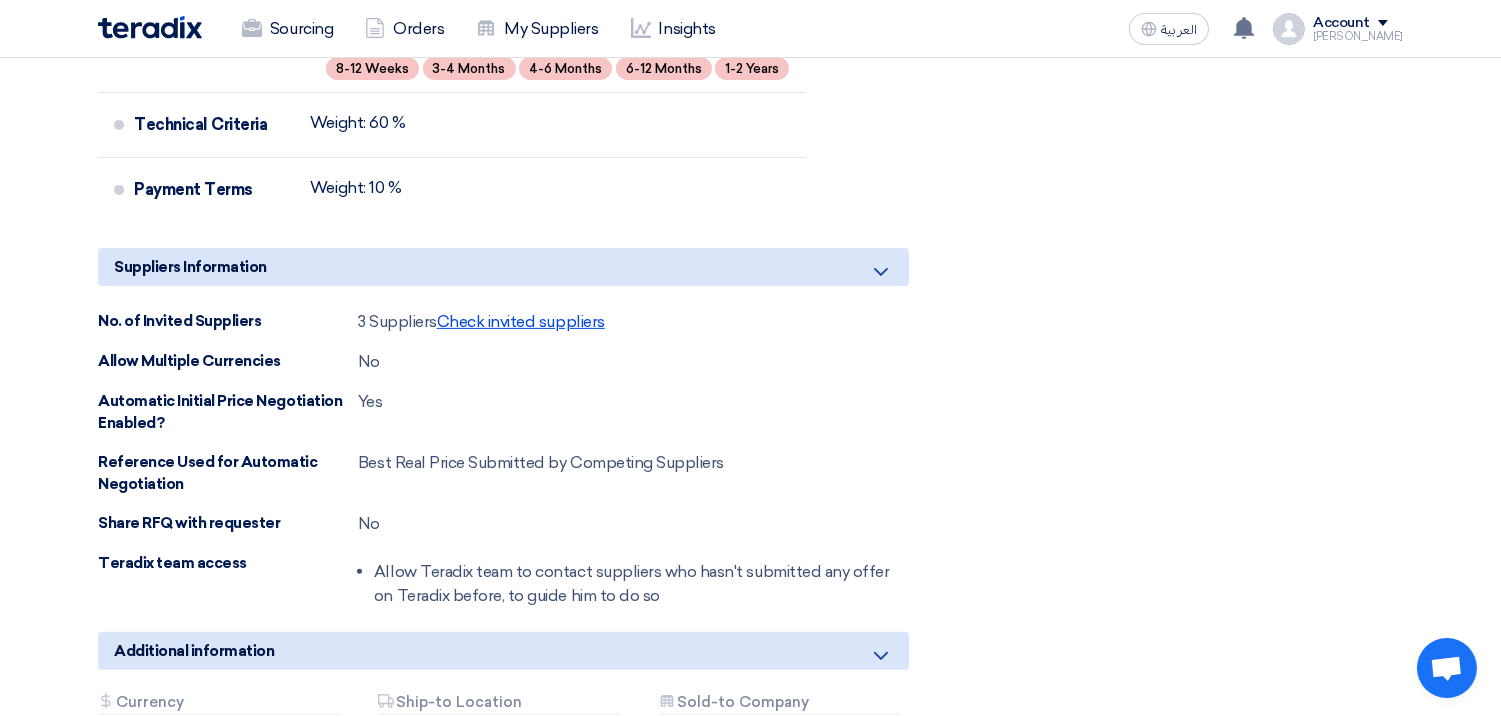 click on "Check invited suppliers" at bounding box center (521, 321) 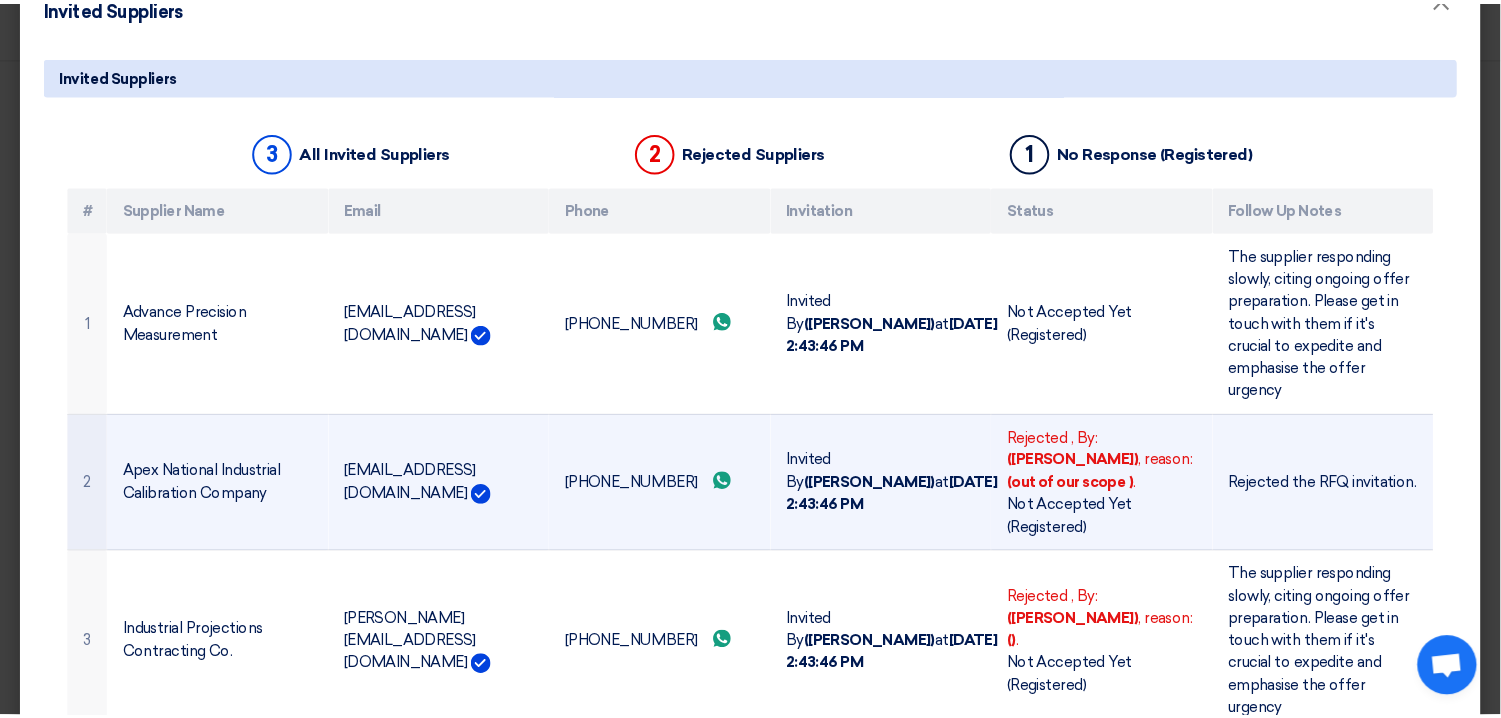 scroll, scrollTop: 0, scrollLeft: 0, axis: both 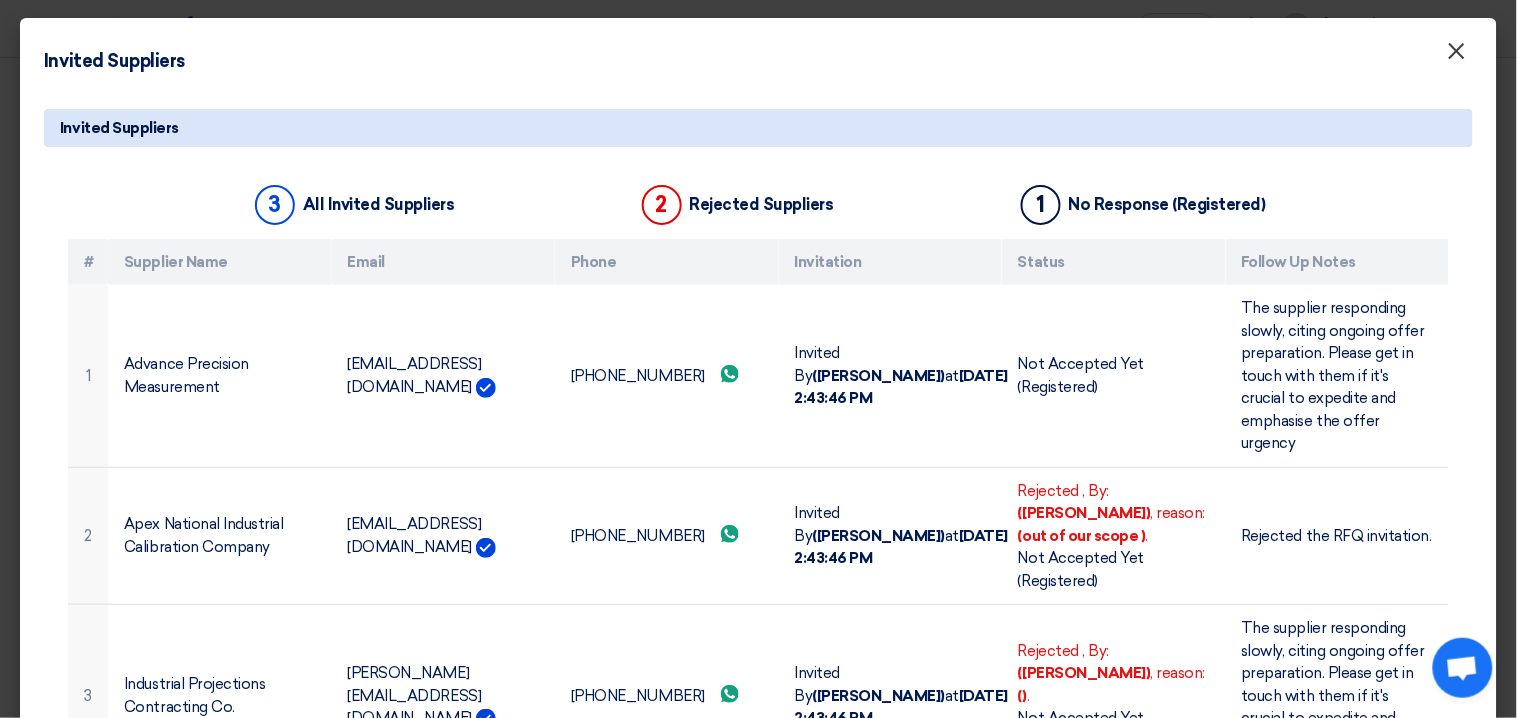 click on "×" 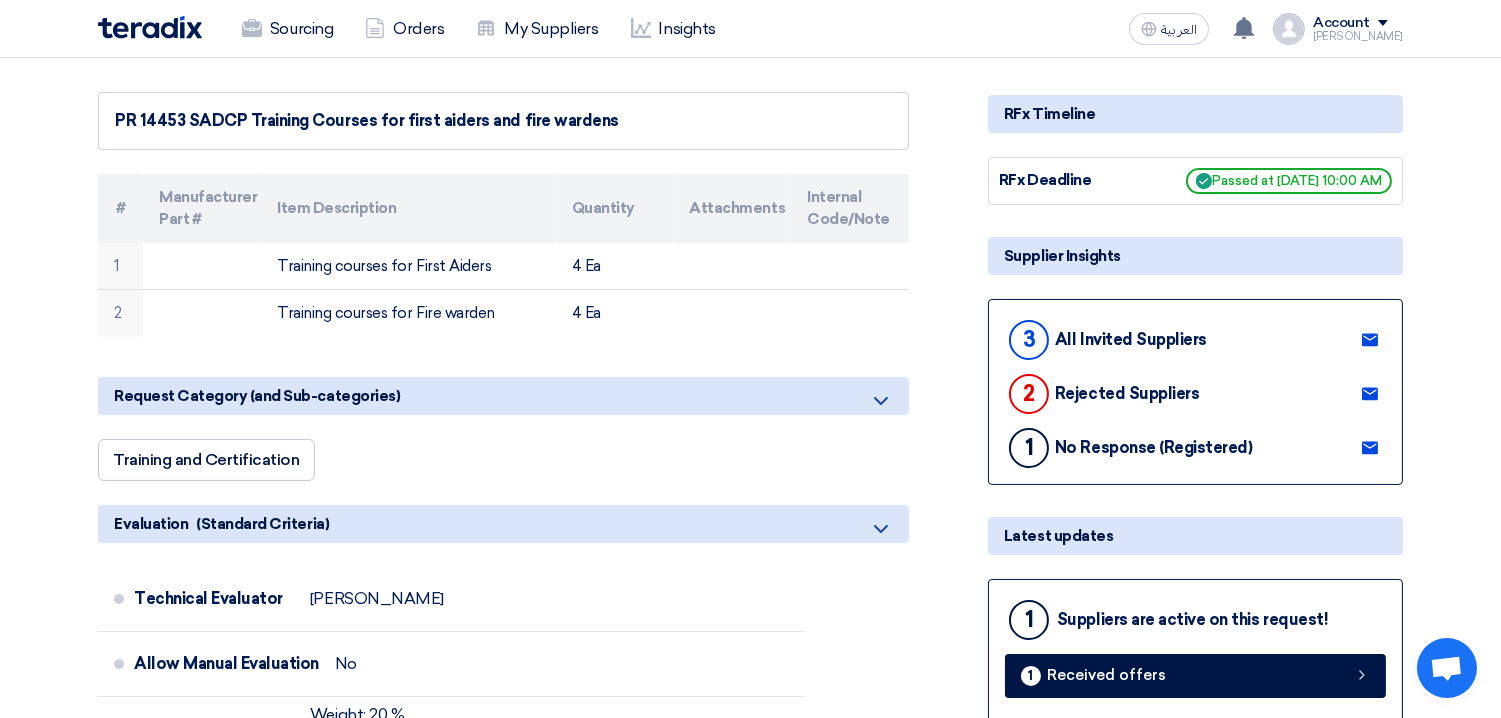 scroll, scrollTop: 0, scrollLeft: 0, axis: both 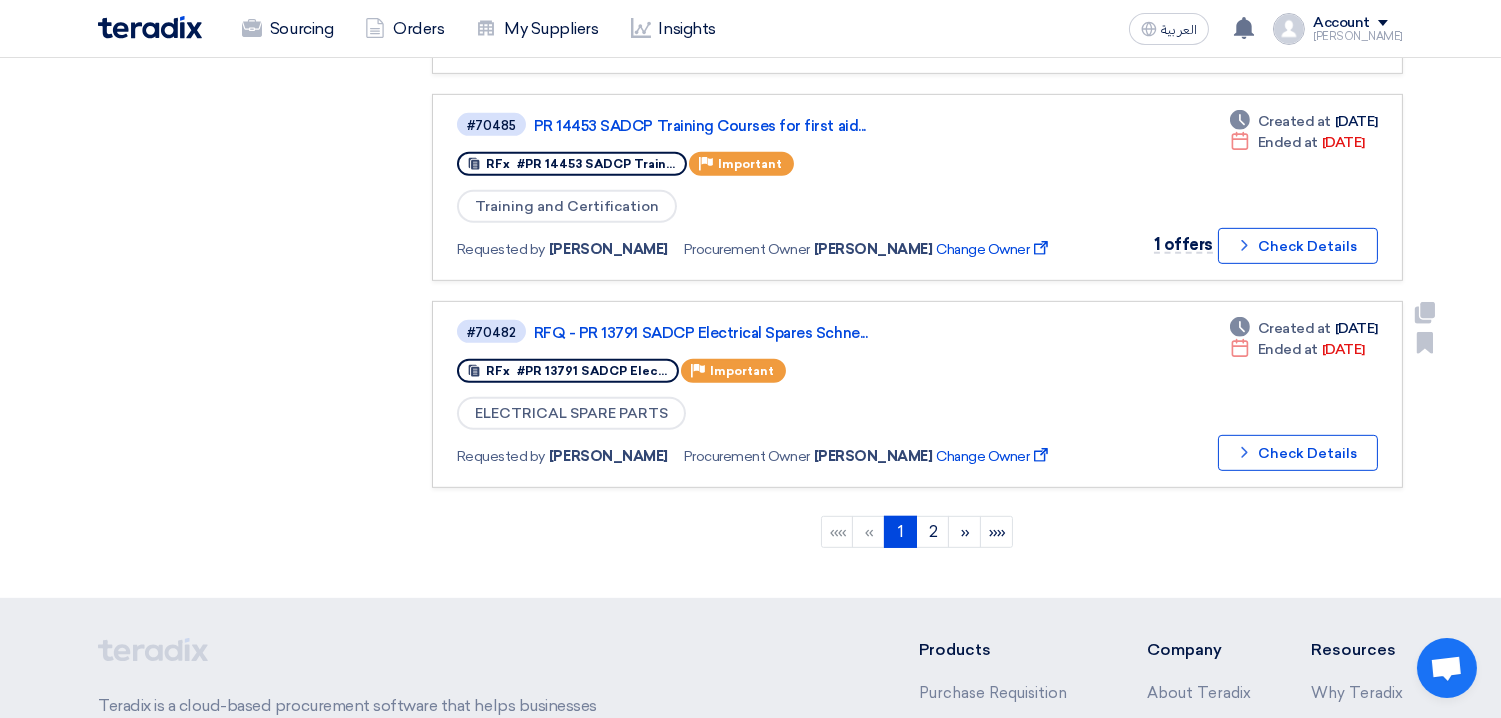 click on "#70482
RFQ - PR 13791 SADCP  Electrical Spares Schne...
RFx
#PR 13791 SADCP  Elec...
Priority
Important
ELECTRICAL SPARE PARTS
Requested by
Muslehuddin Siddiqui" 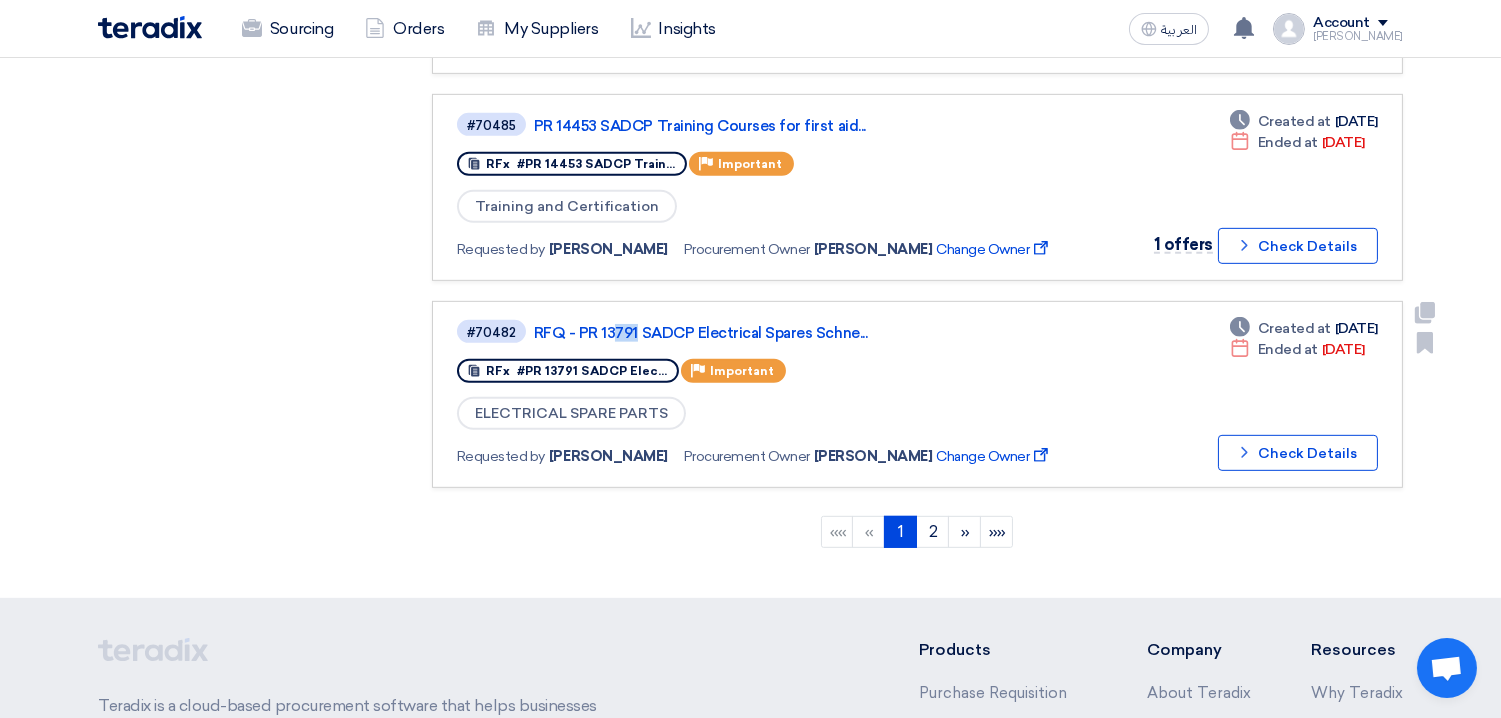 click on "#70482
RFQ - PR 13791 SADCP  Electrical Spares Schne...
RFx
#PR 13791 SADCP  Elec...
Priority
Important
ELECTRICAL SPARE PARTS
Requested by
Muslehuddin Siddiqui" 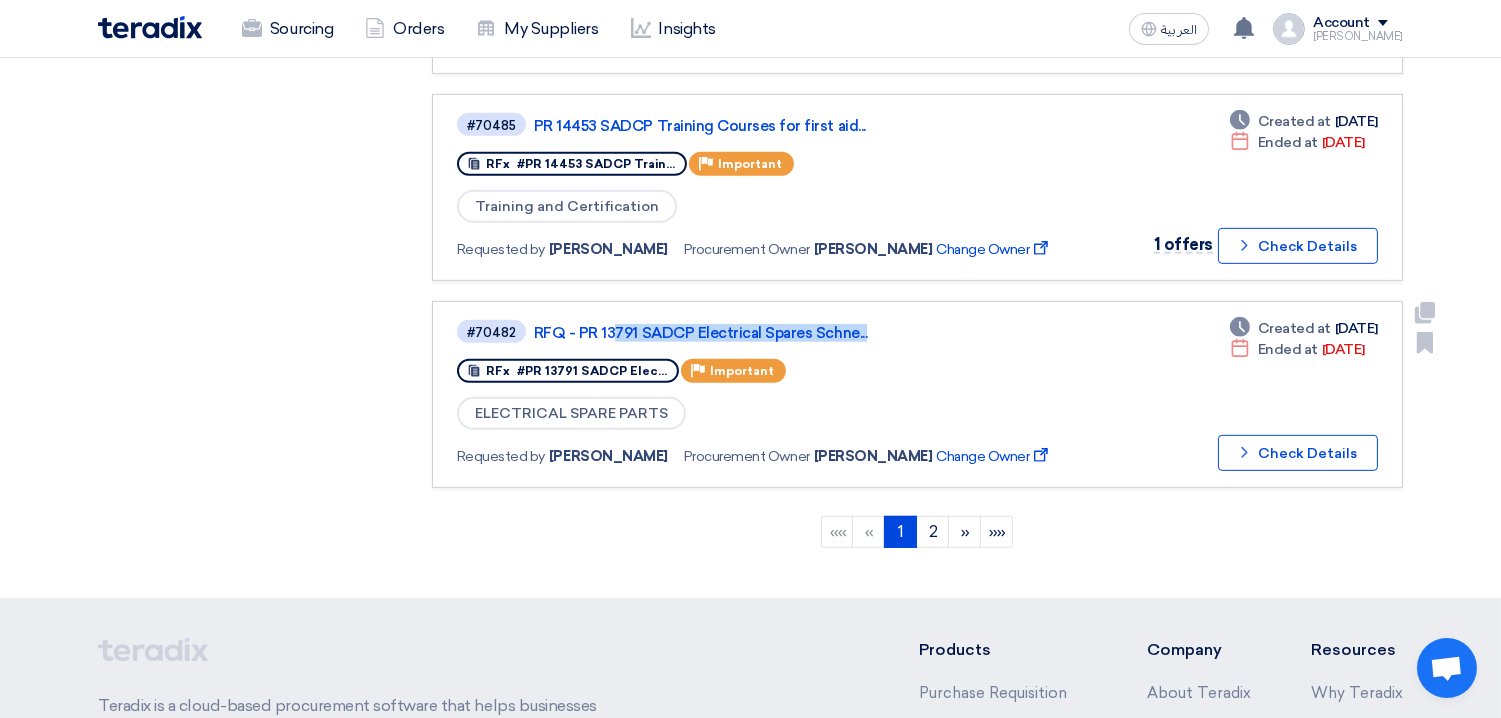 click on "#70482
RFQ - PR 13791 SADCP  Electrical Spares Schne...
RFx
#PR 13791 SADCP  Elec...
Priority
Important
ELECTRICAL SPARE PARTS
Requested by
Muslehuddin Siddiqui" 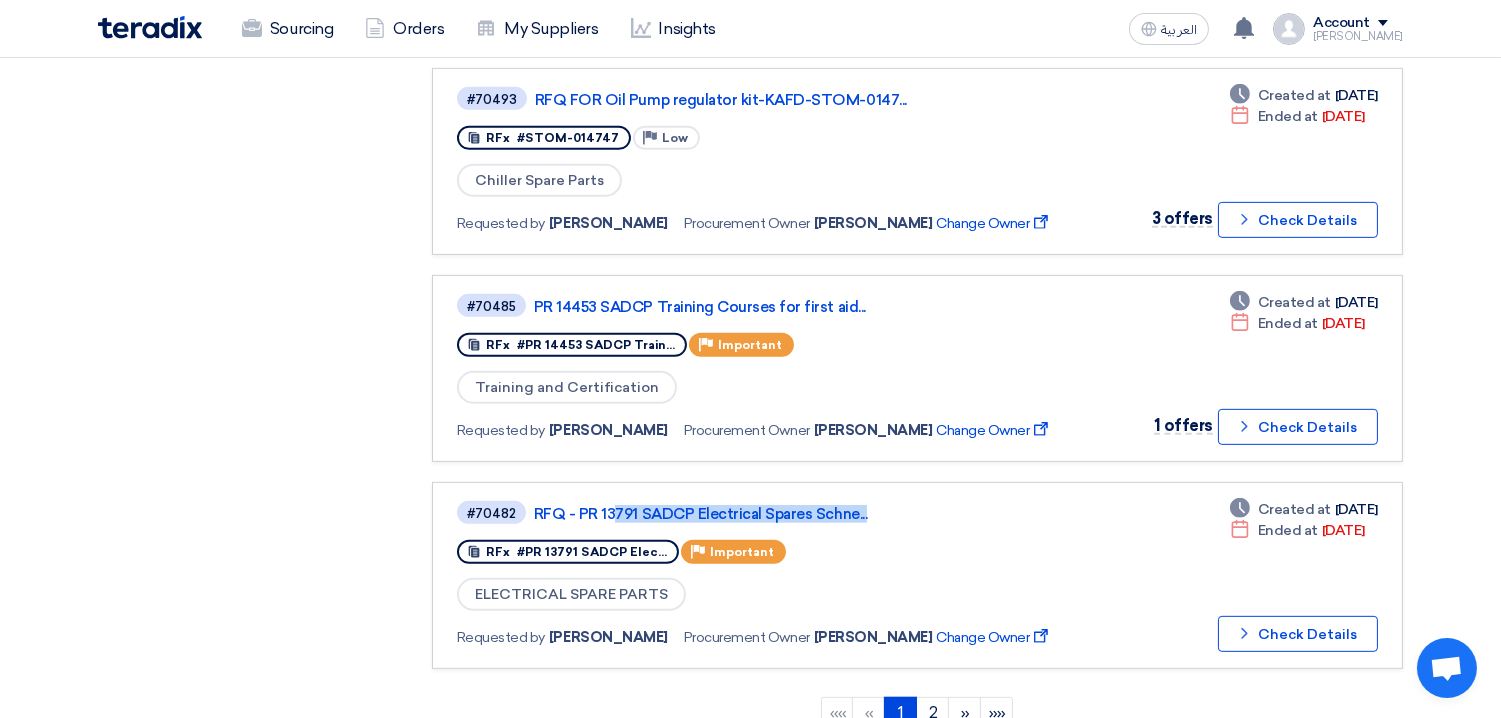 scroll, scrollTop: 1641, scrollLeft: 0, axis: vertical 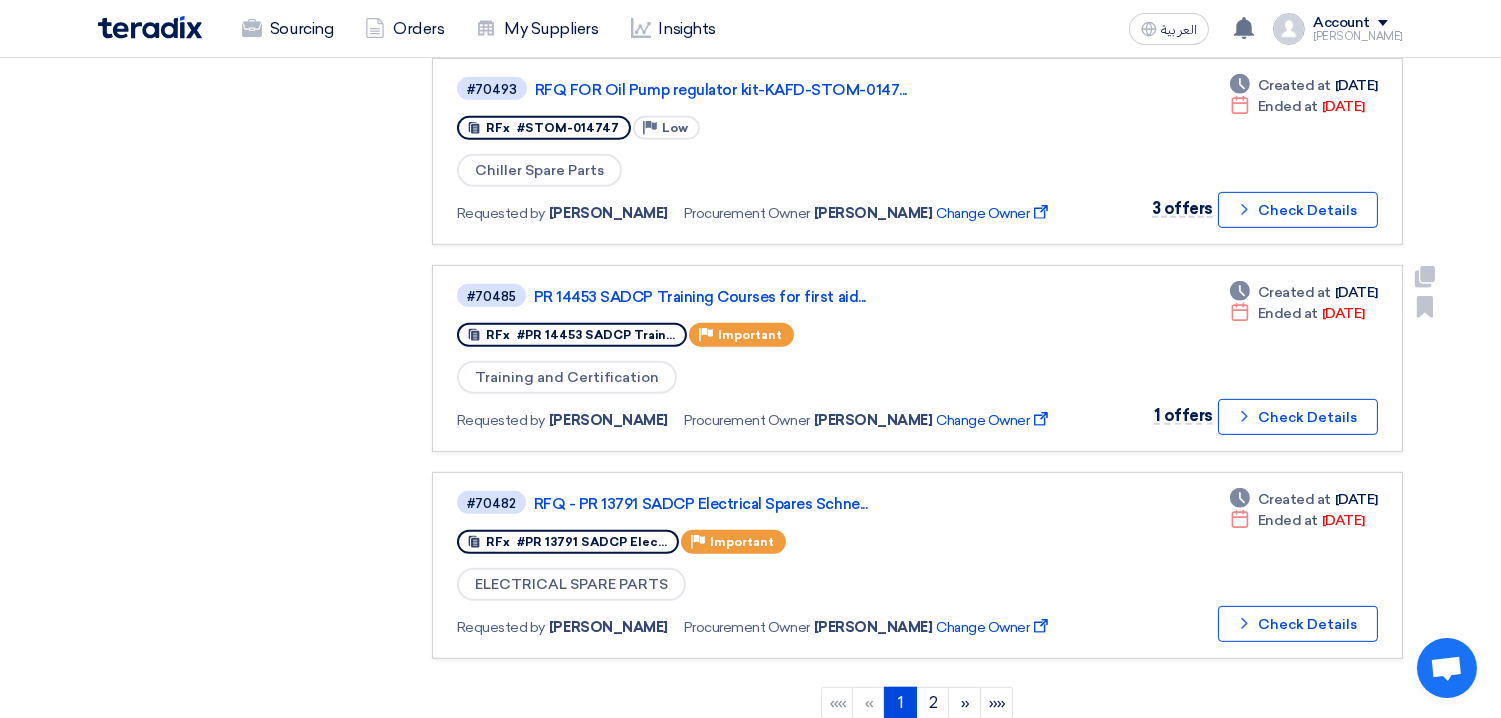 click on "RFx
#PR 14453 SADCP Train...
Priority
Important" 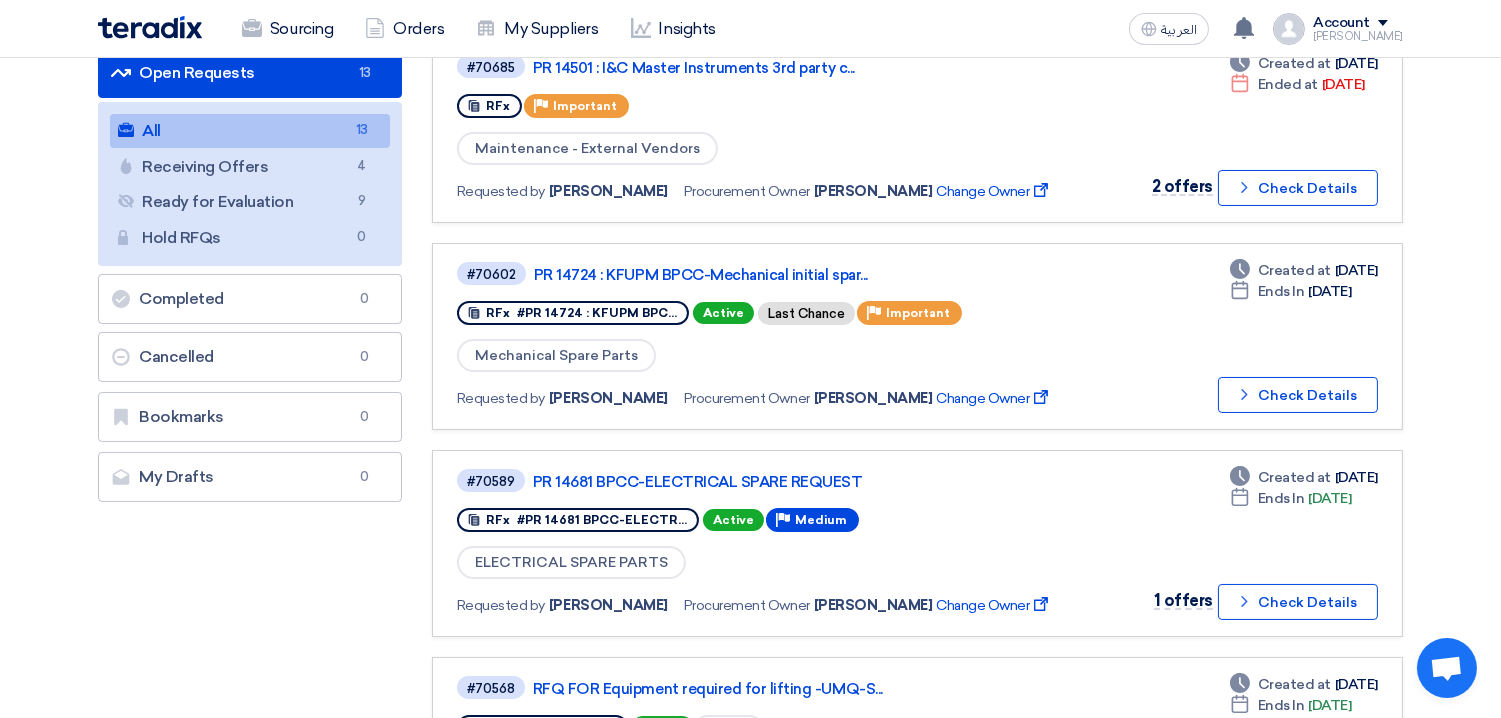 scroll, scrollTop: 0, scrollLeft: 0, axis: both 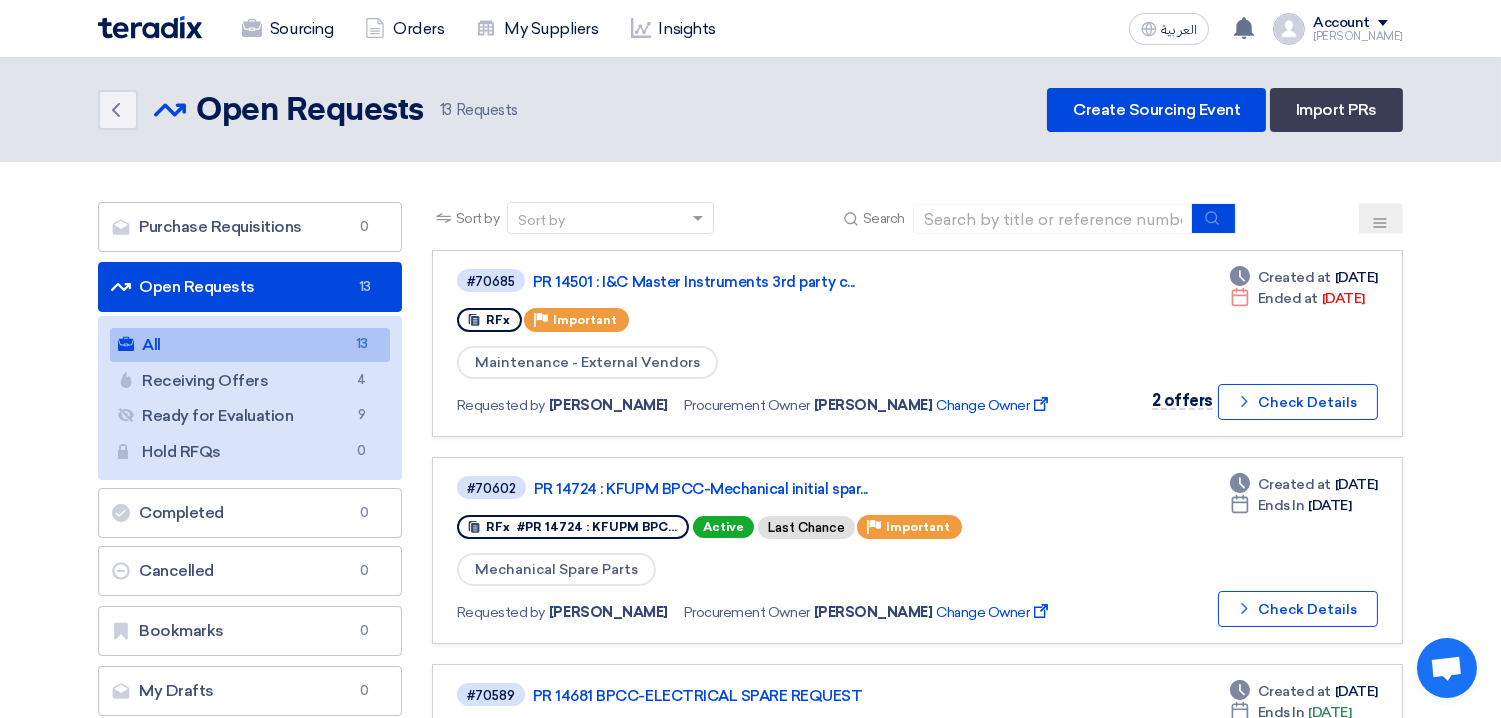 click on "Purchase Requisitions
Purchase Requisitions
0
Open Requests
Open Requests
13
All
All
13
Receiving Offers
Receiving Offers
4" 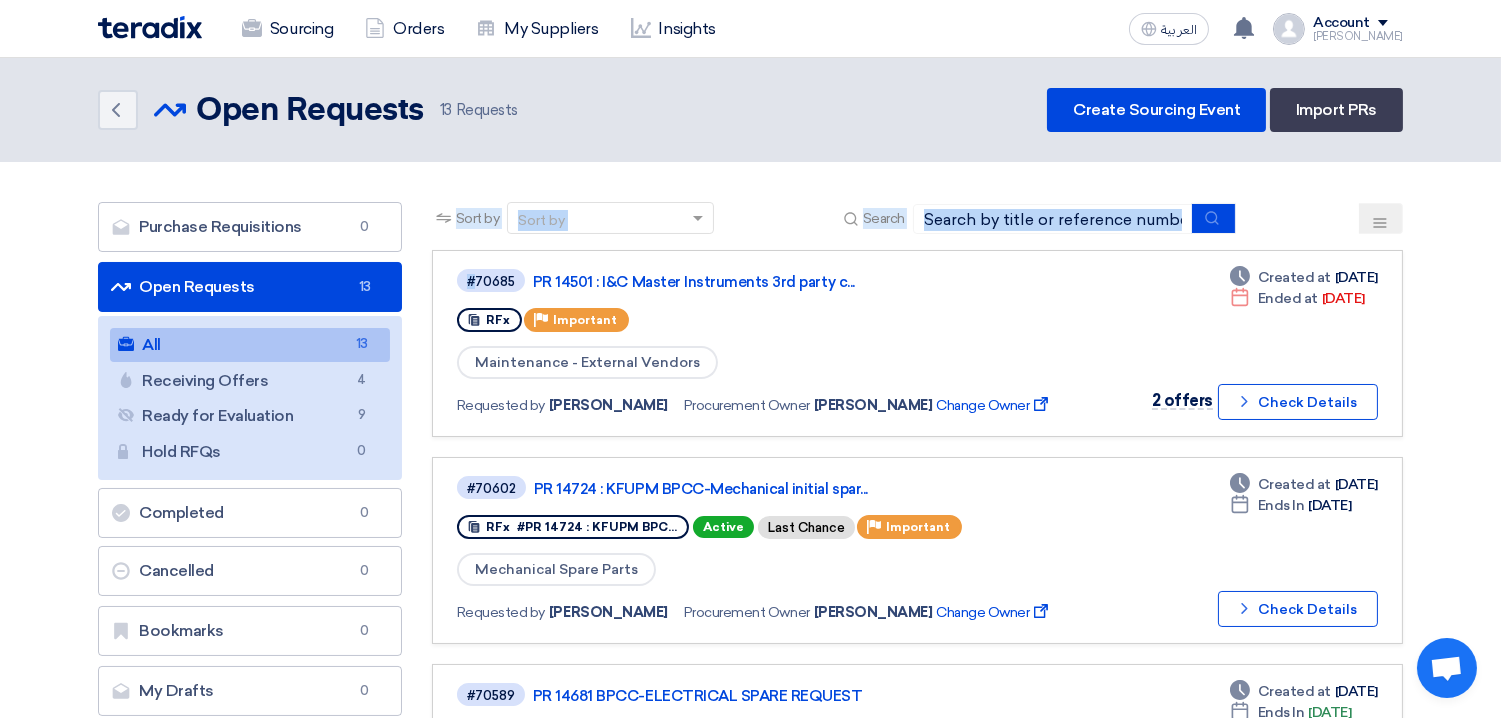 drag, startPoint x: 791, startPoint y: 183, endPoint x: 1250, endPoint y: 214, distance: 460.04565 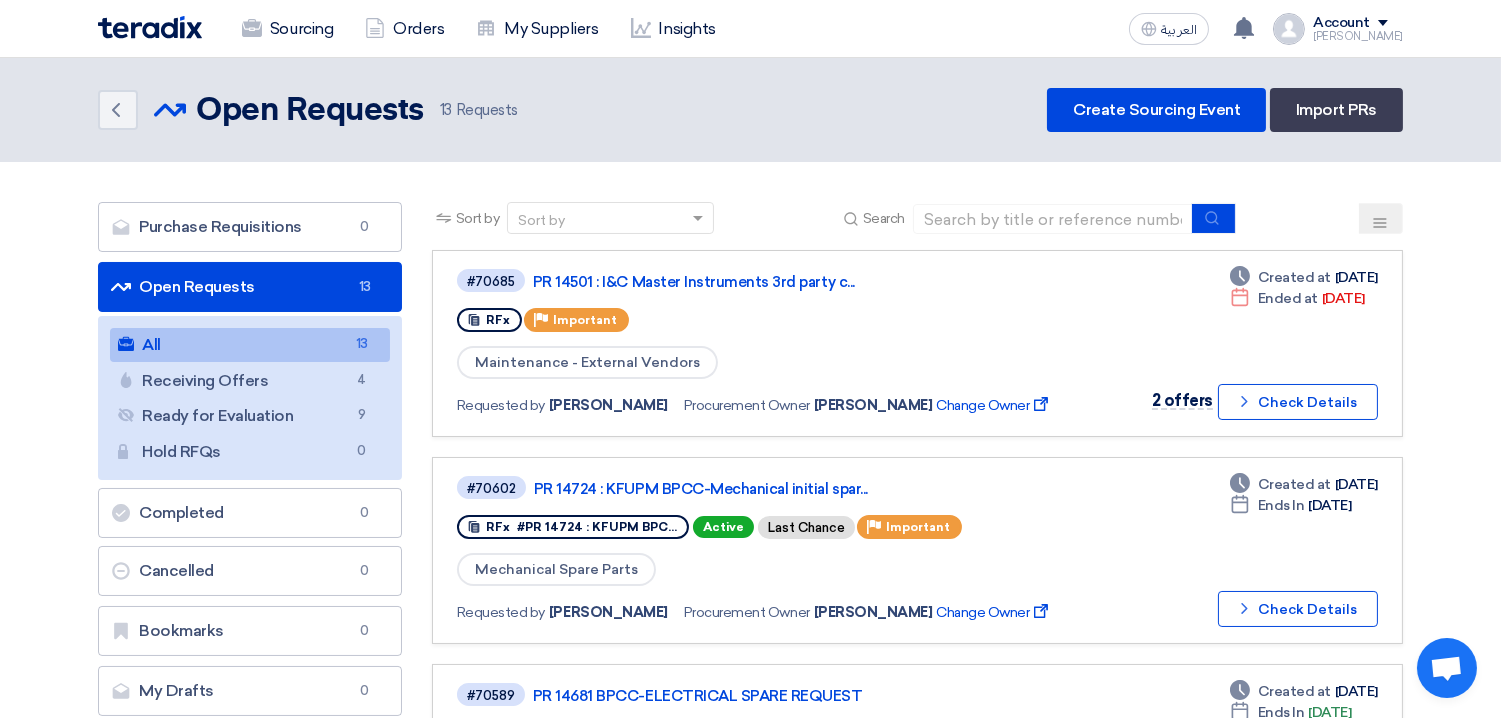 click on "Purchase Requisitions
Purchase Requisitions
0
Open Requests
Open Requests
13
All
All
13
Receiving Offers
Receiving Offers
4" 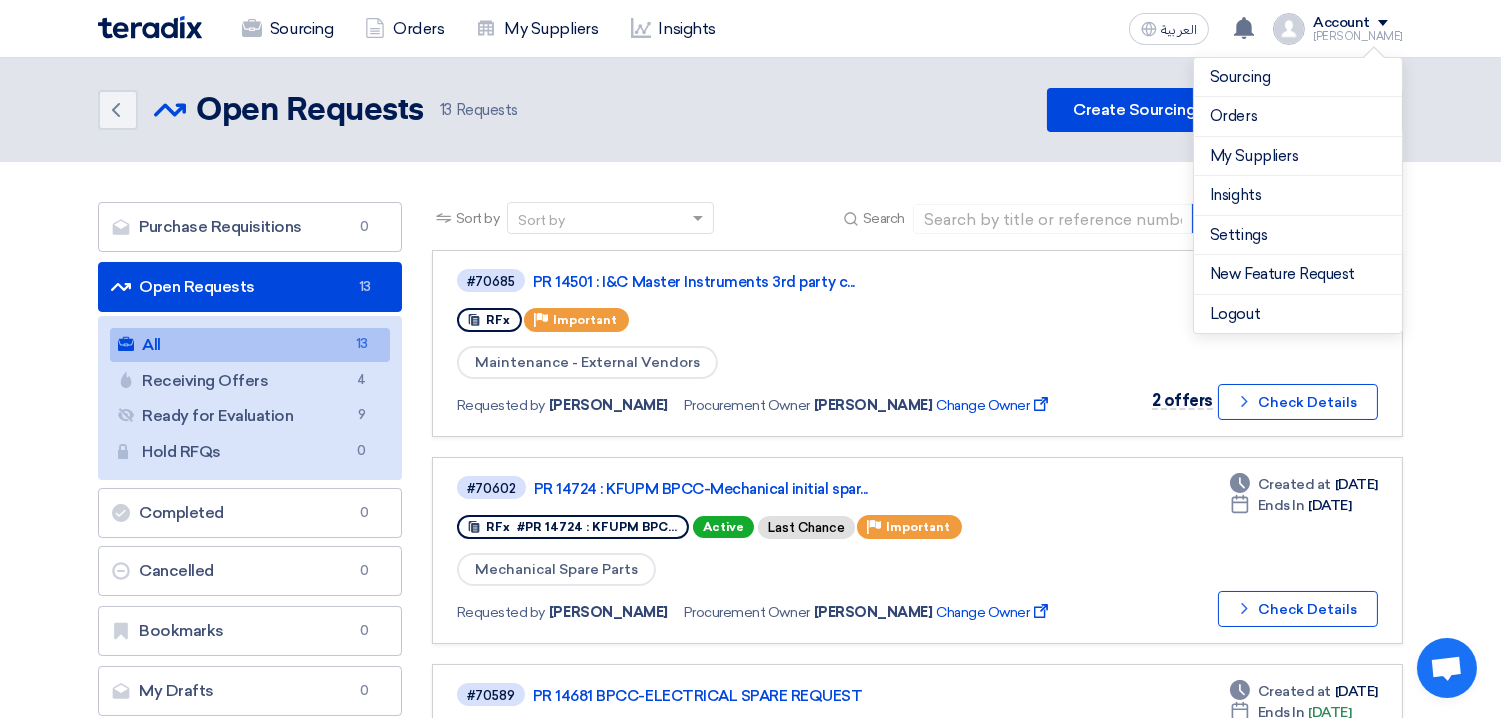 click on "Back
Open Requests
Open Requests
13" 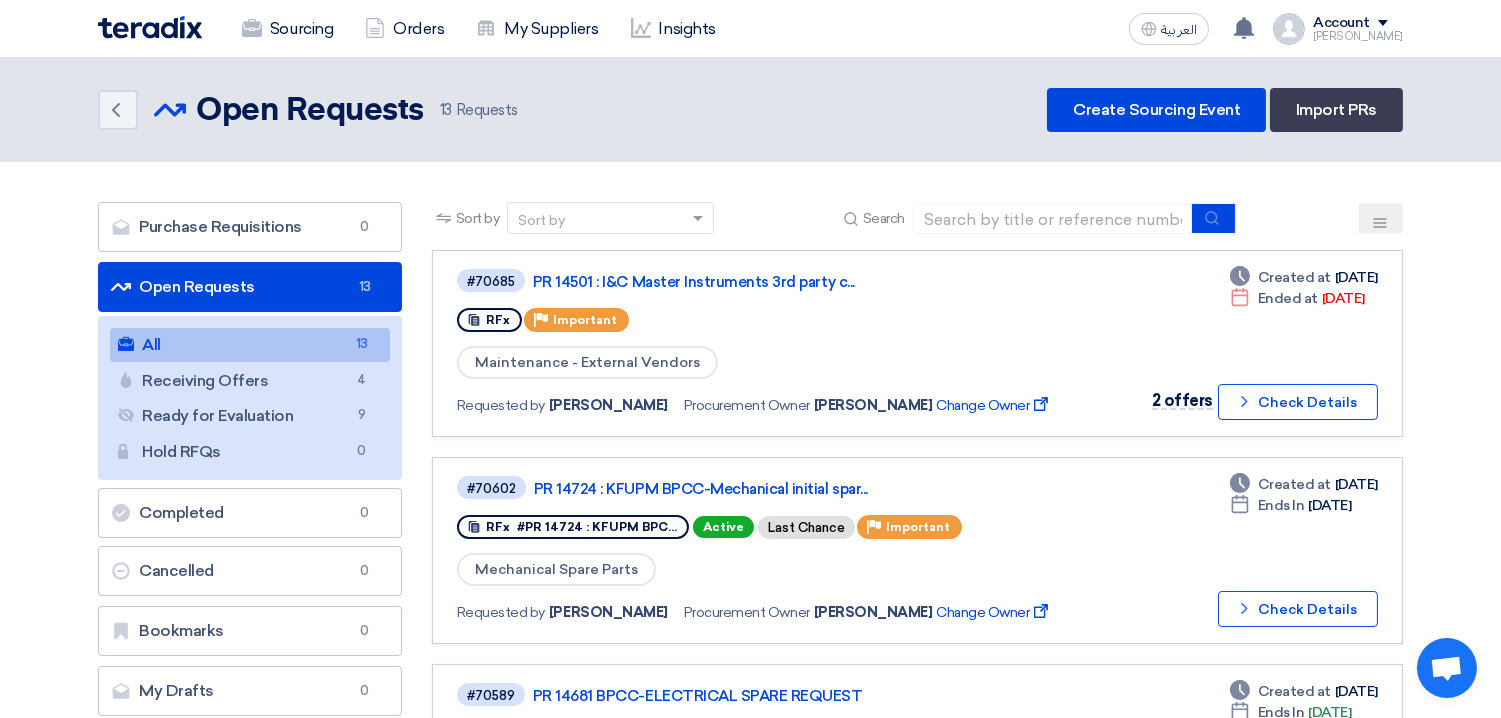 click on "Back
Open Requests
Open Requests
13" 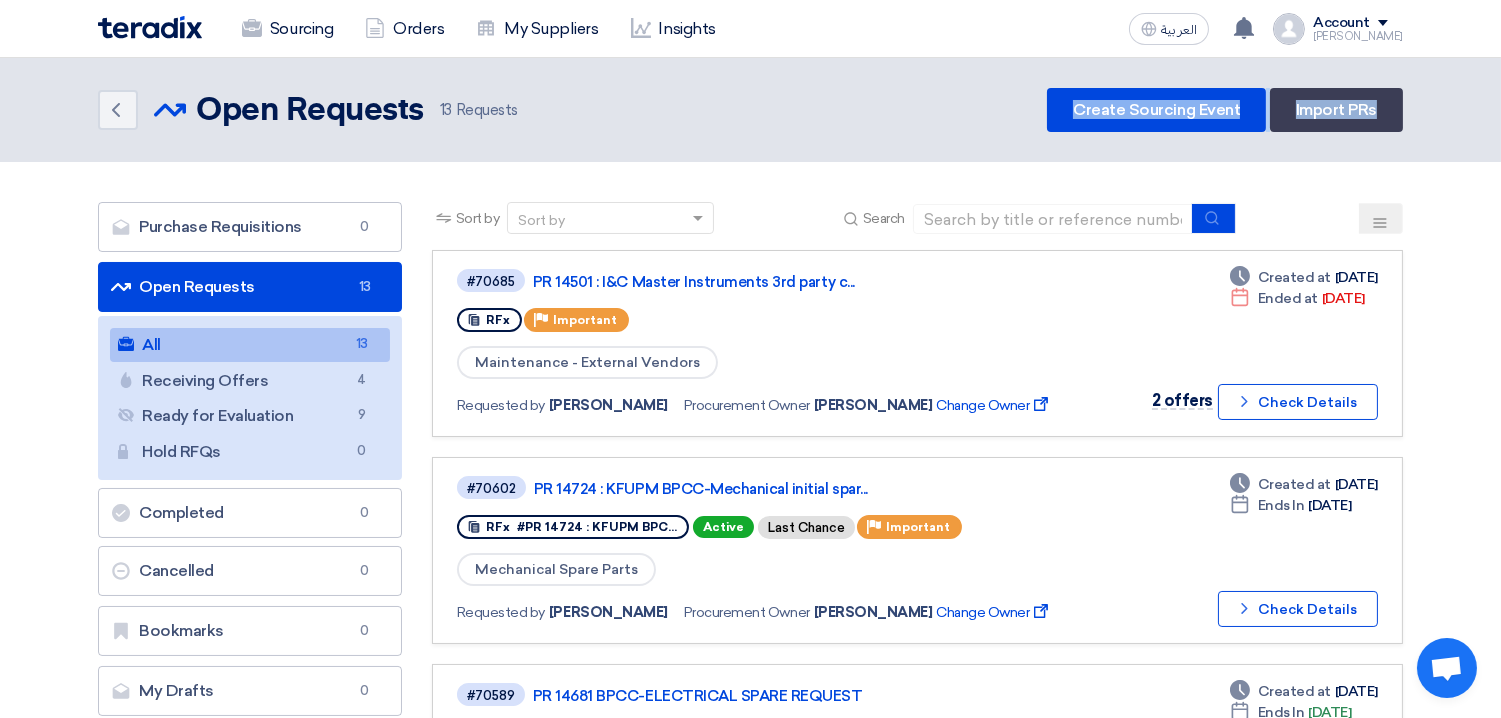 click on "Back
Open Requests
Open Requests
13" 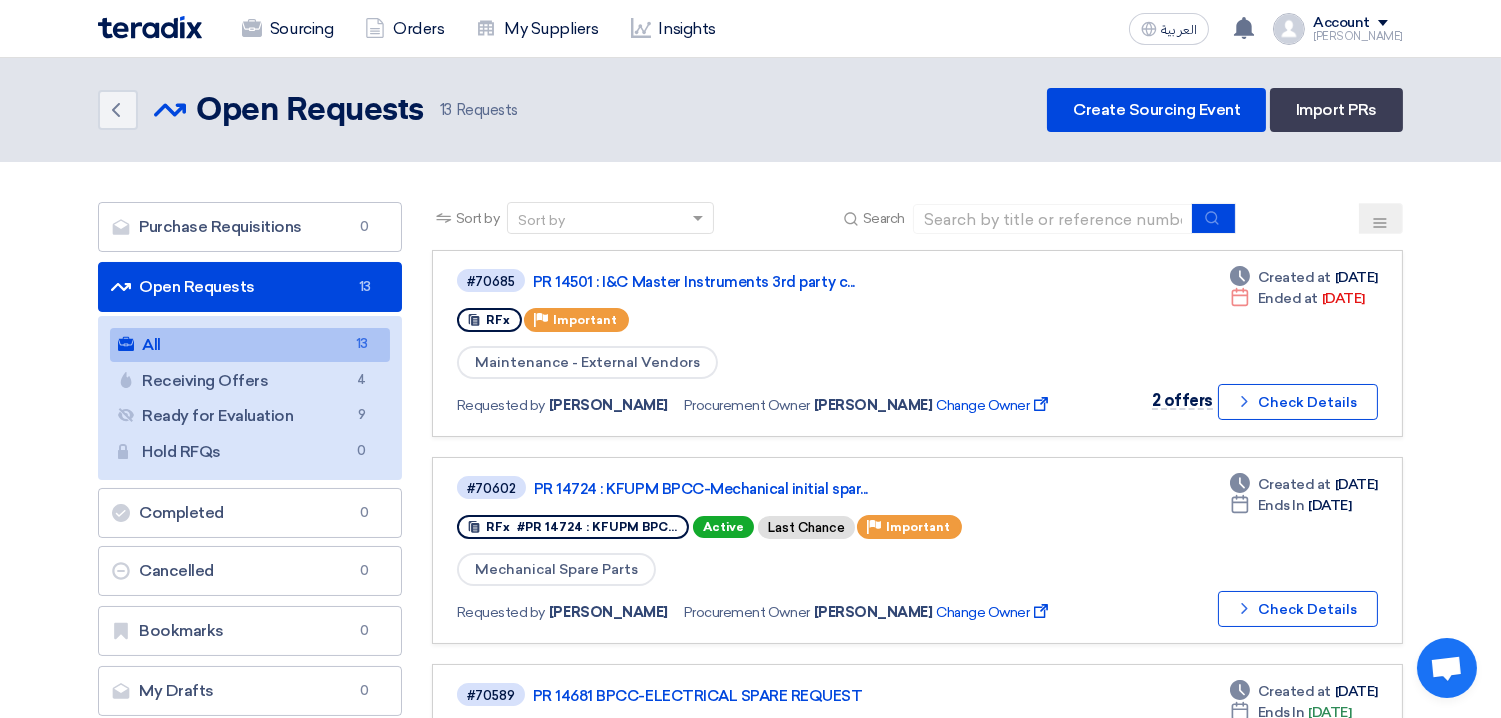 click on "Back
Open Requests
Open Requests
13" 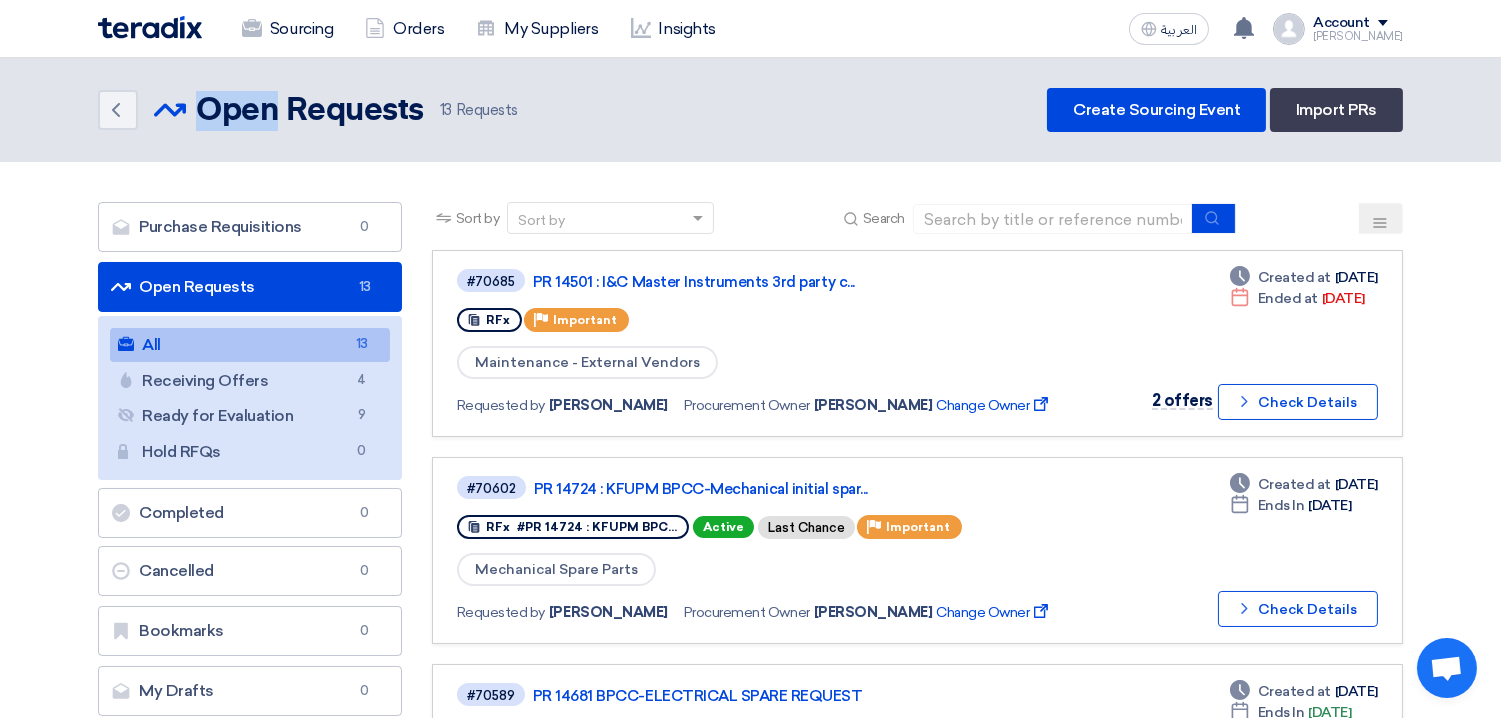 click on "Open Requests" 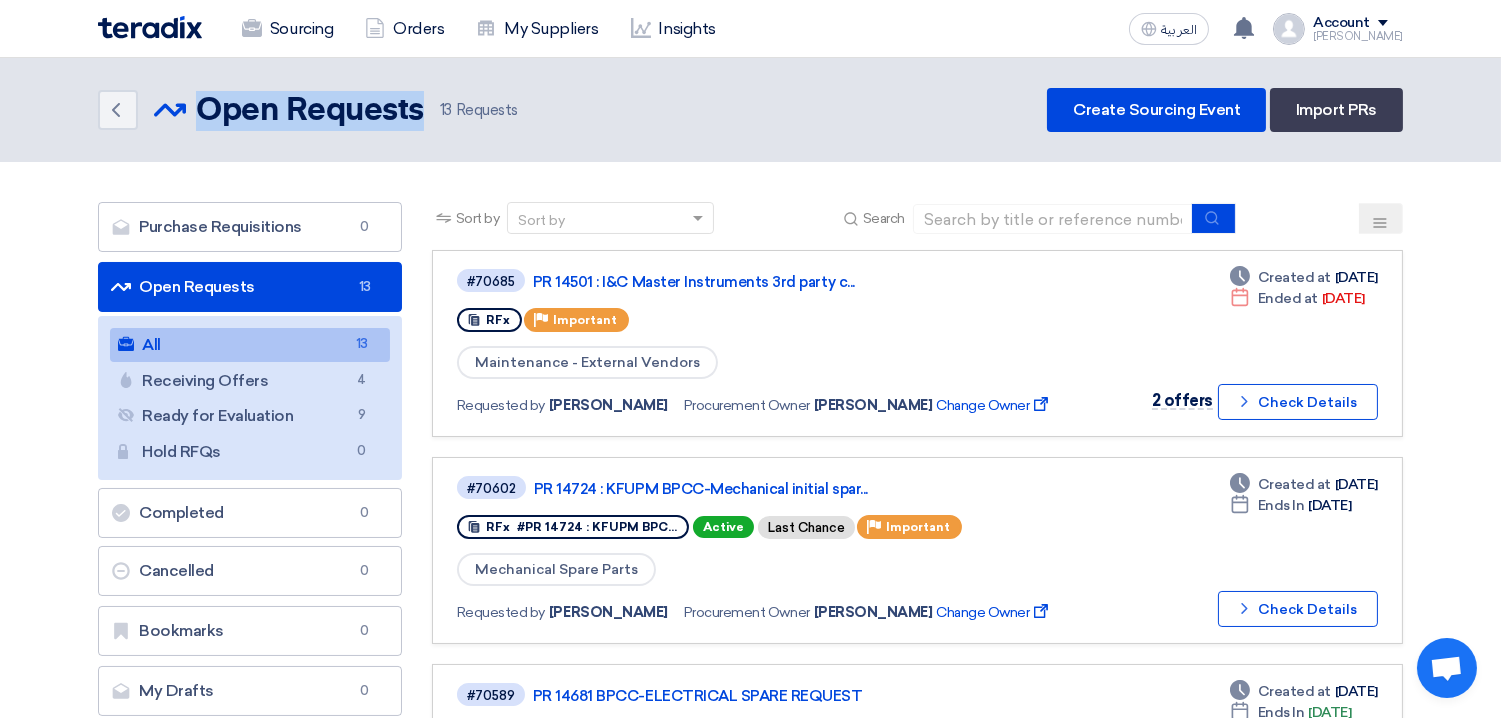 click on "Open Requests" 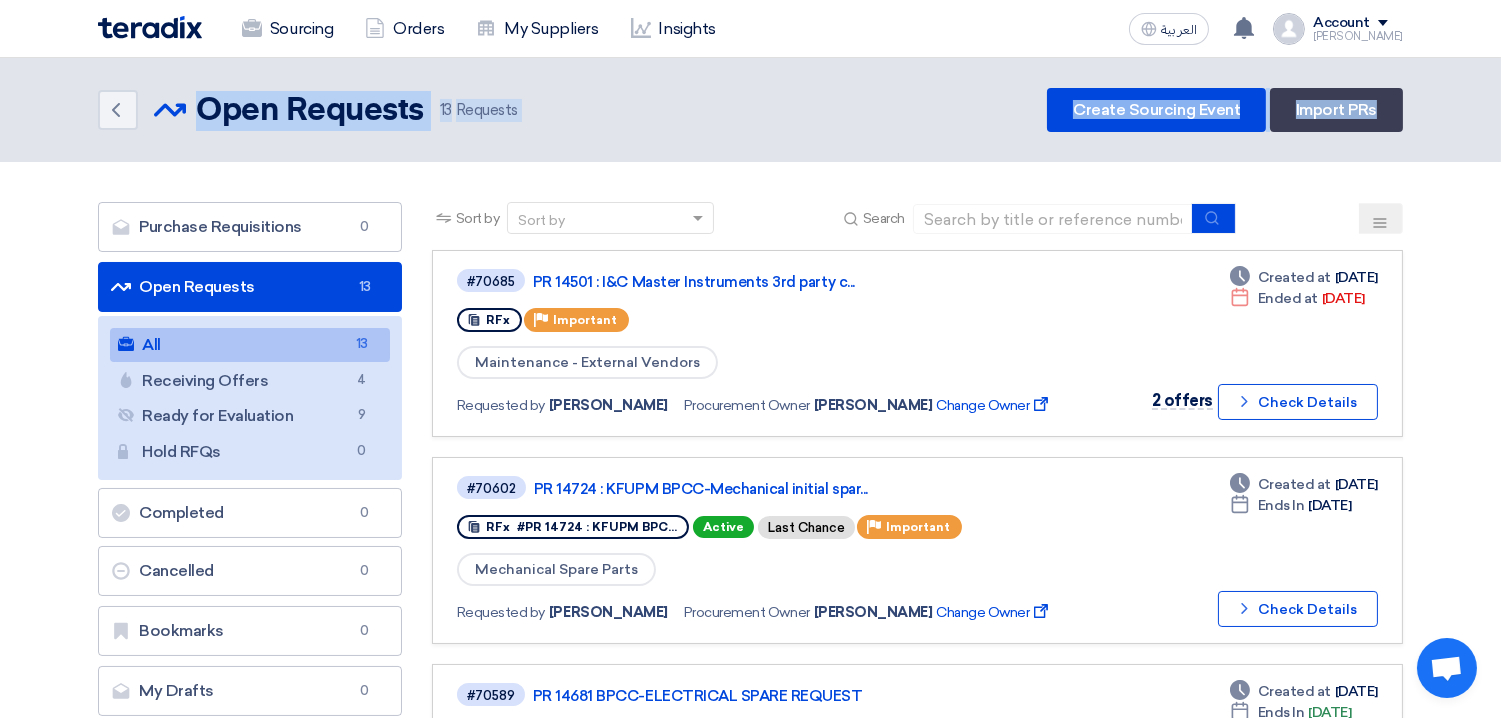 click on "Back
Open Requests
Open Requests
13" 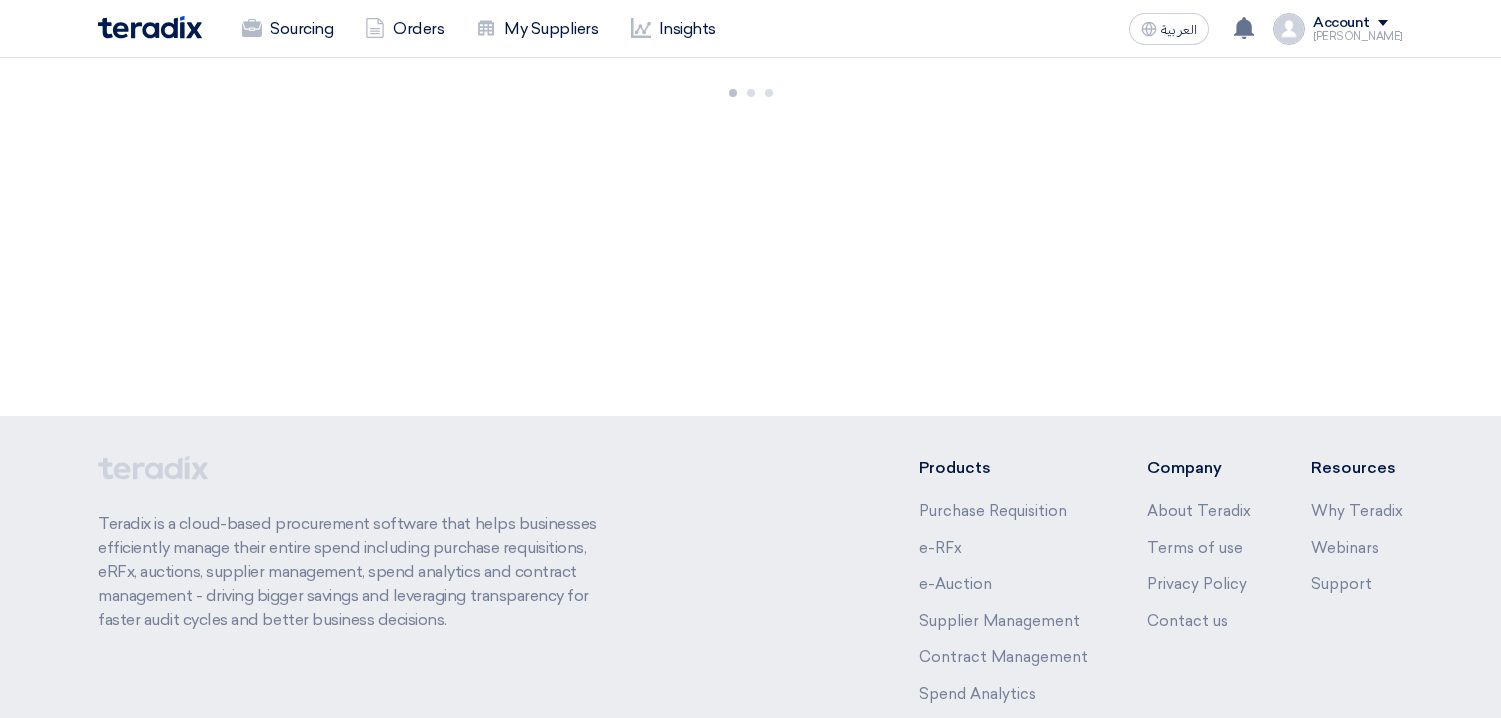scroll, scrollTop: 0, scrollLeft: 0, axis: both 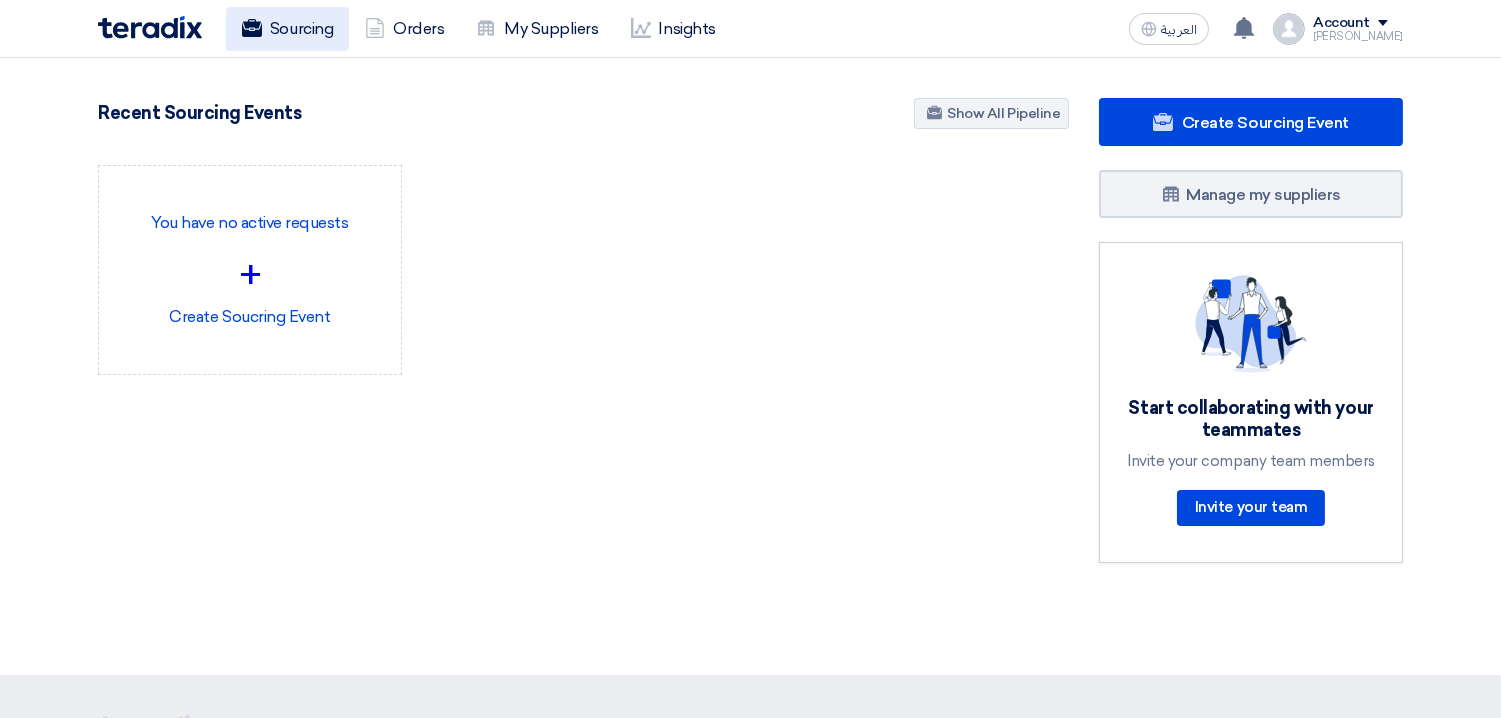 click on "Sourcing" 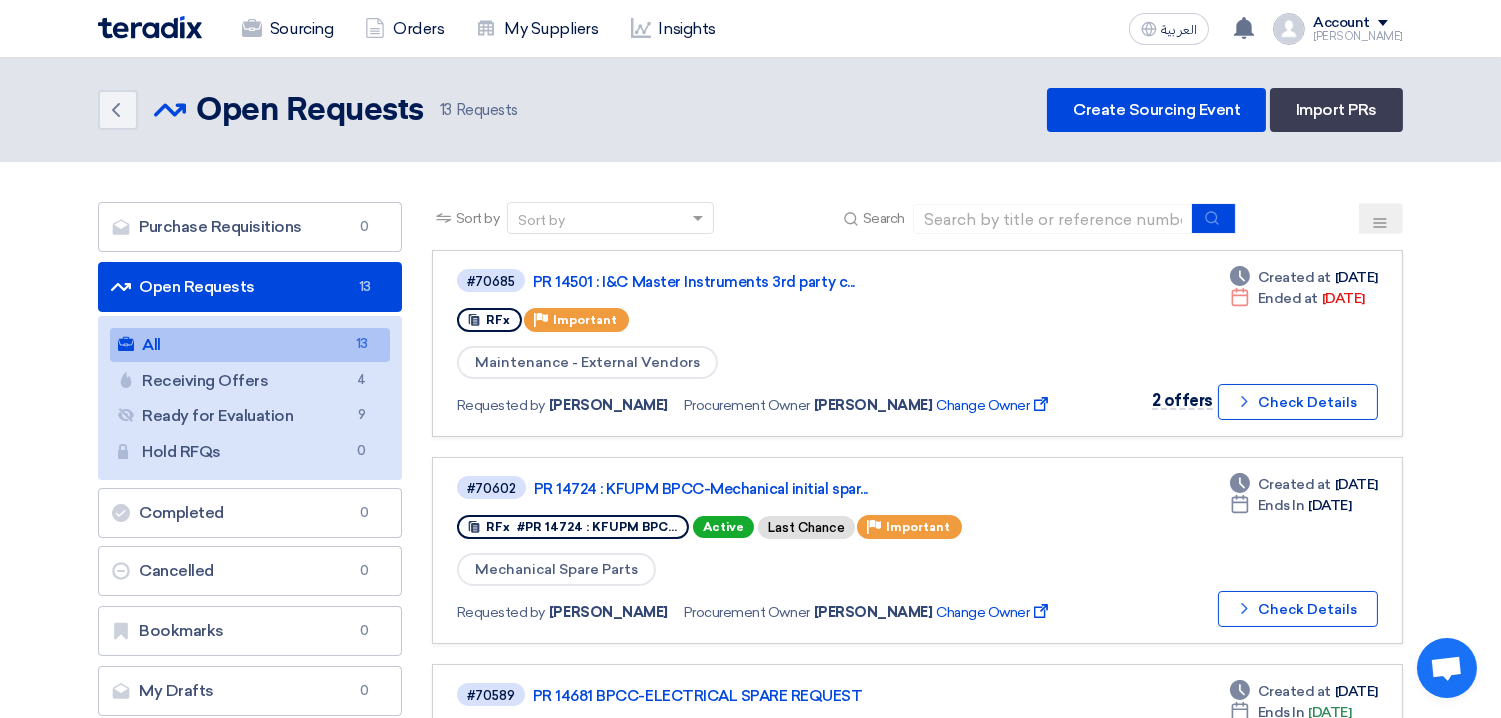 click on "Back
Open Requests
Open Requests
13" 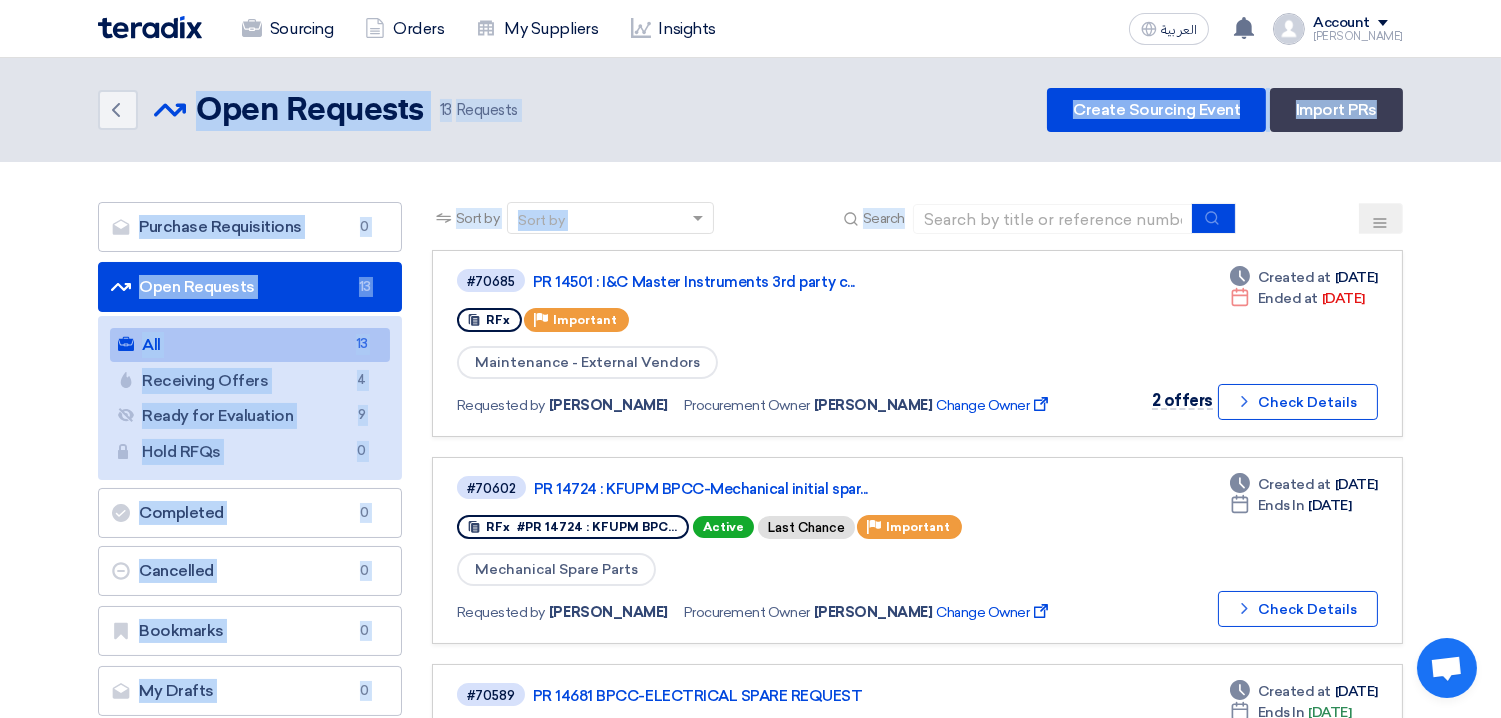 drag, startPoint x: 80, startPoint y: 105, endPoint x: 960, endPoint y: 245, distance: 891.0668 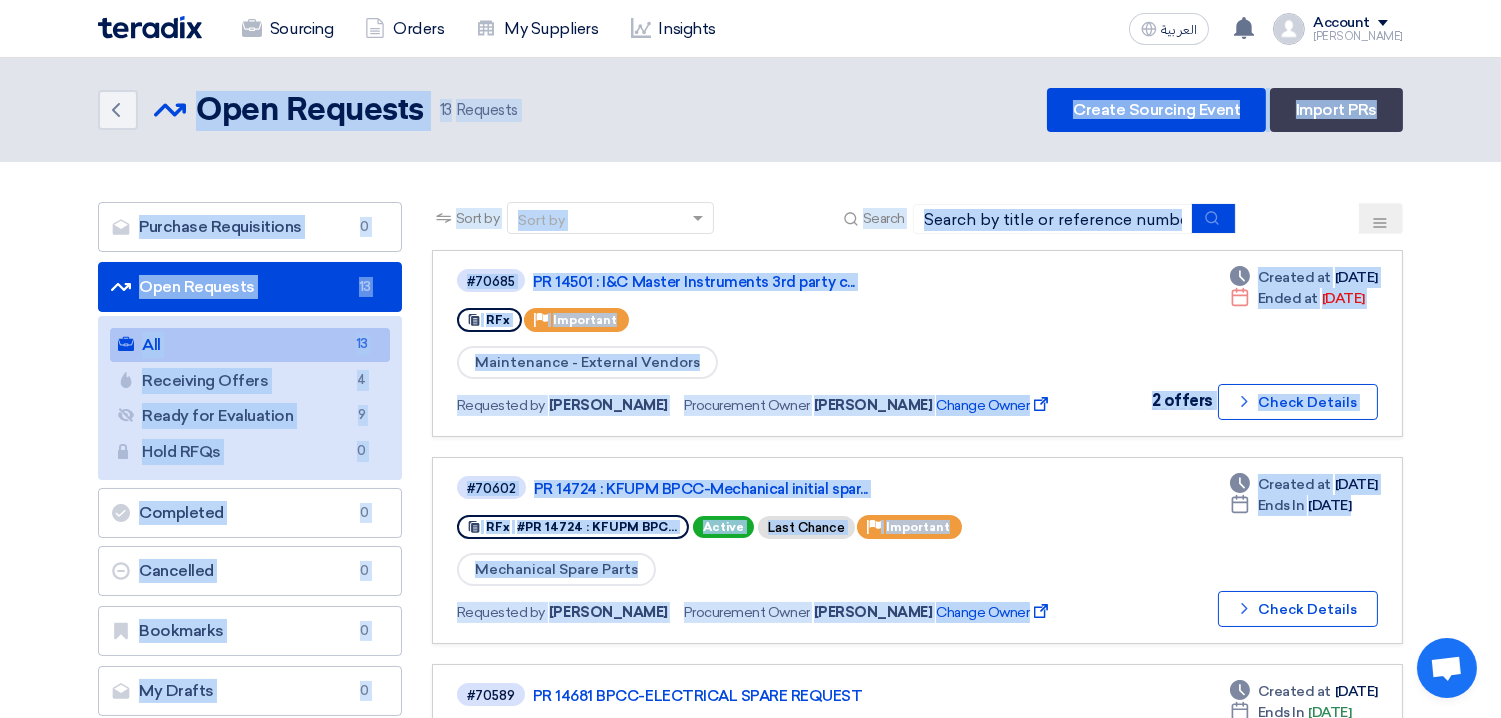 click on "Purchase Requisitions
Purchase Requisitions
0
Open Requests
Open Requests
13
All
All
13
Receiving Offers
Receiving Offers
4" 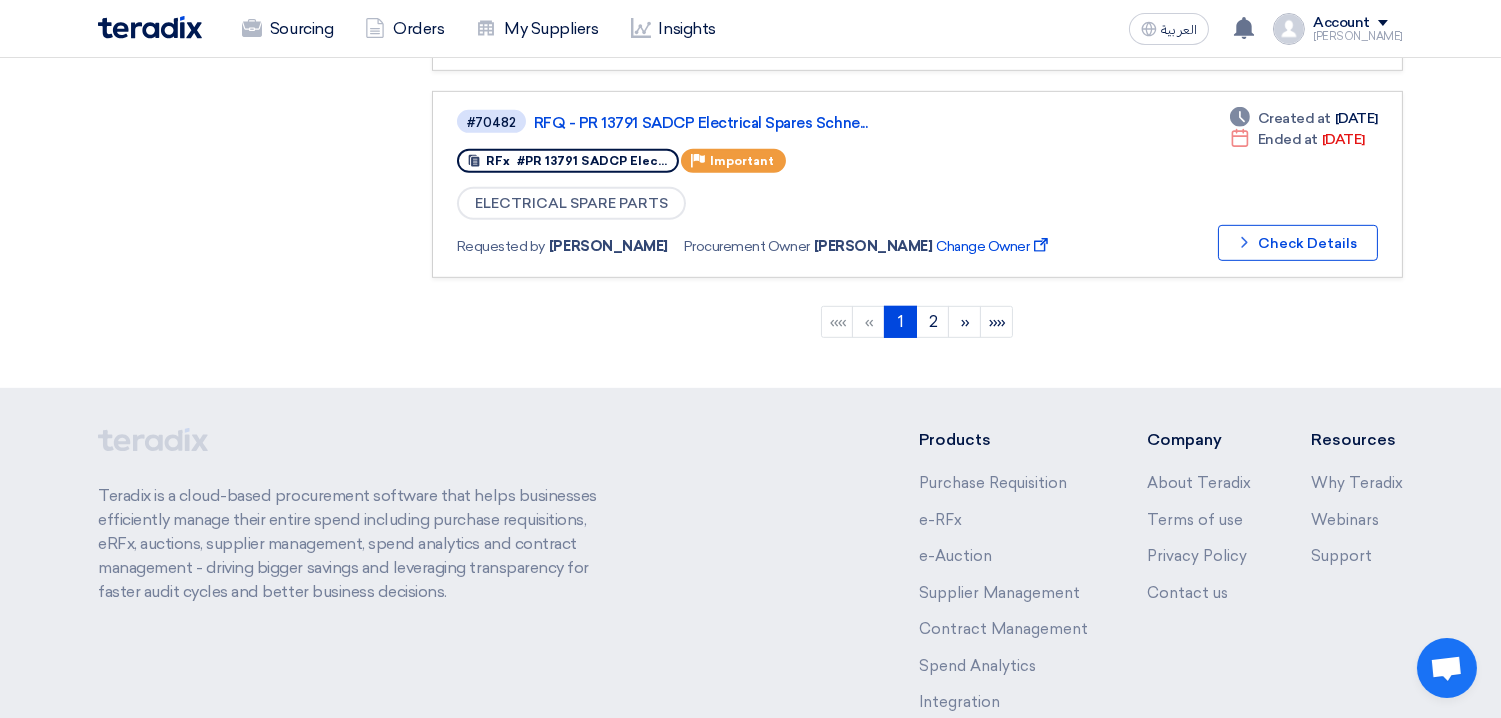 scroll, scrollTop: 2106, scrollLeft: 0, axis: vertical 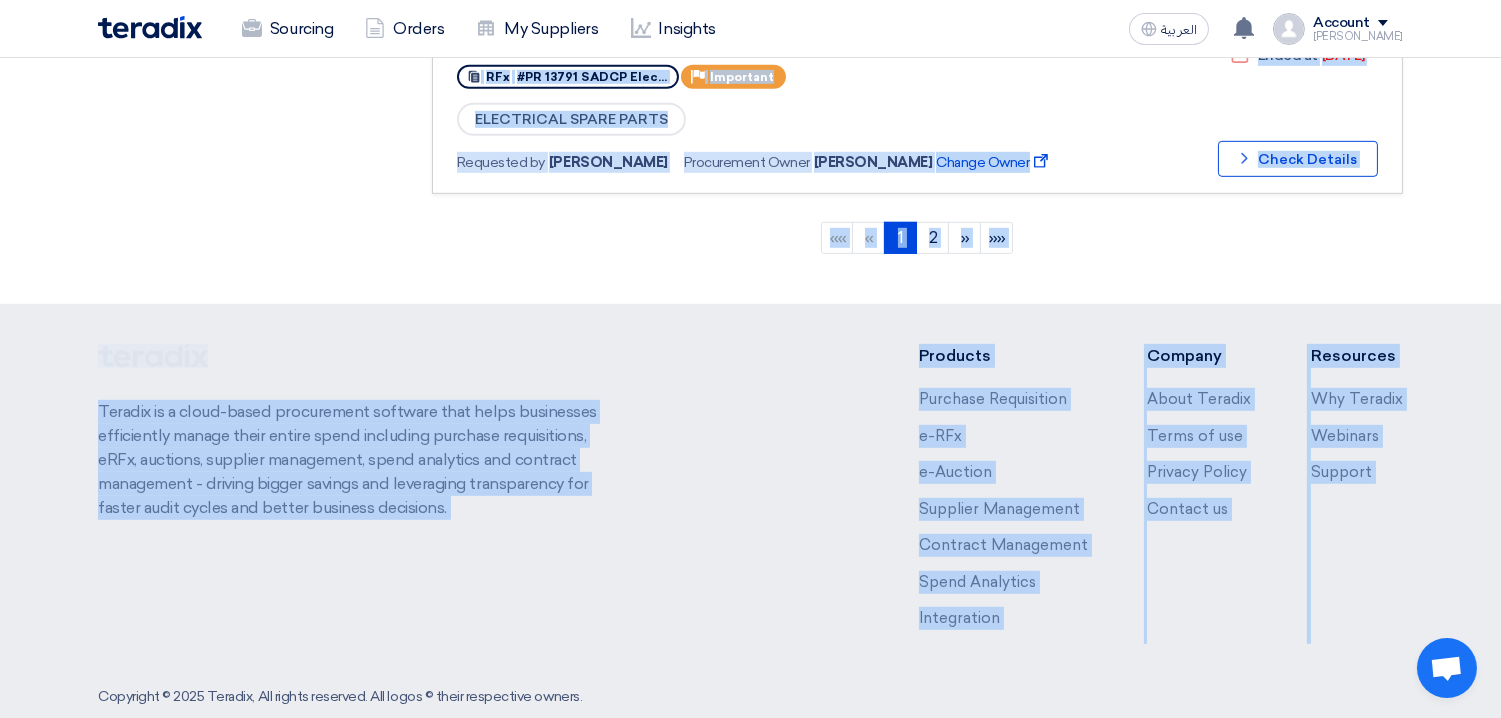click on "Teradix is a cloud-based procurement software that helps businesses efficiently manage their entire spend including purchase requisitions, eRFx, auctions, supplier management, spend analytics and contract management - driving bigger savings and leveraging transparency for faster audit cycles and better business decisions.
Products
Purchase Requisition
e-RFx
e-Auction
Supplier Management
Contract Management
Spend Analytics
Integration
Company
About Teradix
Terms of use
Privacy Policy
Contact us
Resources
Why Teradix
Webinars Support" 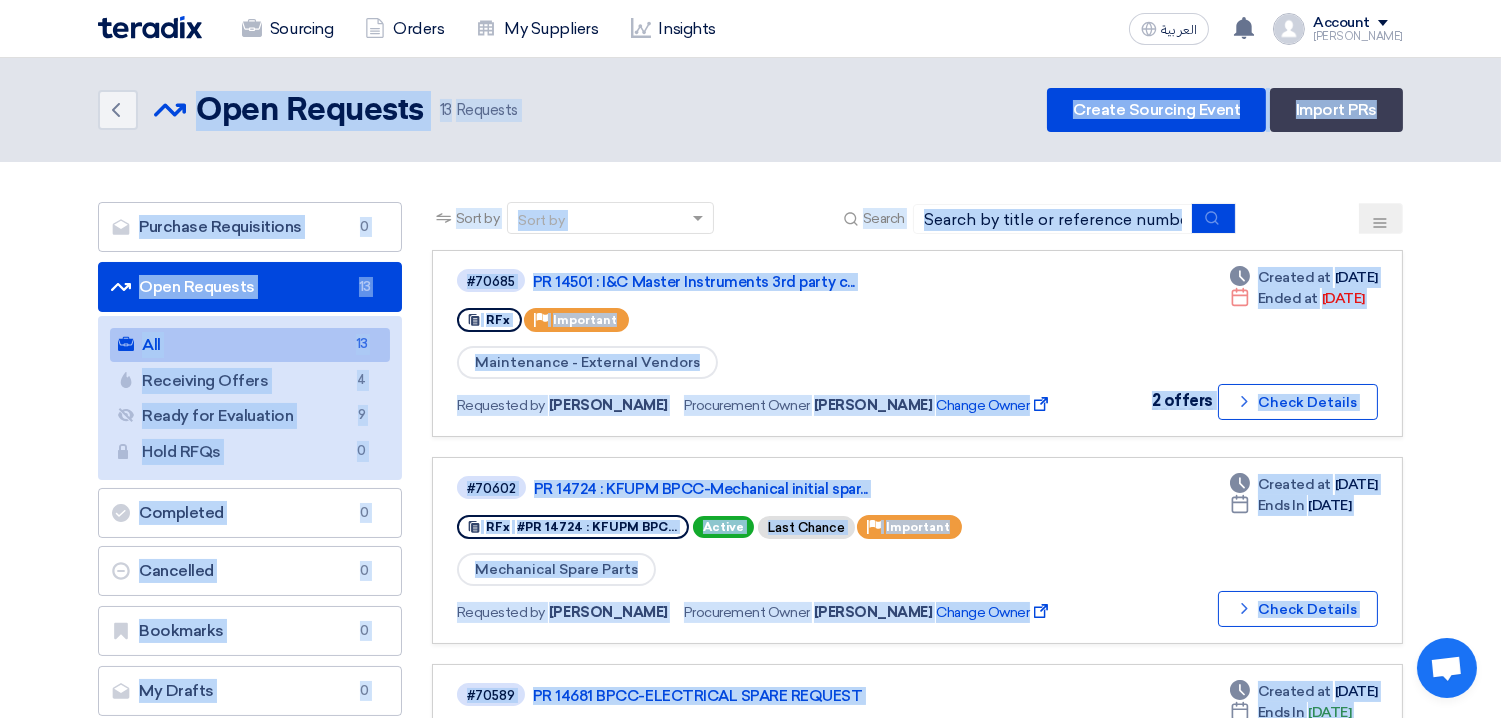 scroll, scrollTop: 4, scrollLeft: 0, axis: vertical 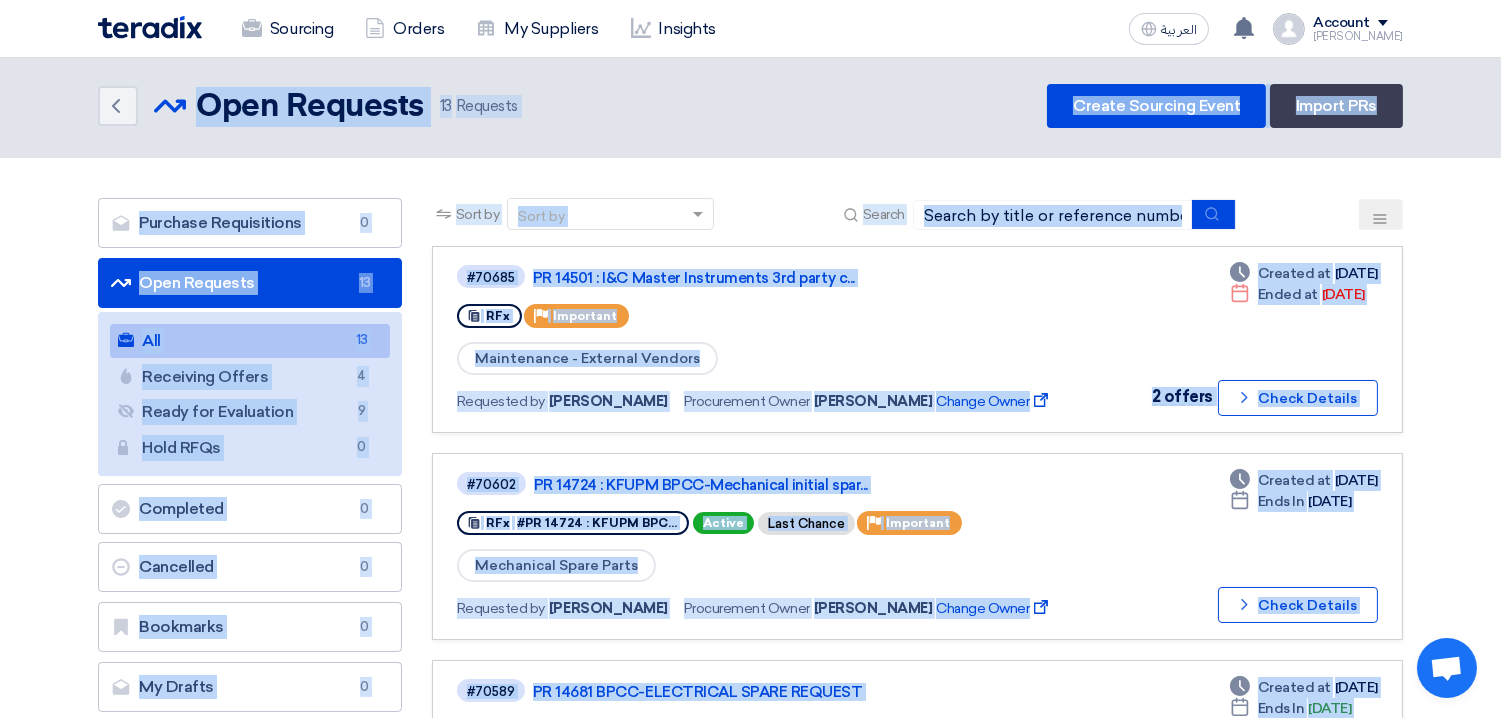 click on "Purchase Requisitions
Purchase Requisitions
0
Open Requests
Open Requests
13
All
All
13
Receiving Offers
Receiving Offers
4" 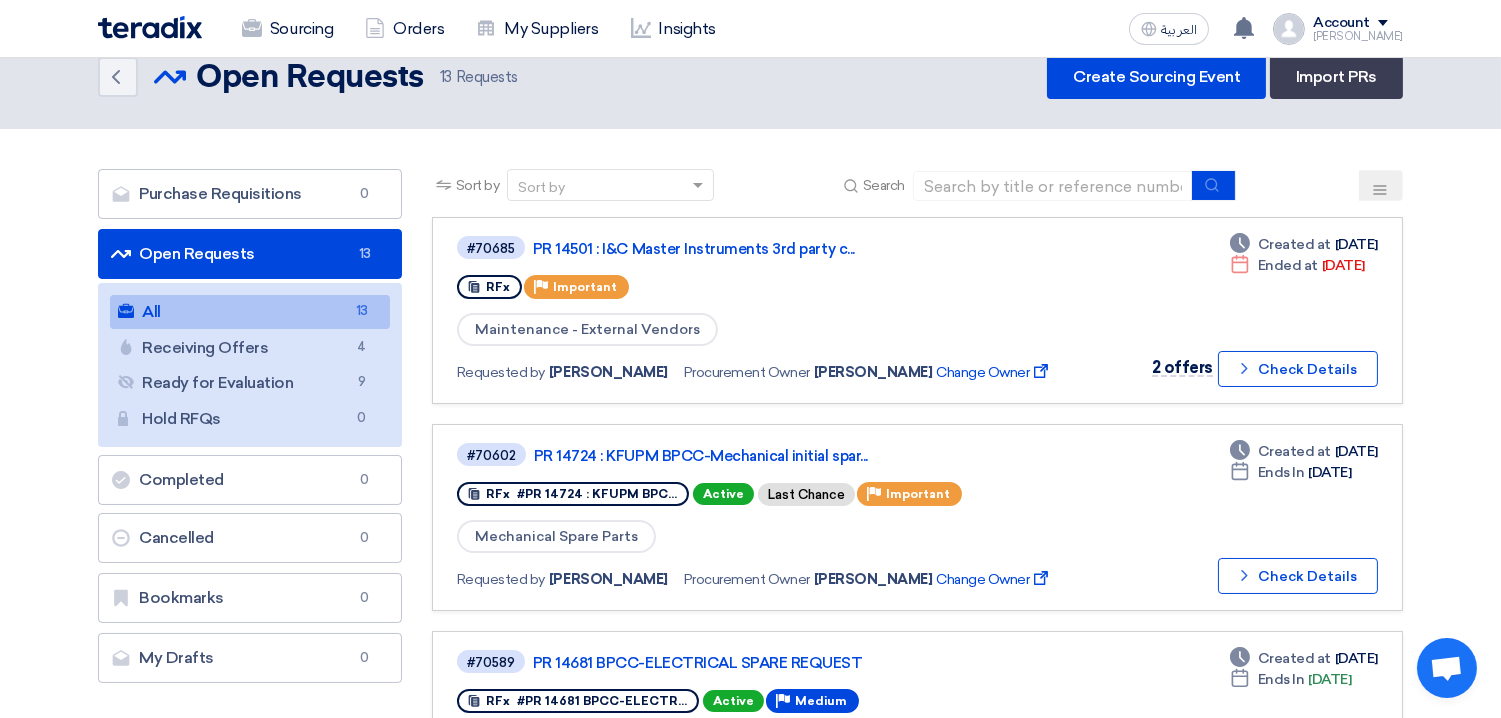 scroll, scrollTop: 0, scrollLeft: 0, axis: both 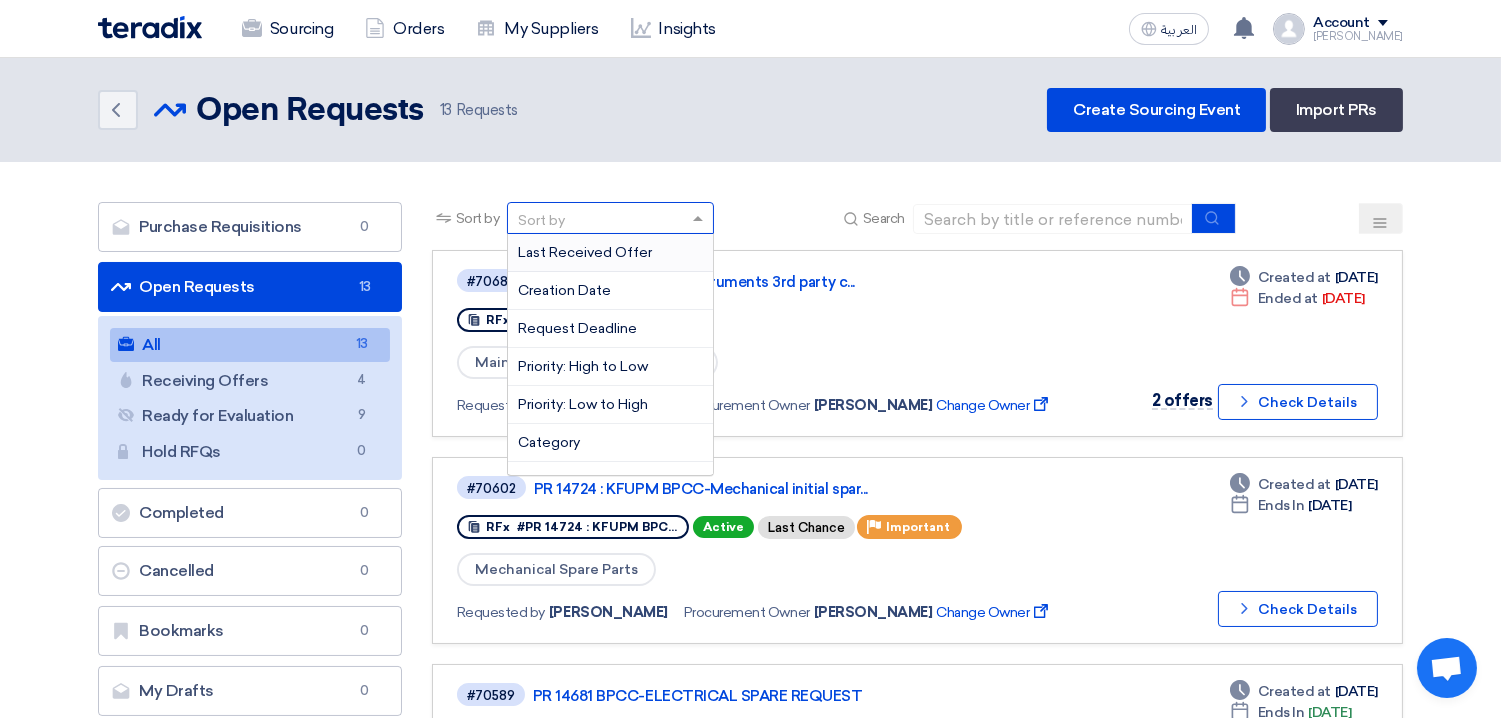 click on "Sort by" 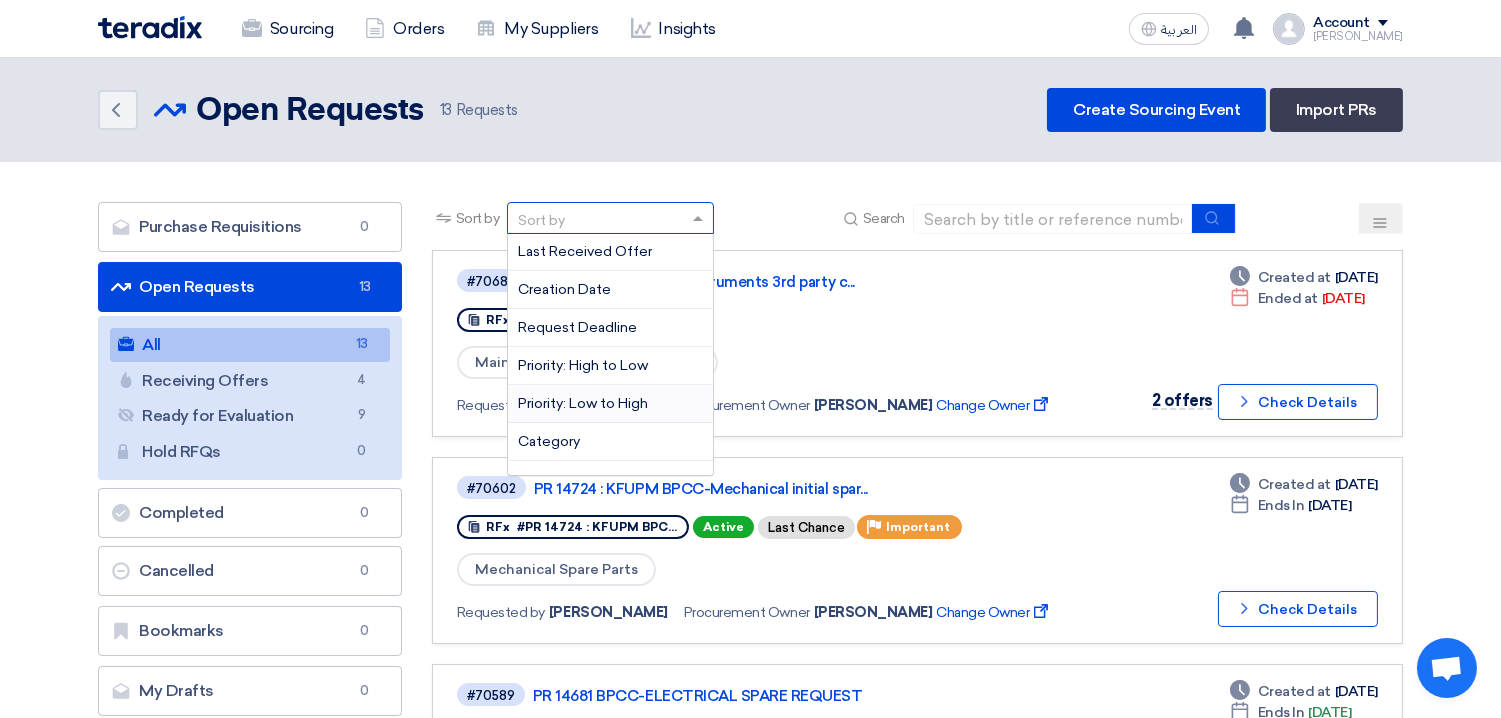 scroll, scrollTop: 0, scrollLeft: 0, axis: both 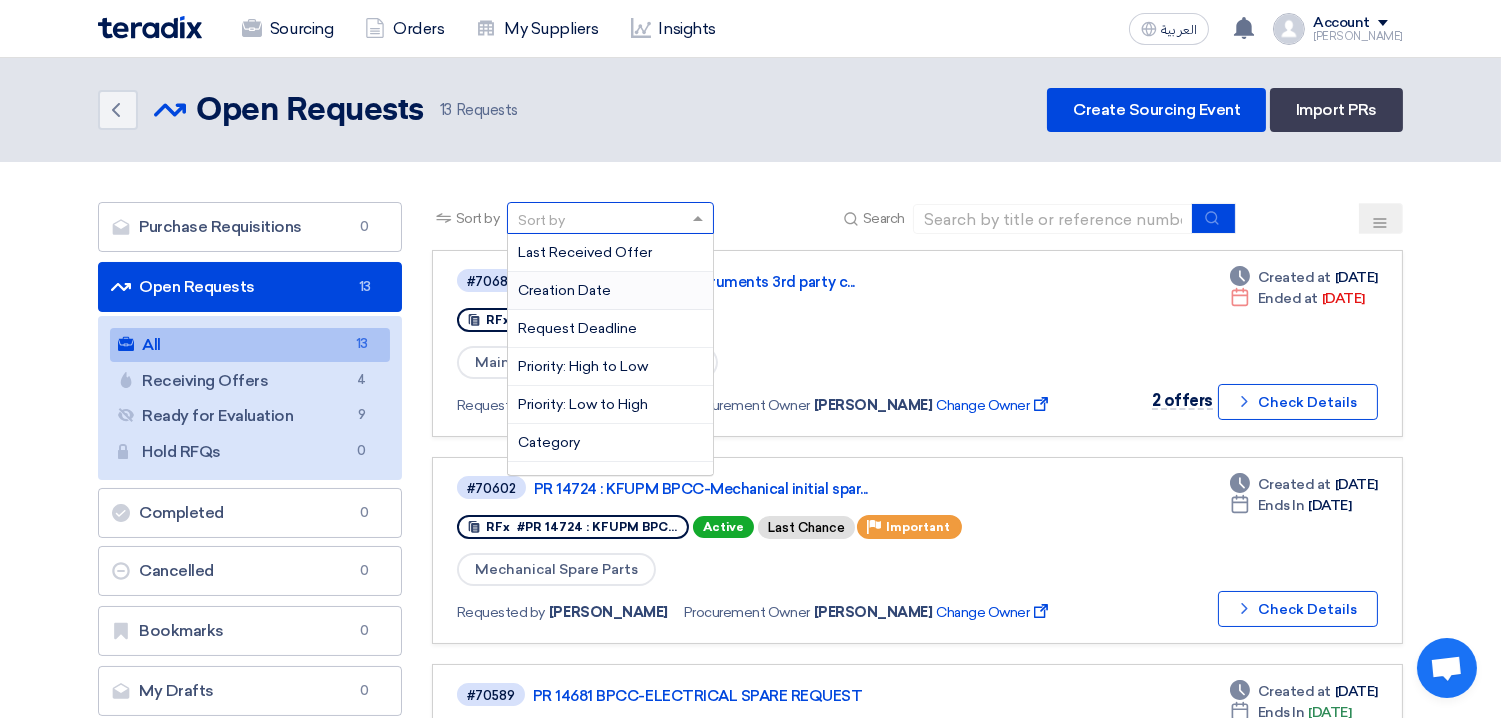 click on "Creation Date" at bounding box center [564, 290] 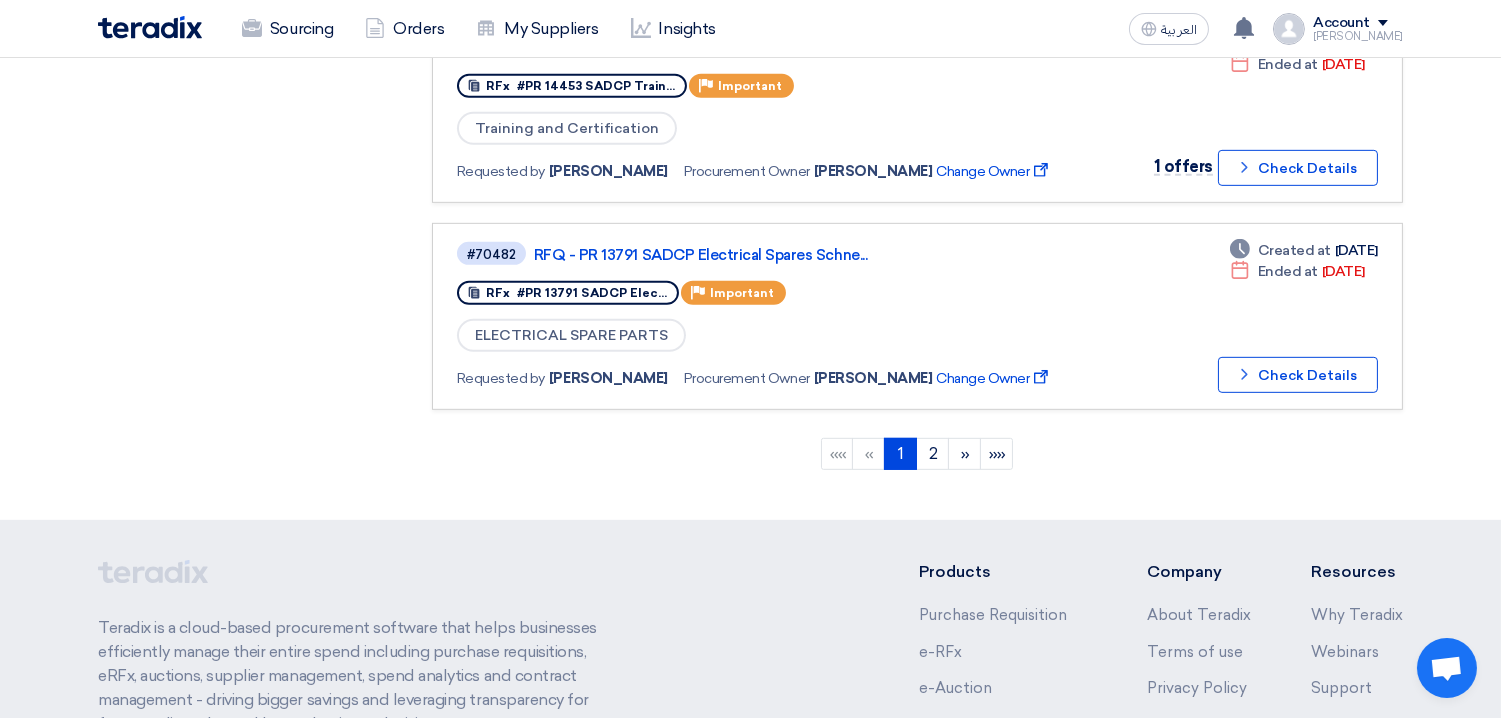scroll, scrollTop: 1907, scrollLeft: 0, axis: vertical 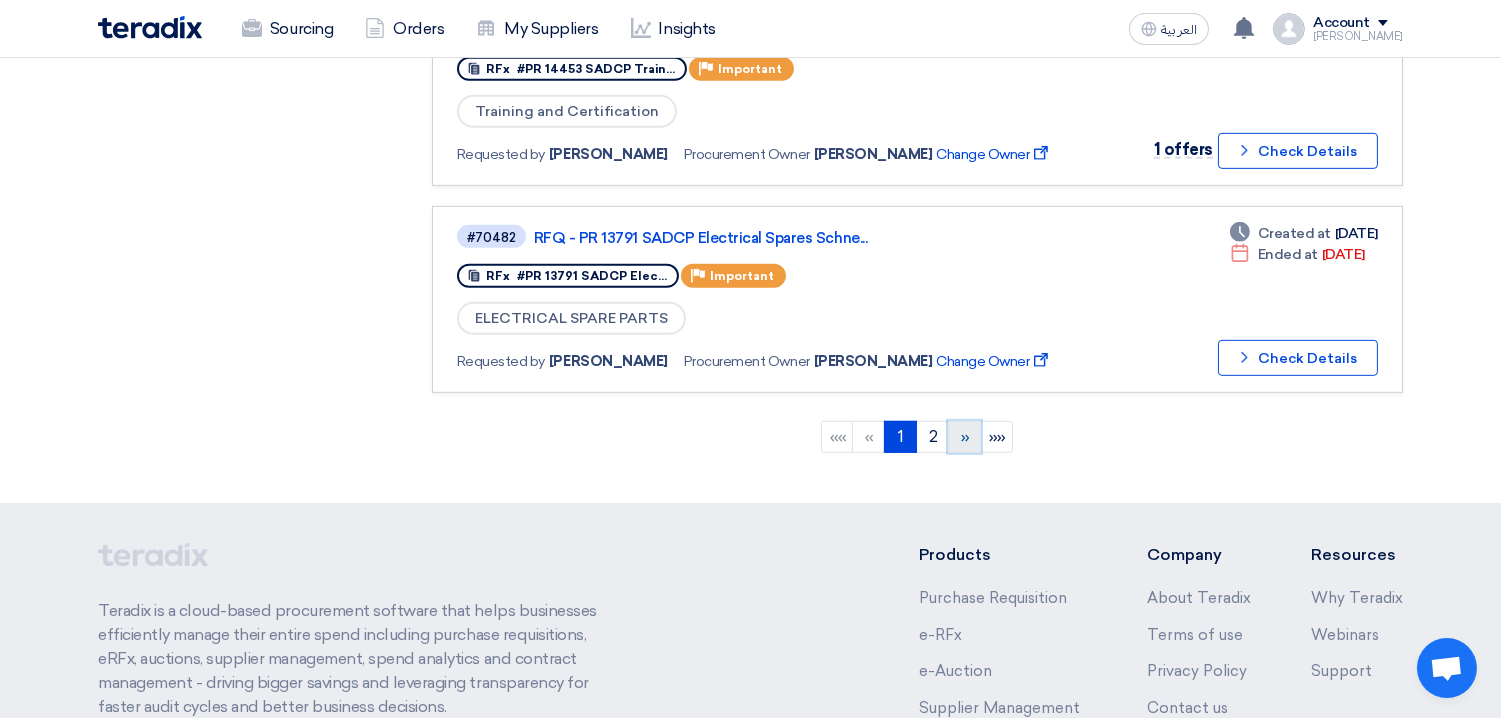 click on "»" 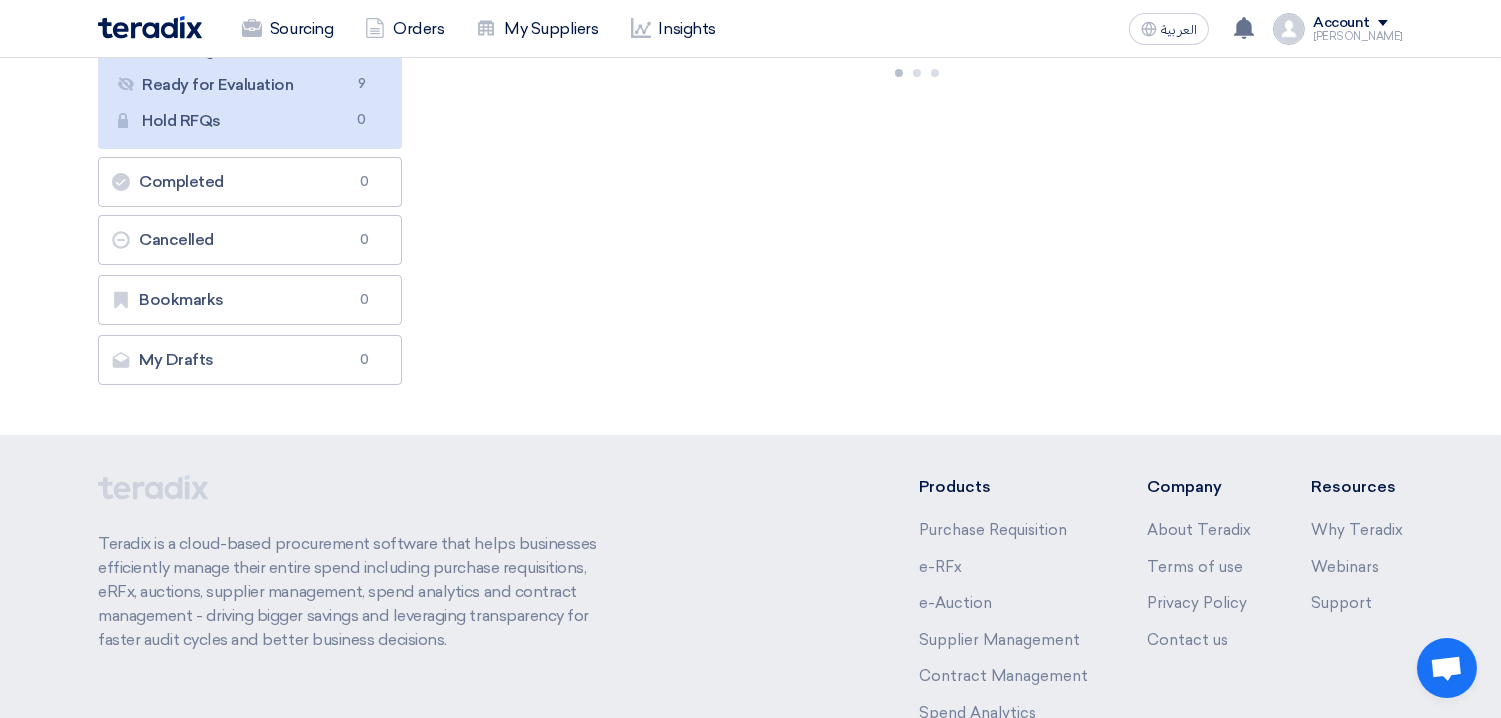 scroll, scrollTop: 498, scrollLeft: 0, axis: vertical 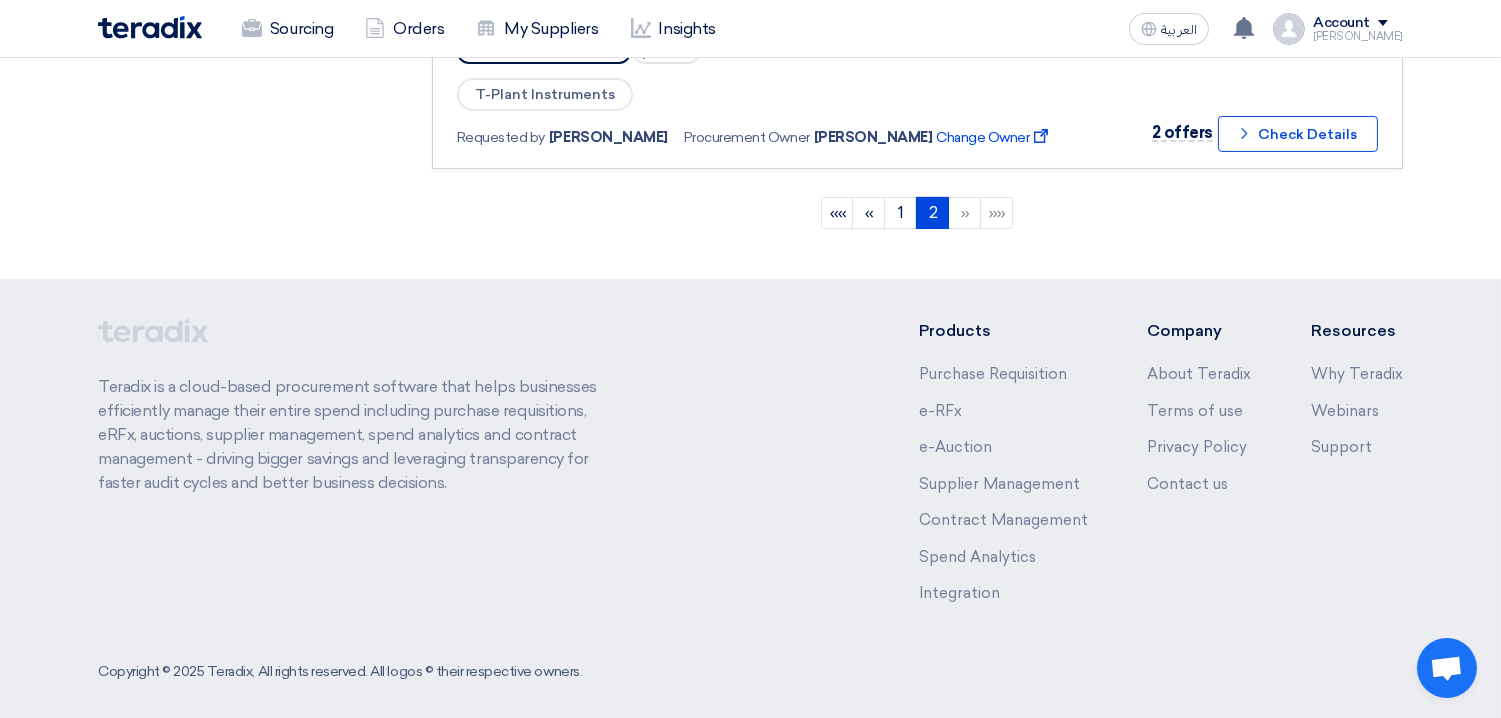 click on "»" 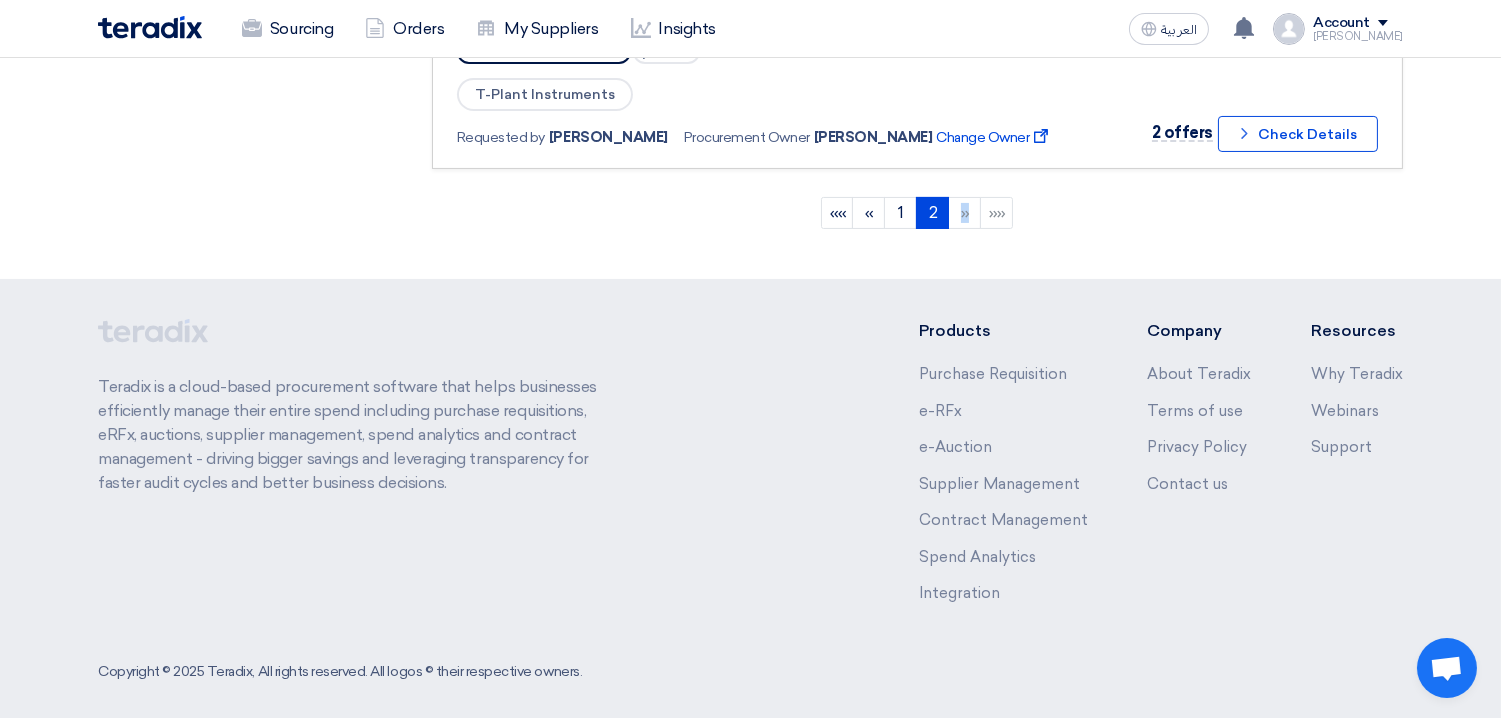 click on "»" 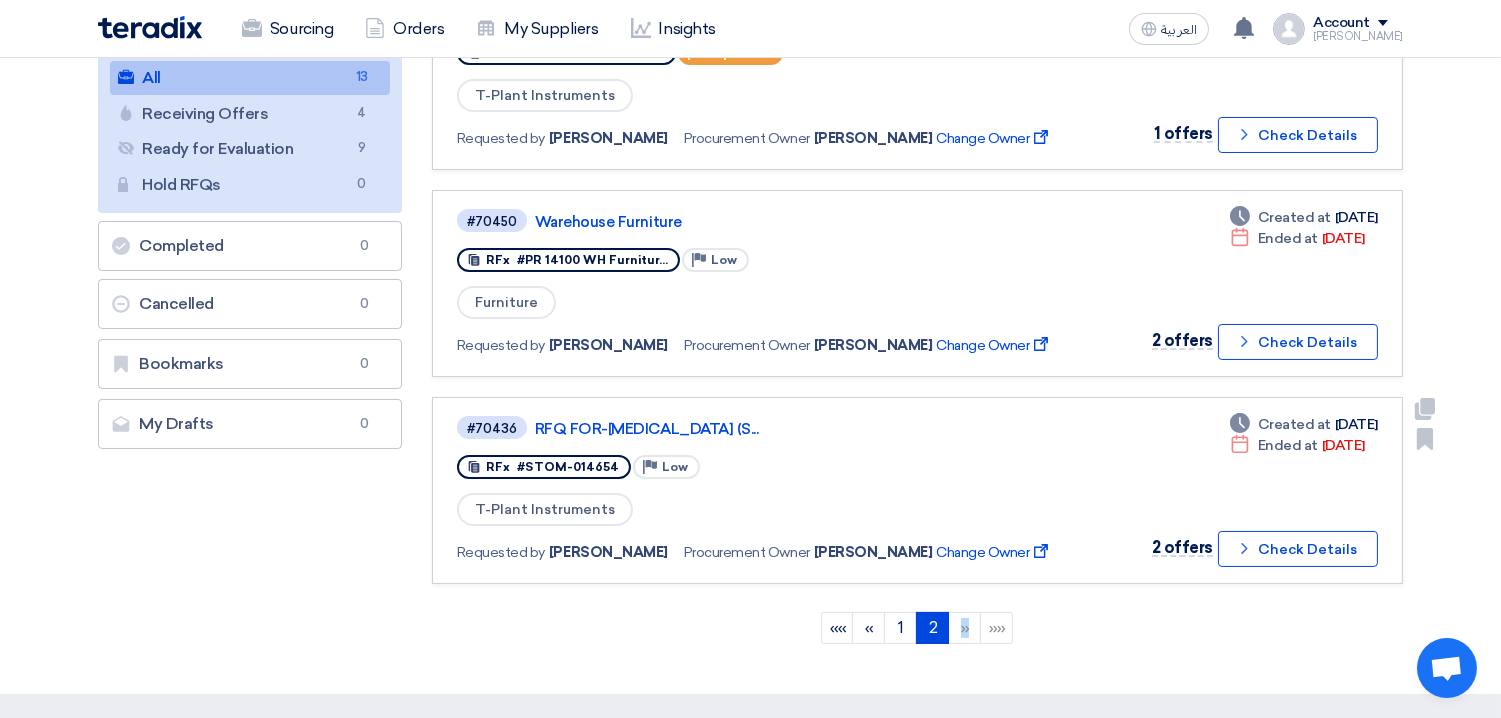 scroll, scrollTop: 257, scrollLeft: 0, axis: vertical 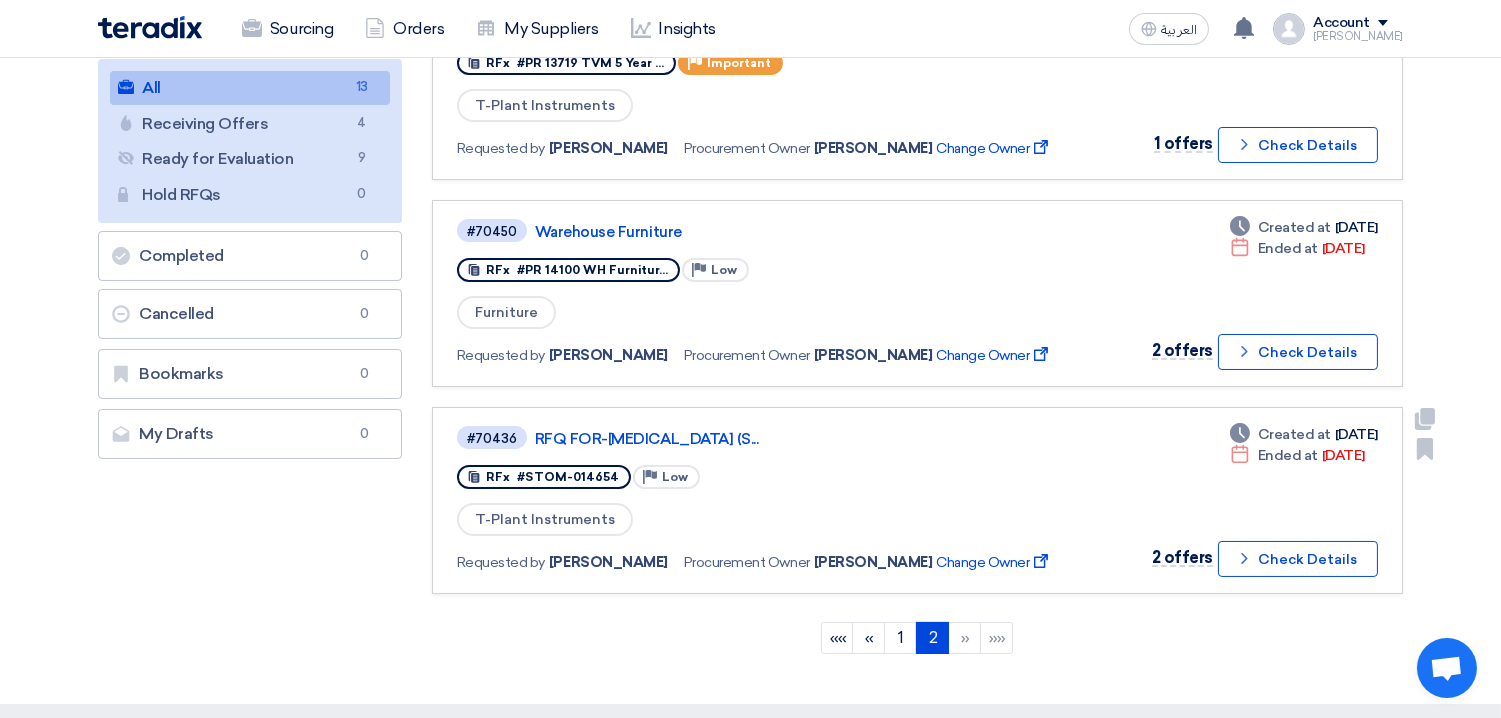 click on "Deadline
Created at
Jun 30, 2025" 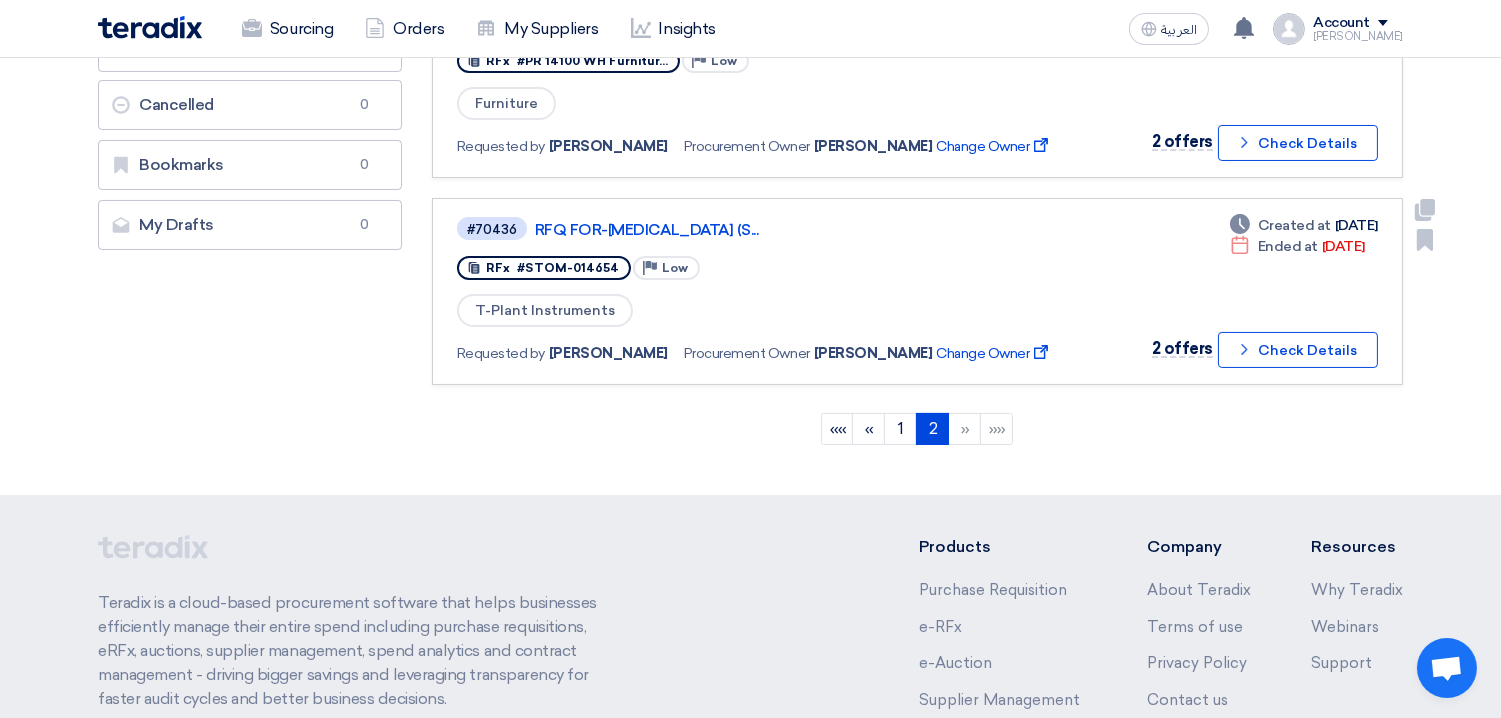 scroll, scrollTop: 515, scrollLeft: 0, axis: vertical 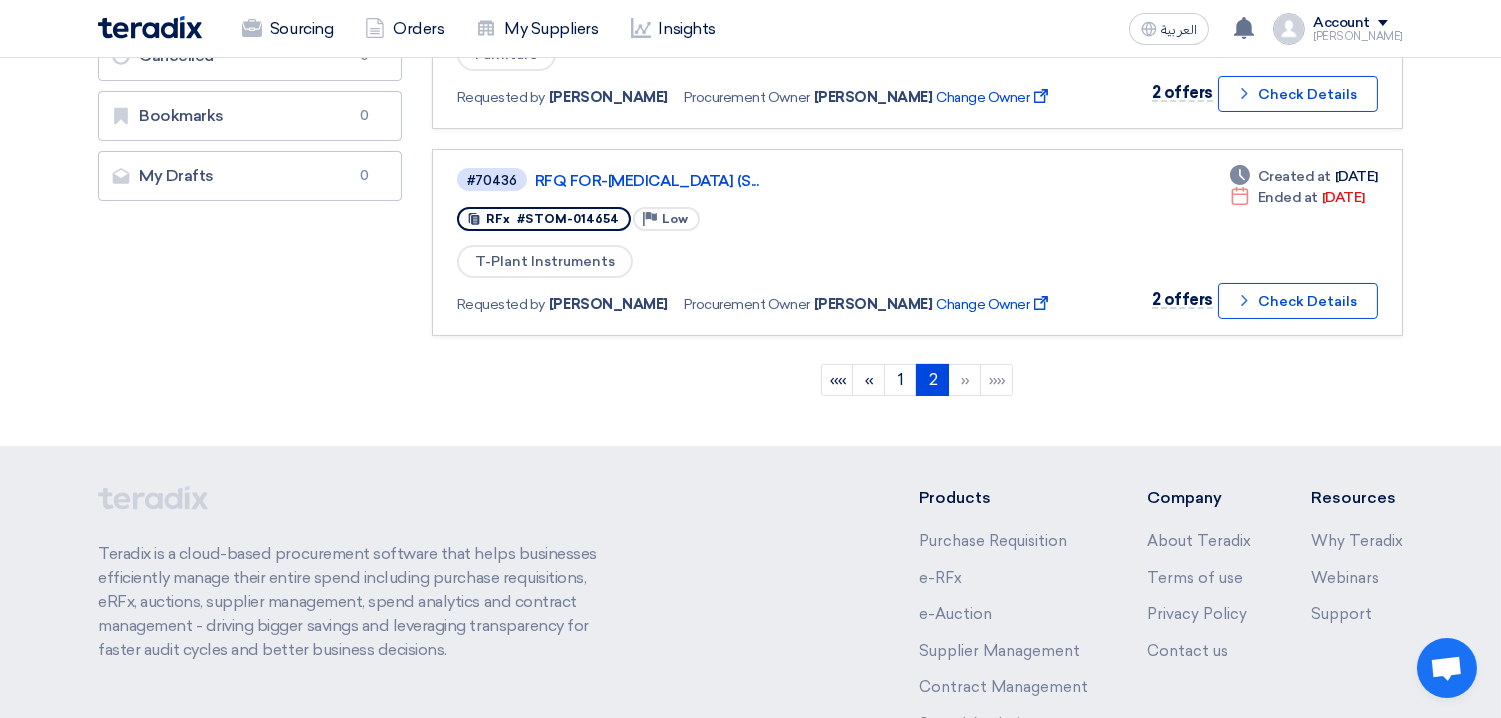 copy on "Jun 30, 2025" 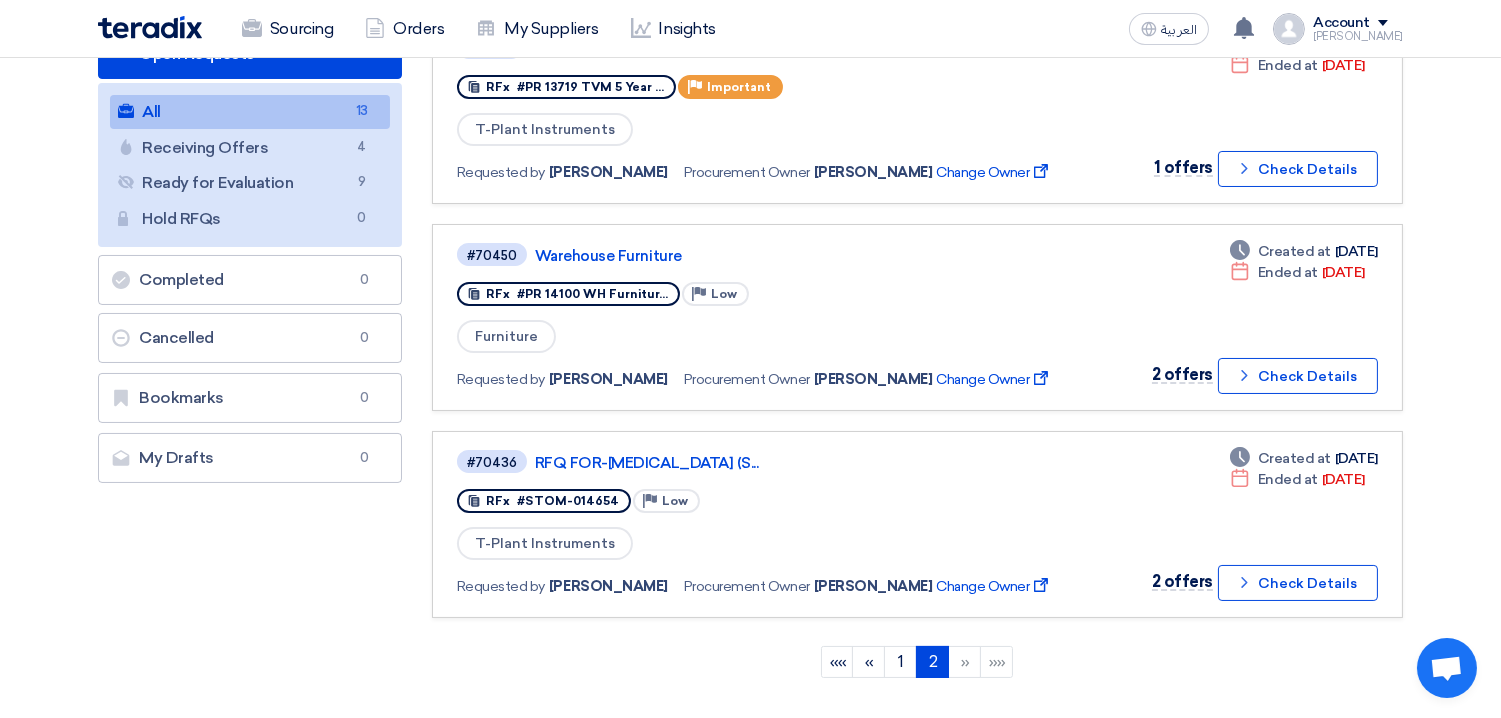 scroll, scrollTop: 138, scrollLeft: 0, axis: vertical 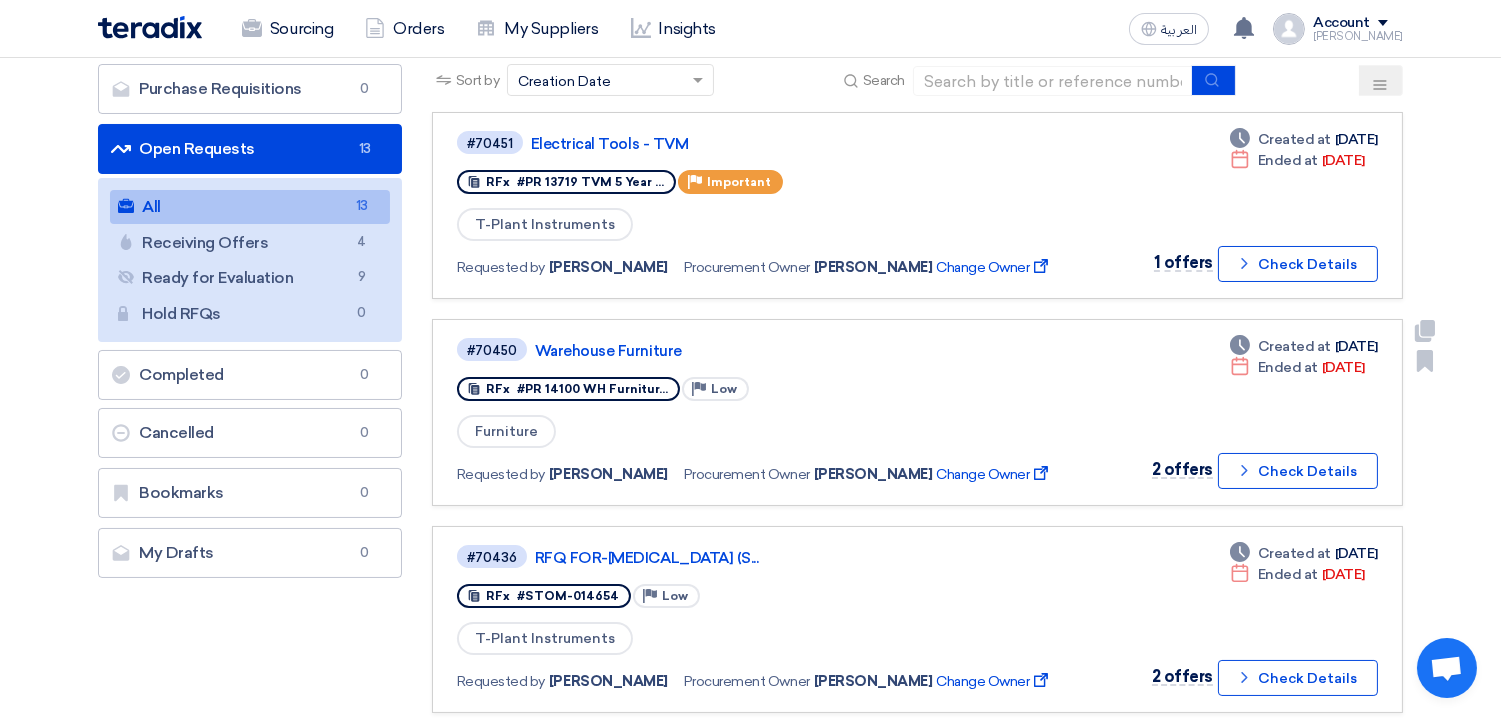 click on "Deadline
Created at
Jul 1, 2025" 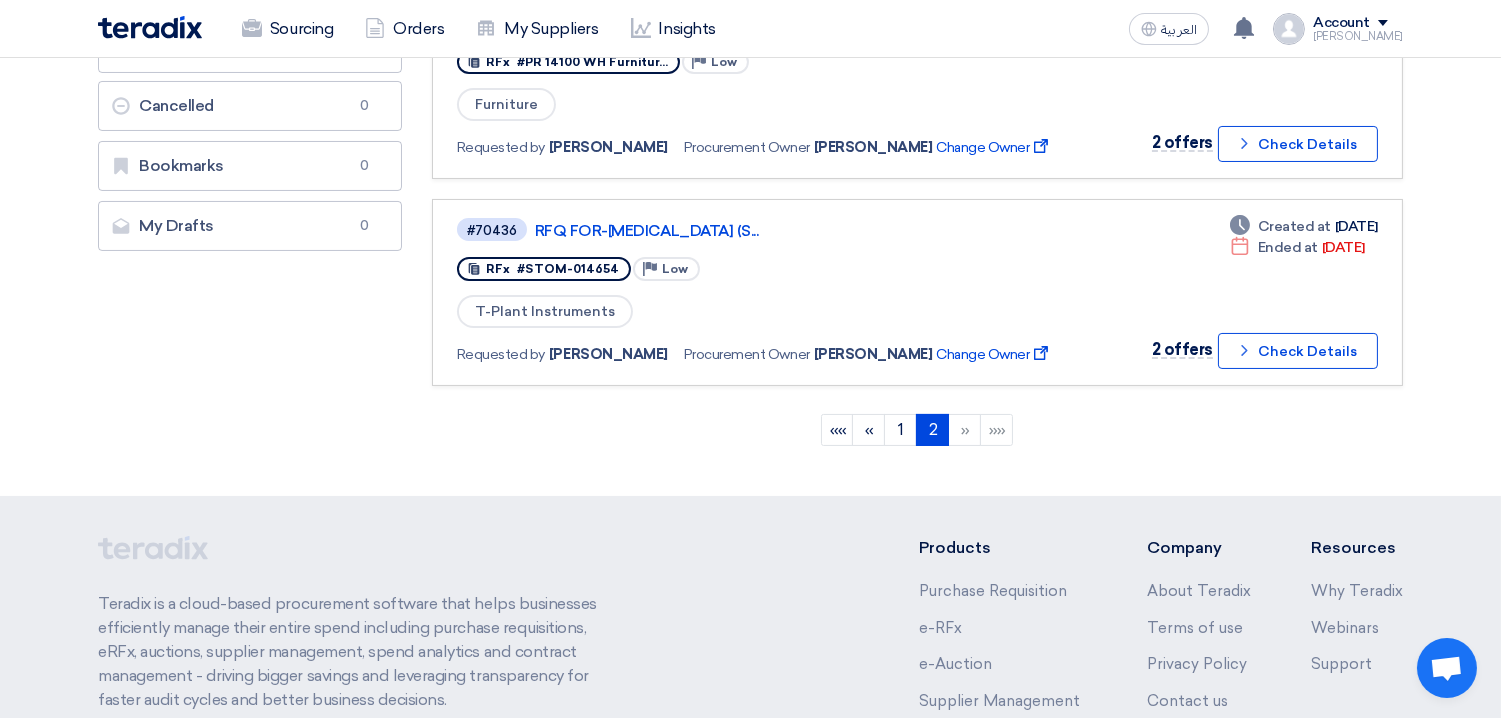scroll, scrollTop: 582, scrollLeft: 0, axis: vertical 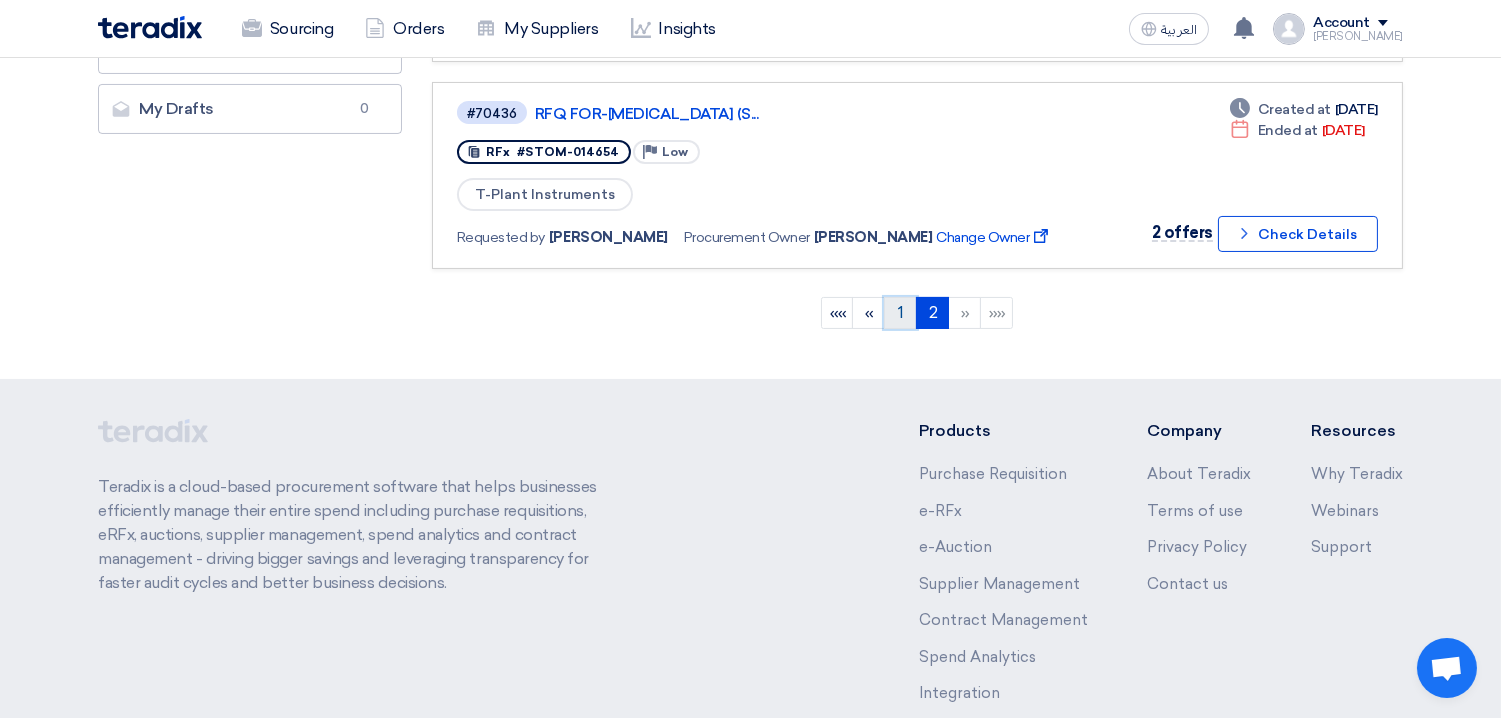 click on "1" 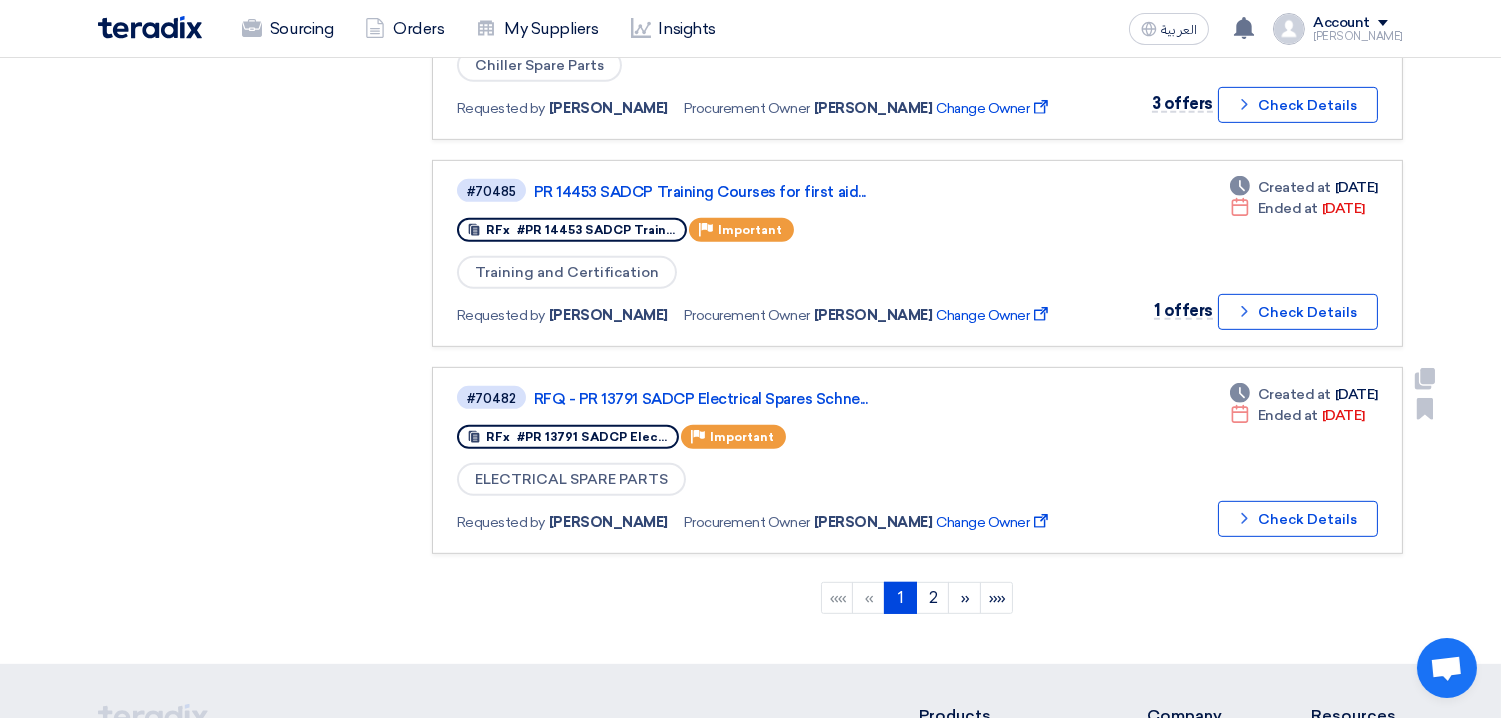 scroll, scrollTop: 1742, scrollLeft: 0, axis: vertical 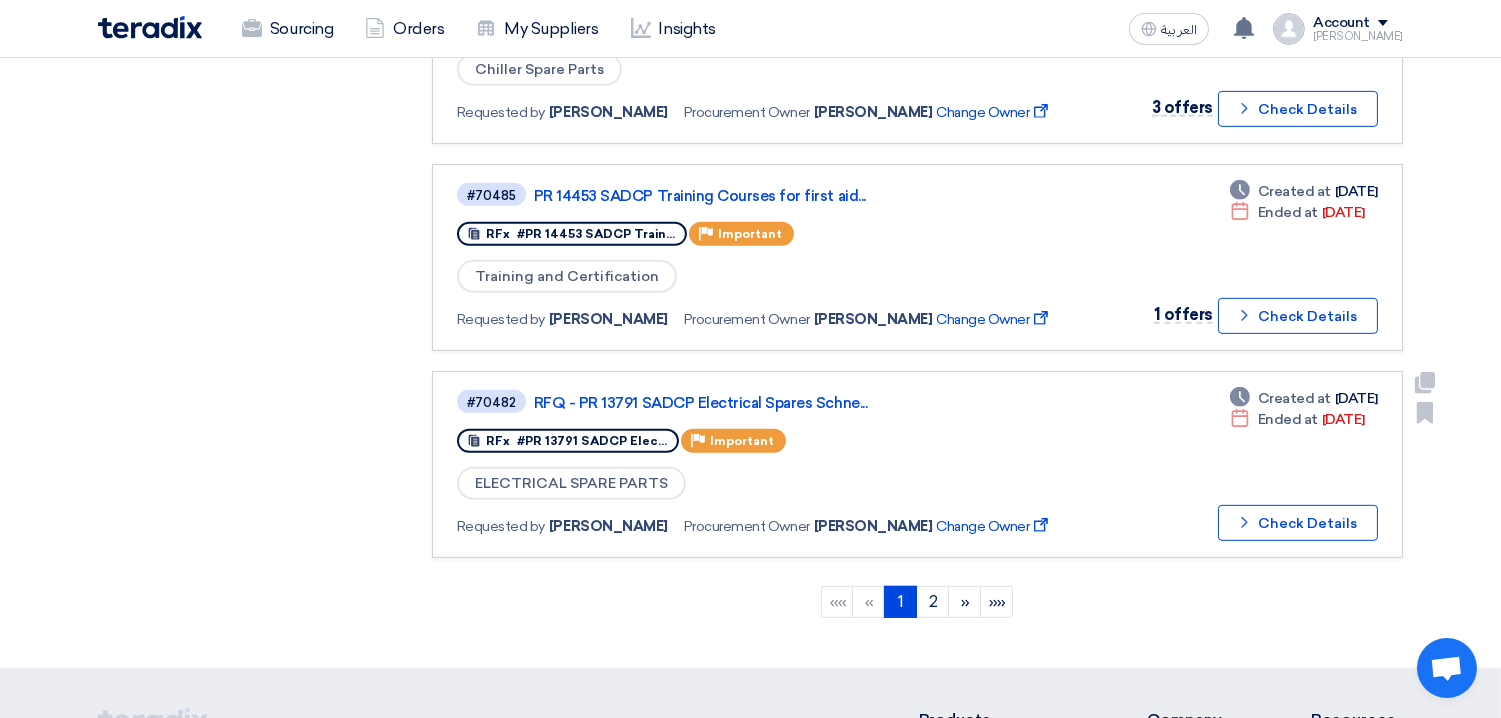 click on "Deadline
Created at
Jul 3, 2025" 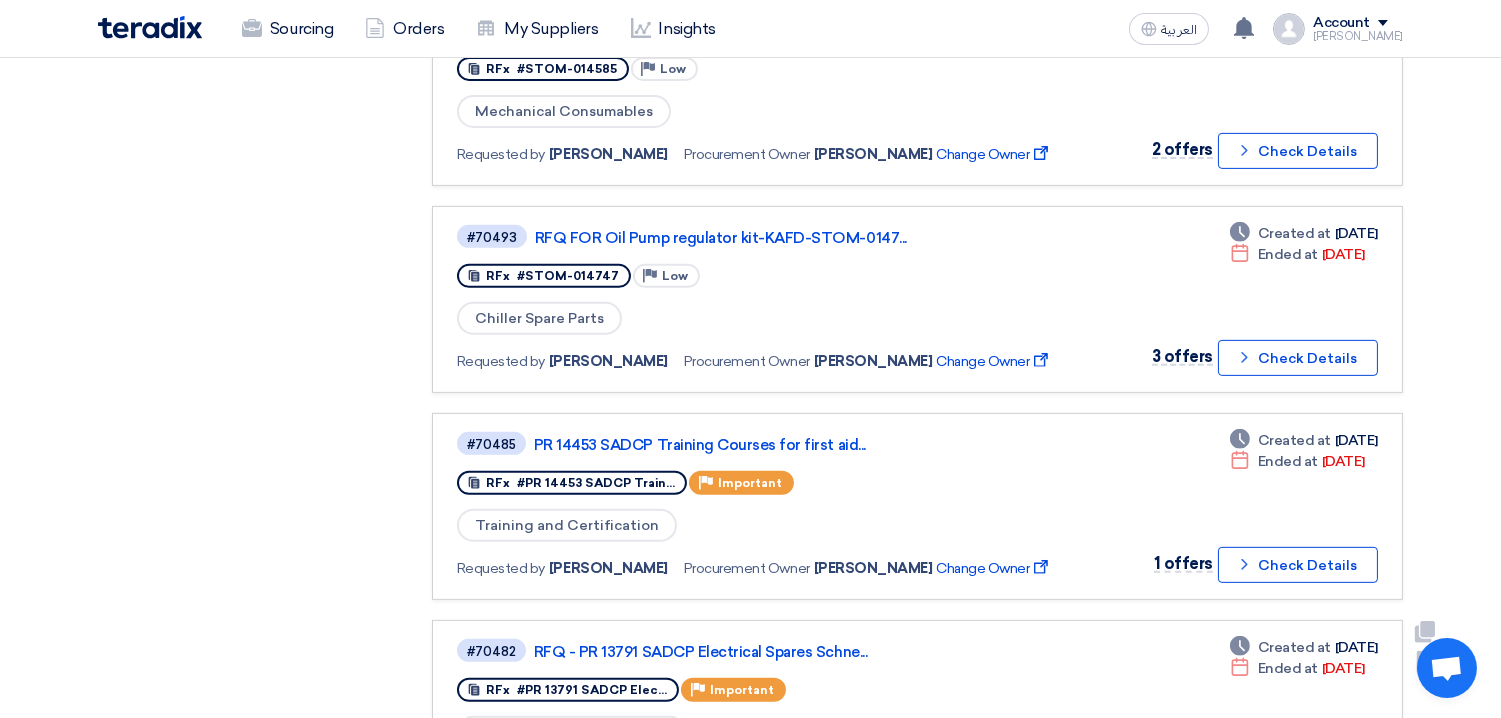 scroll, scrollTop: 1491, scrollLeft: 0, axis: vertical 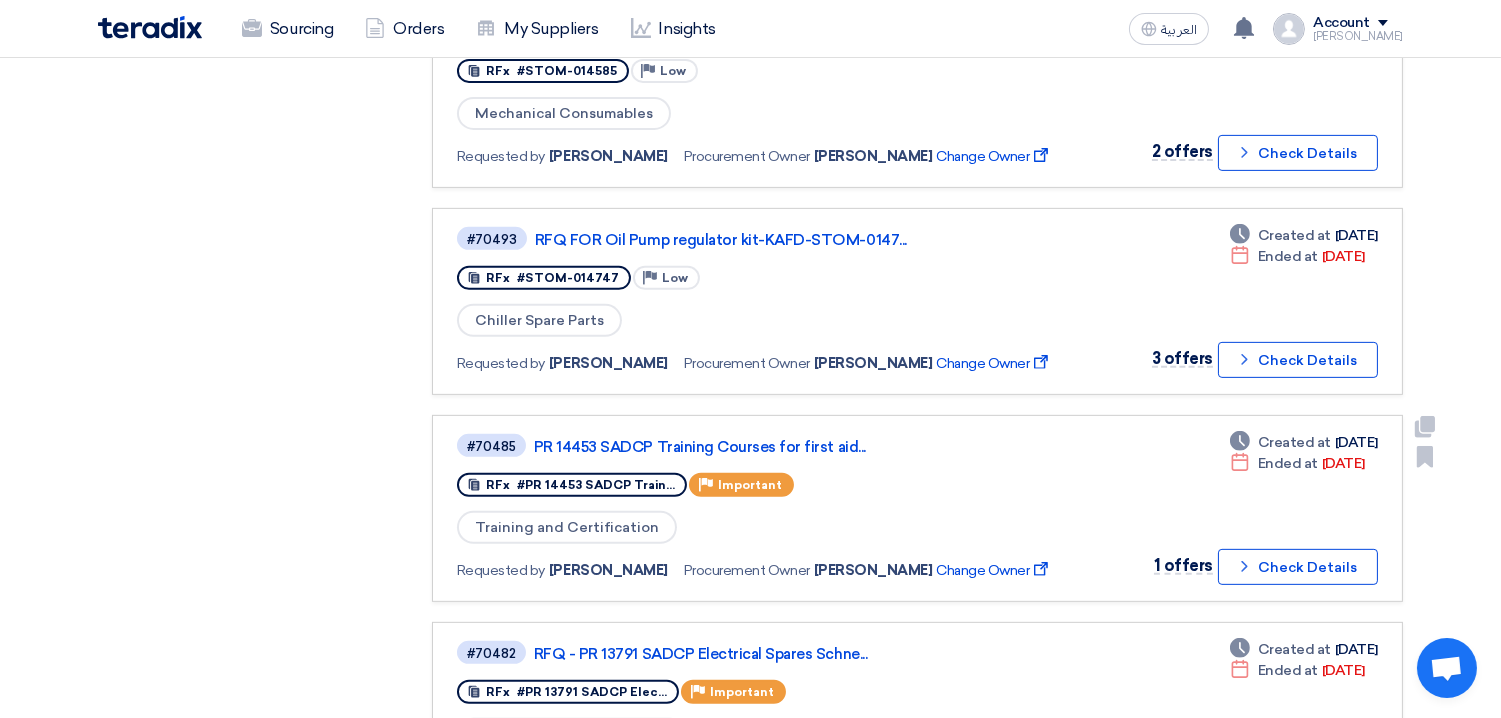 click on "Deadline
Created at
Jul 5, 2025" 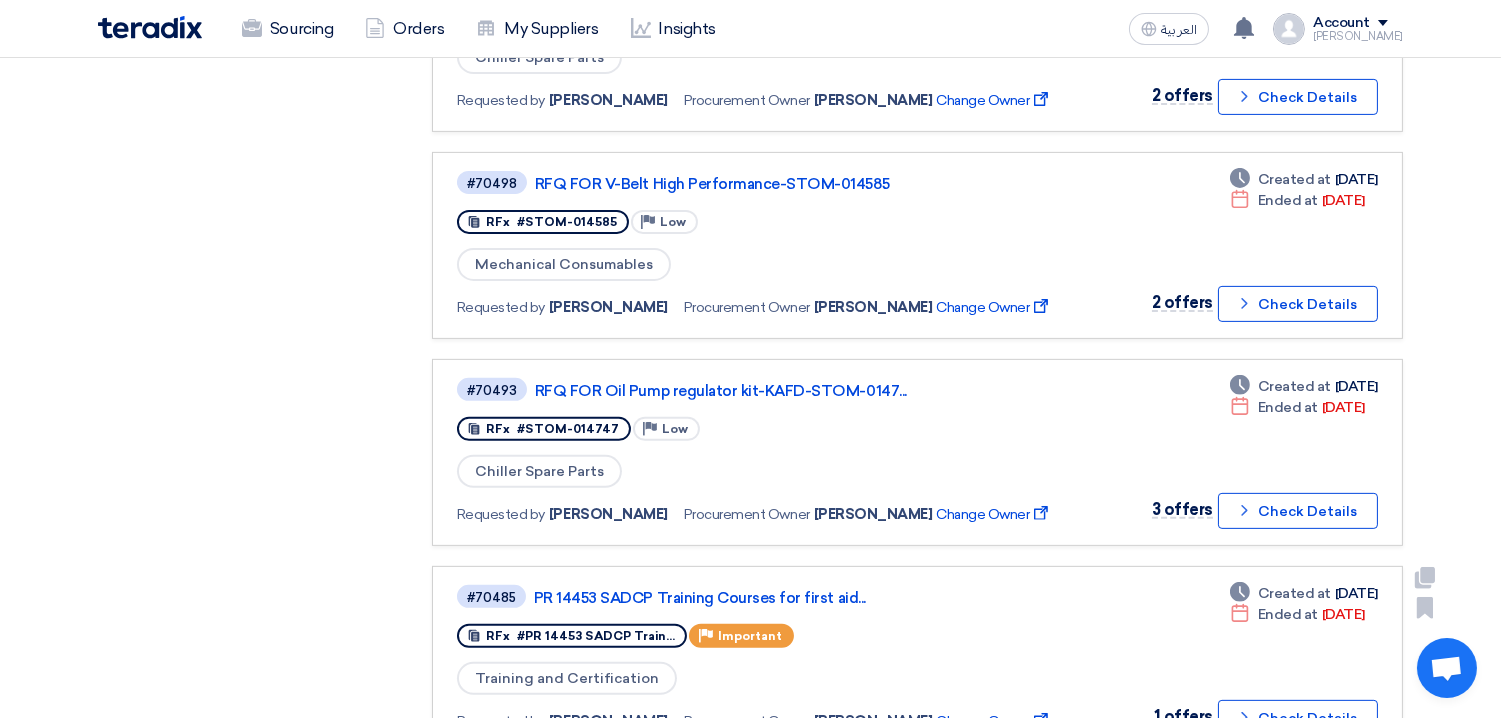 scroll, scrollTop: 1347, scrollLeft: 0, axis: vertical 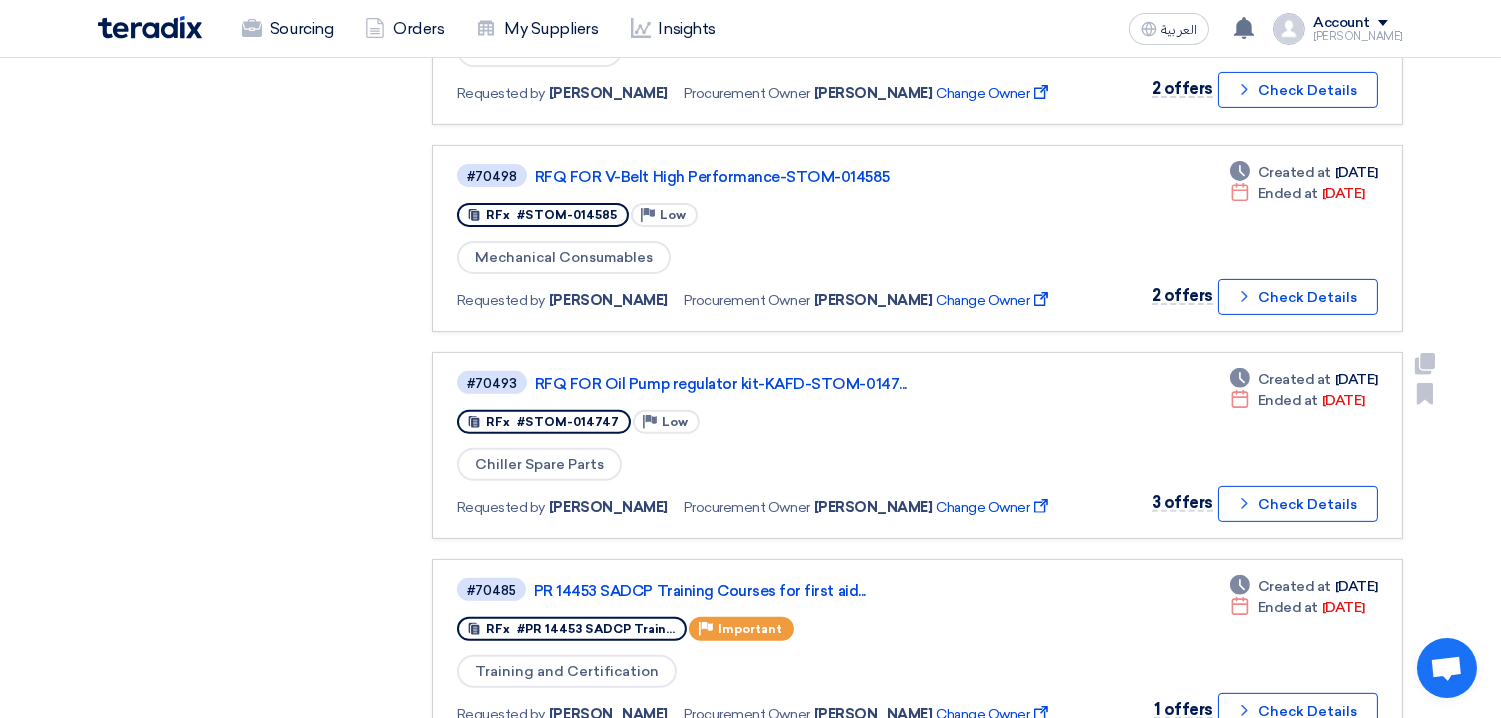 click on "Deadline
Created at
Jul 6, 2025" 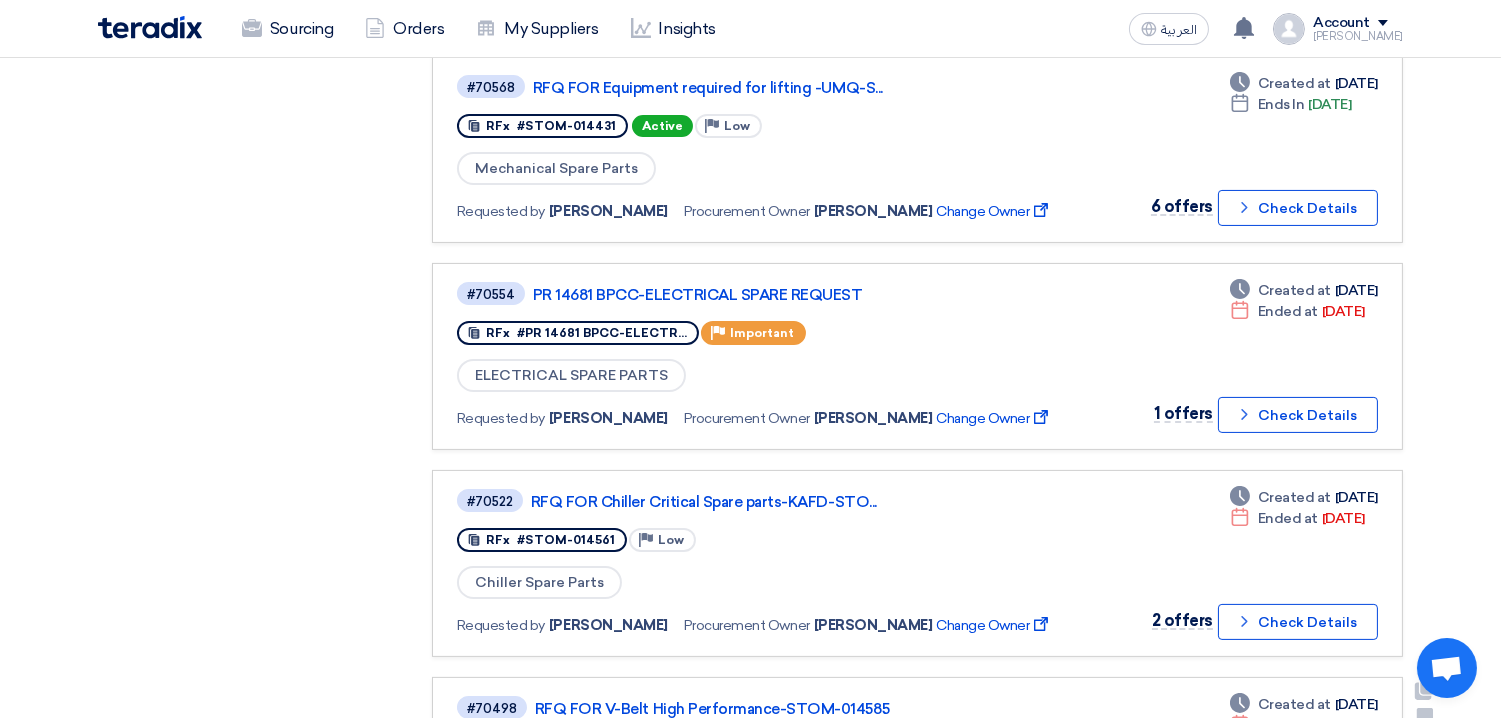 scroll, scrollTop: 801, scrollLeft: 0, axis: vertical 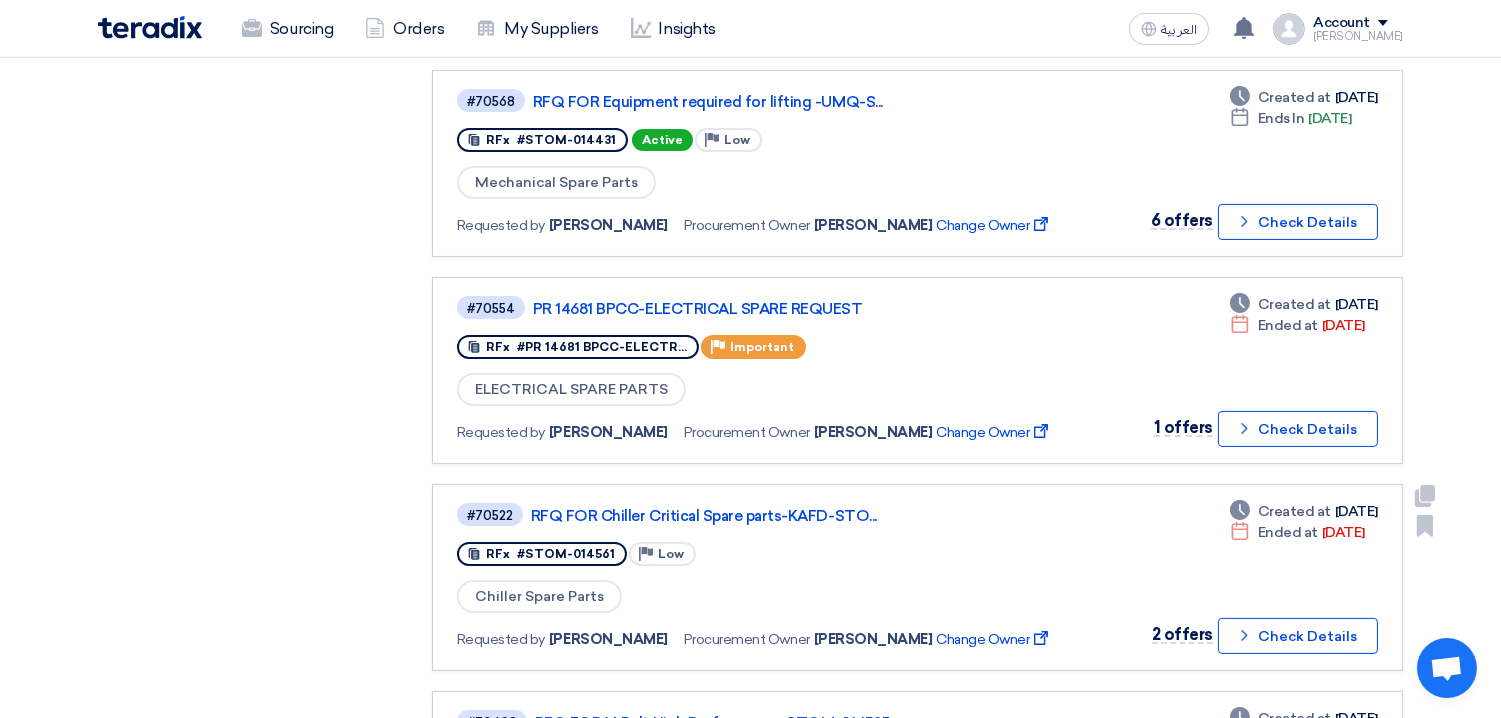 click on "Deadline
Created at
Jul 9, 2025" 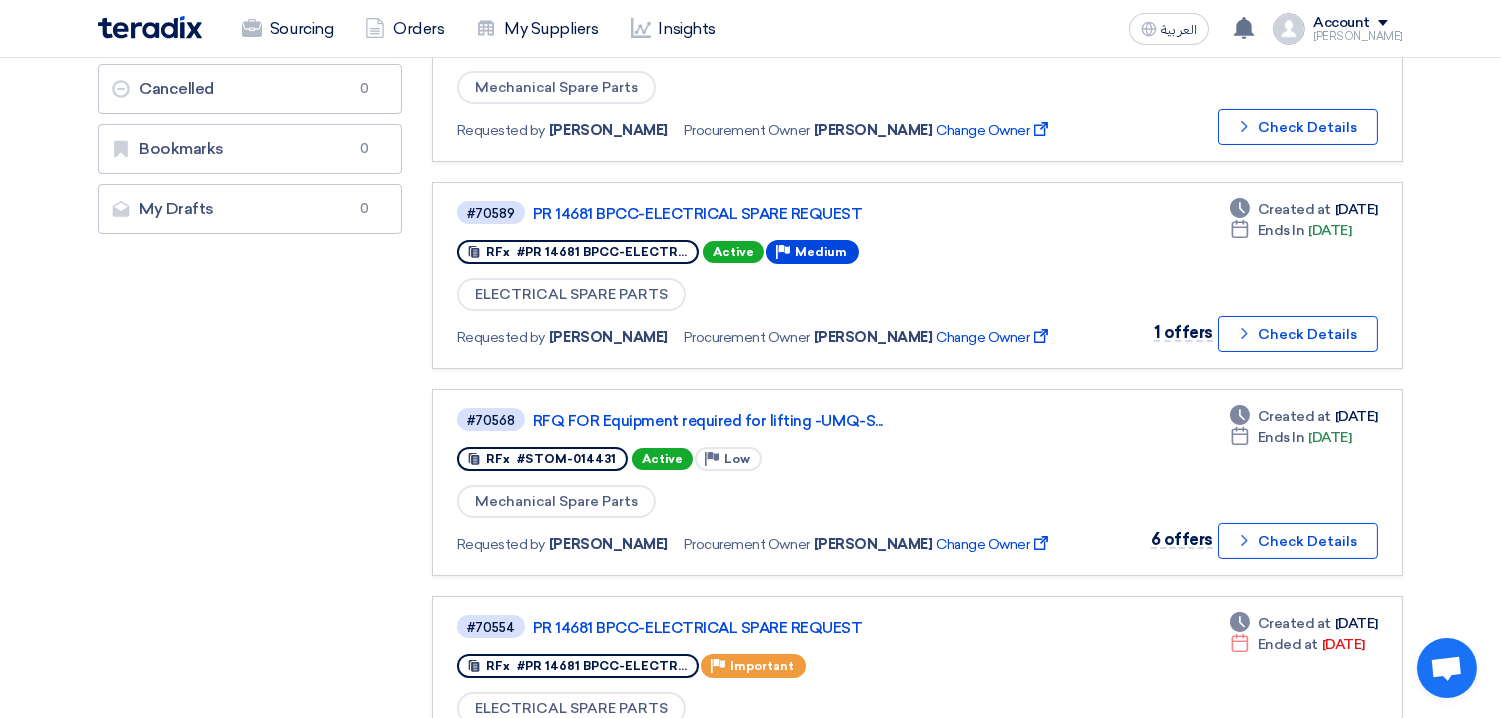 scroll, scrollTop: 477, scrollLeft: 0, axis: vertical 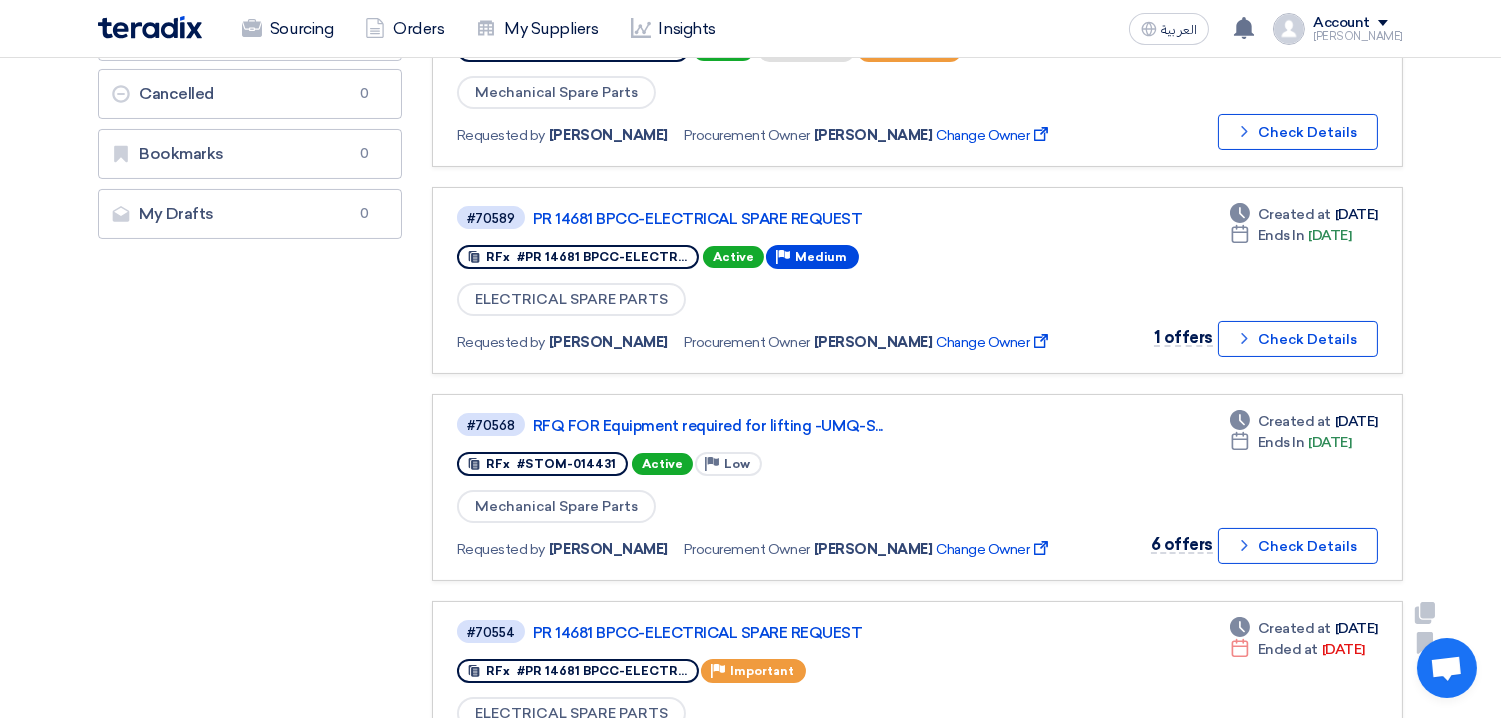 click on "Deadline
Created at
Jul 12, 2025" 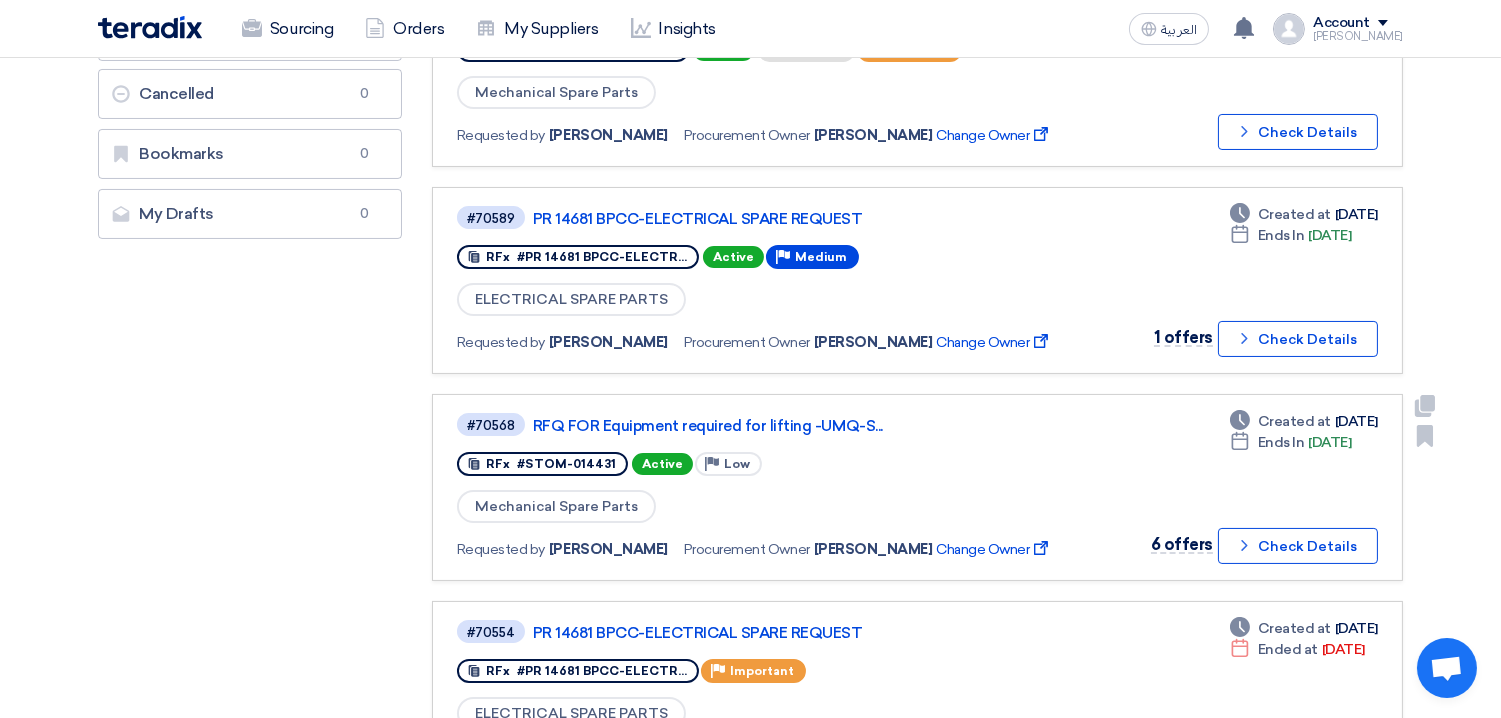 click on "Deadline
Created at
Jul 13, 2025" 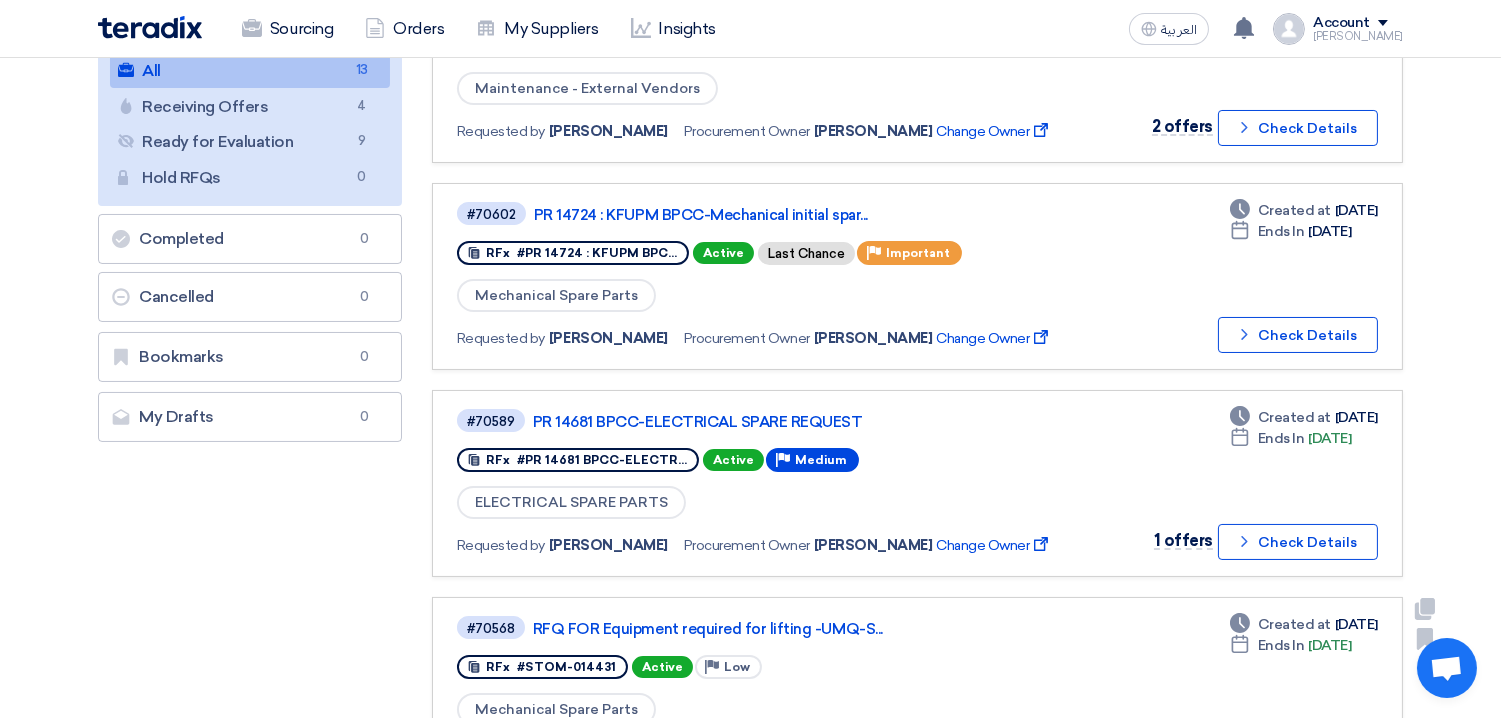 scroll, scrollTop: 262, scrollLeft: 0, axis: vertical 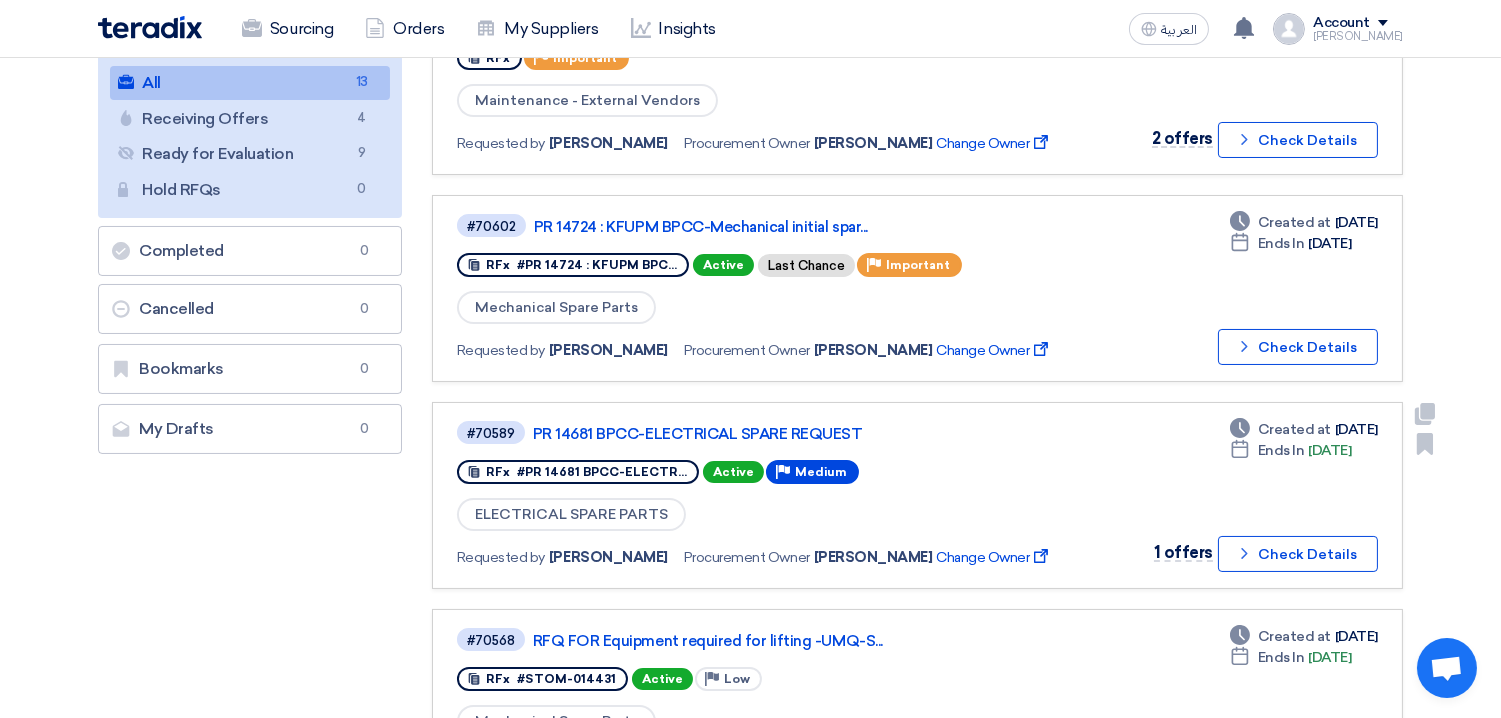 click on "Deadline
Created at
Jul 14, 2025" 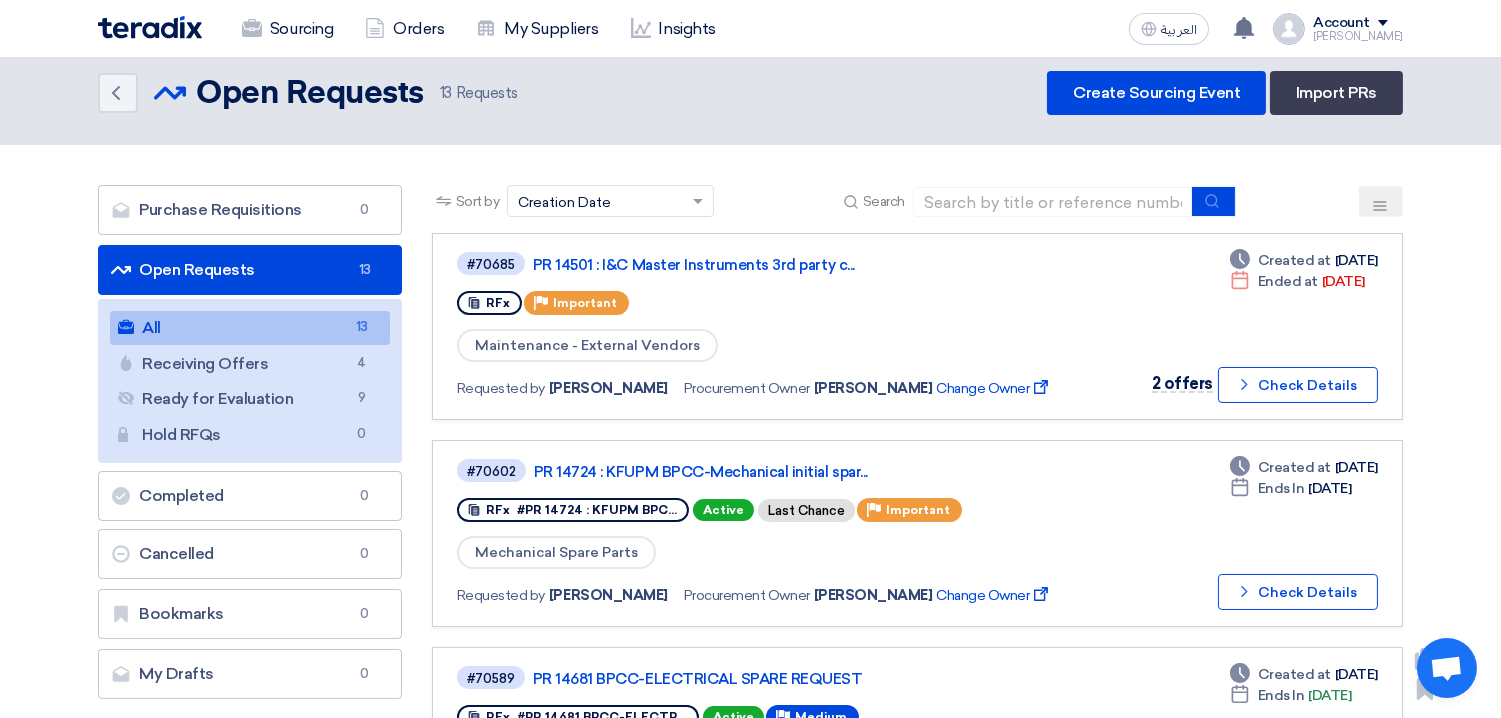scroll, scrollTop: 15, scrollLeft: 0, axis: vertical 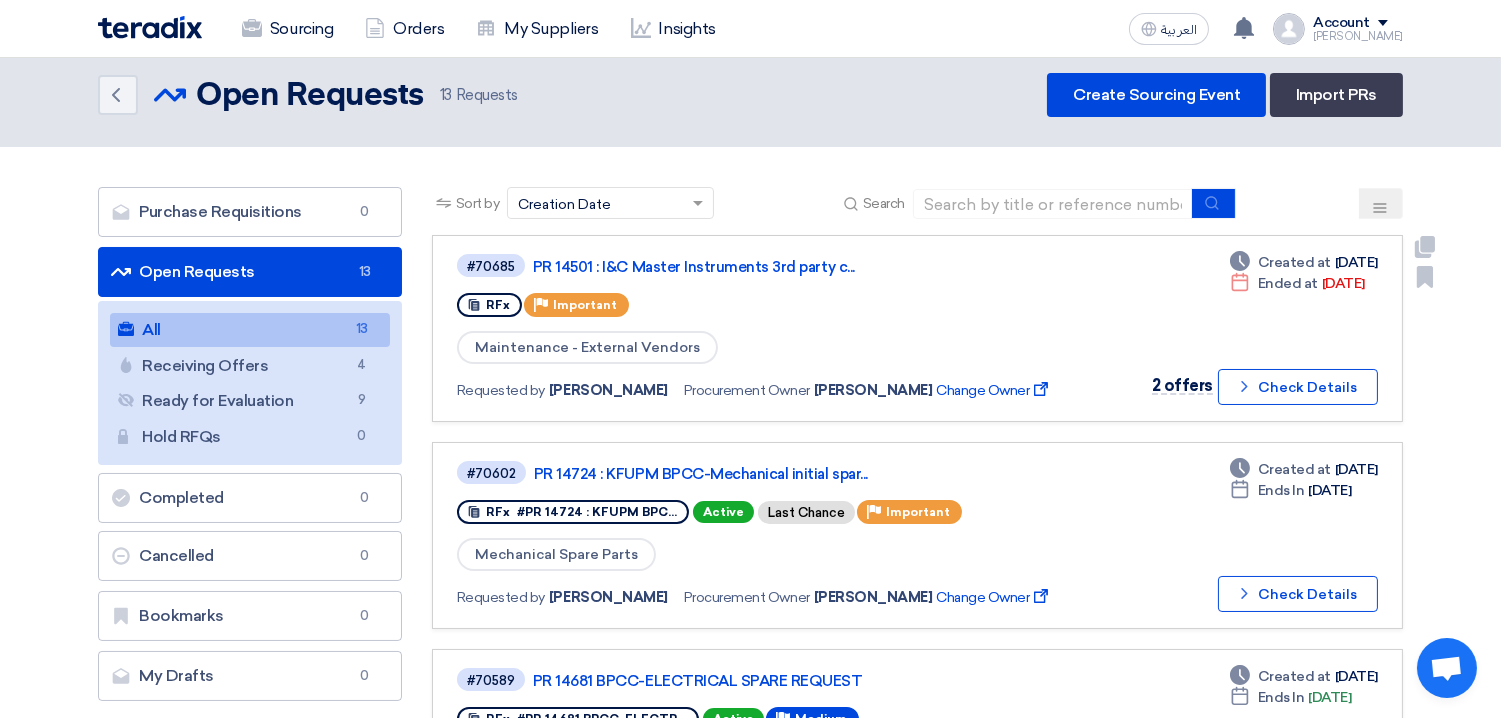 click on "Deadline
Created at
Jul 17, 2025" 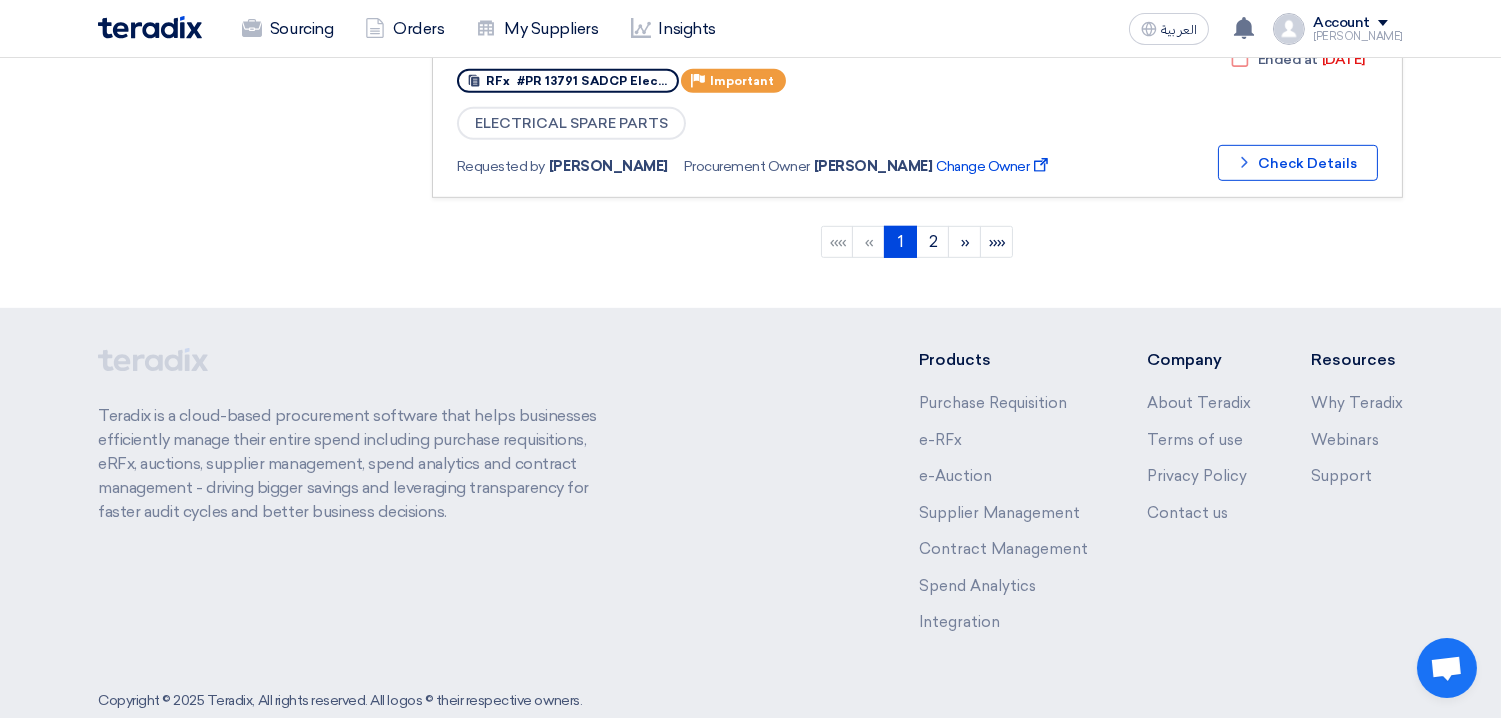 scroll, scrollTop: 2106, scrollLeft: 0, axis: vertical 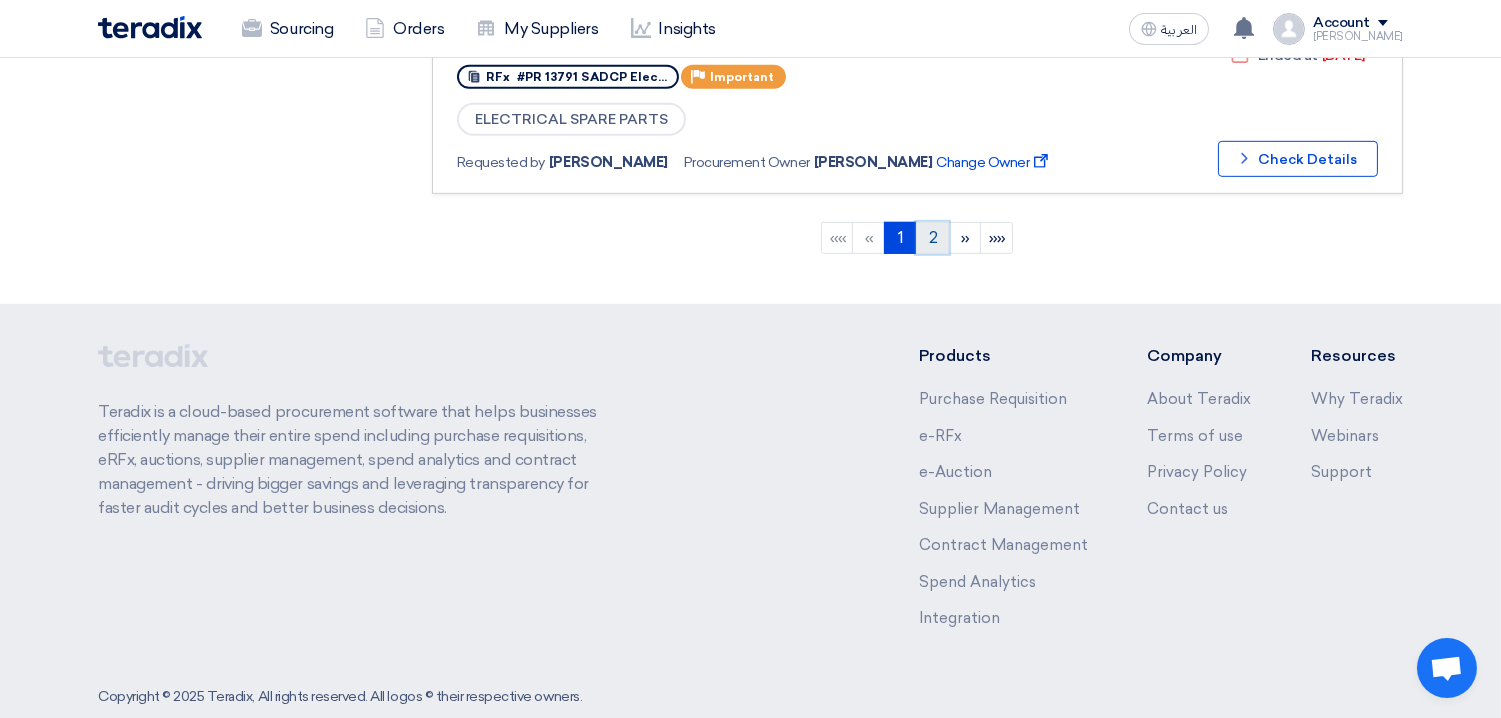 click on "2" 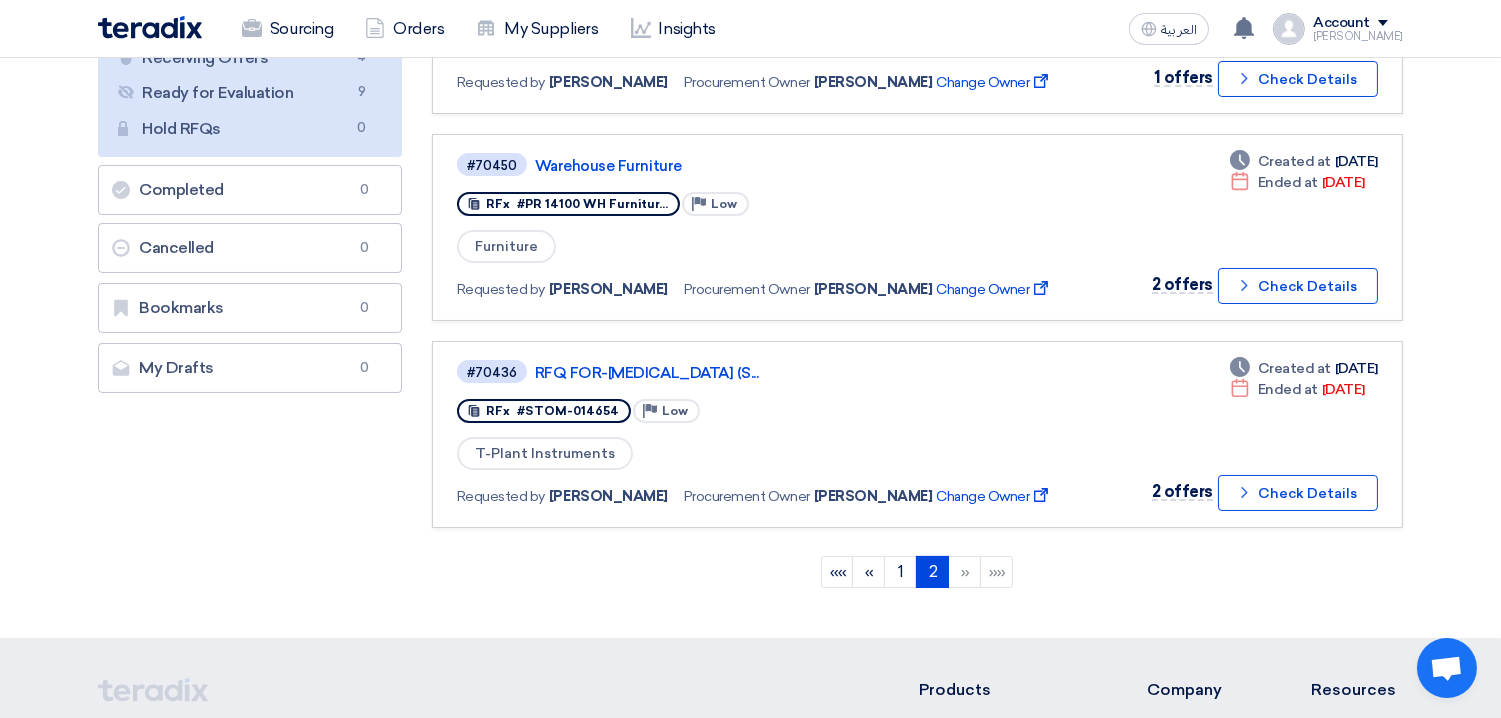 scroll, scrollTop: 322, scrollLeft: 0, axis: vertical 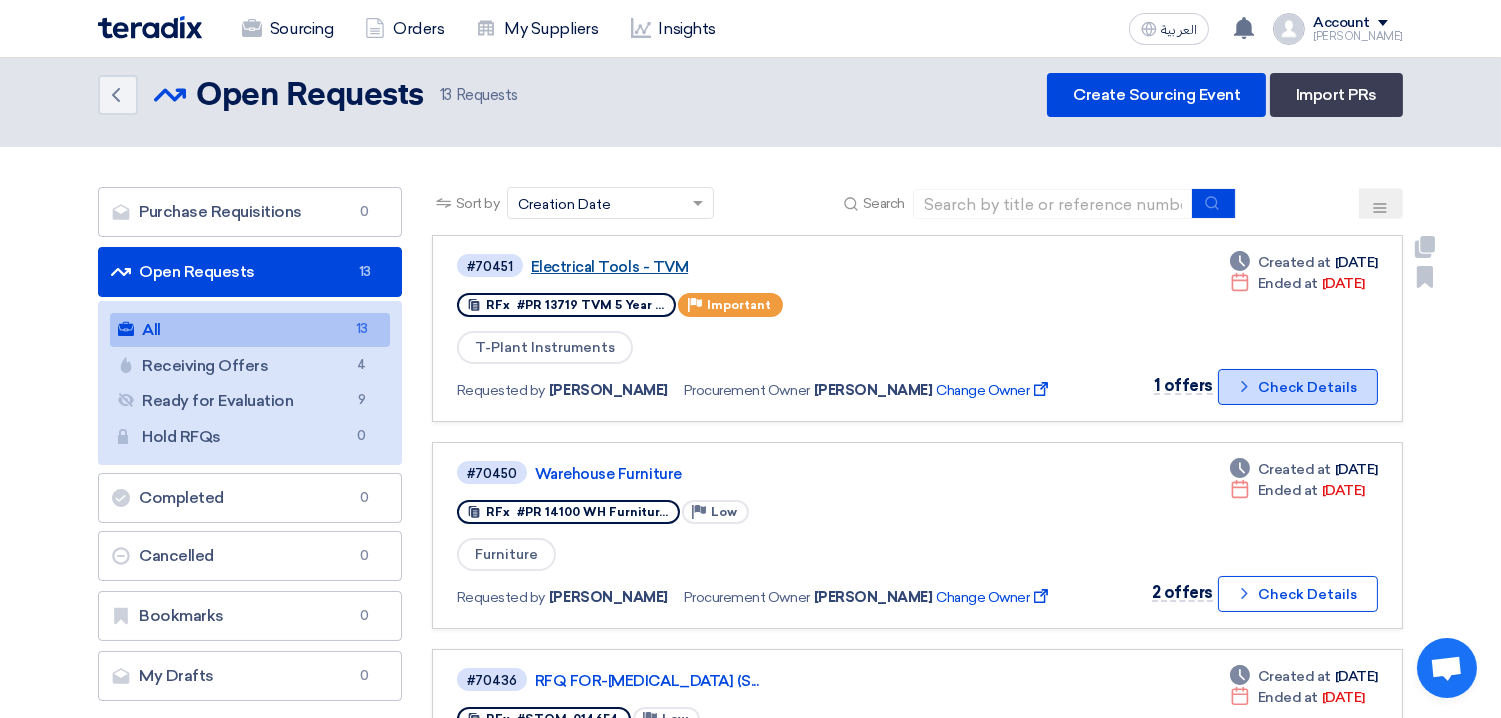 drag, startPoint x: 1297, startPoint y: 382, endPoint x: 621, endPoint y: 266, distance: 685.88043 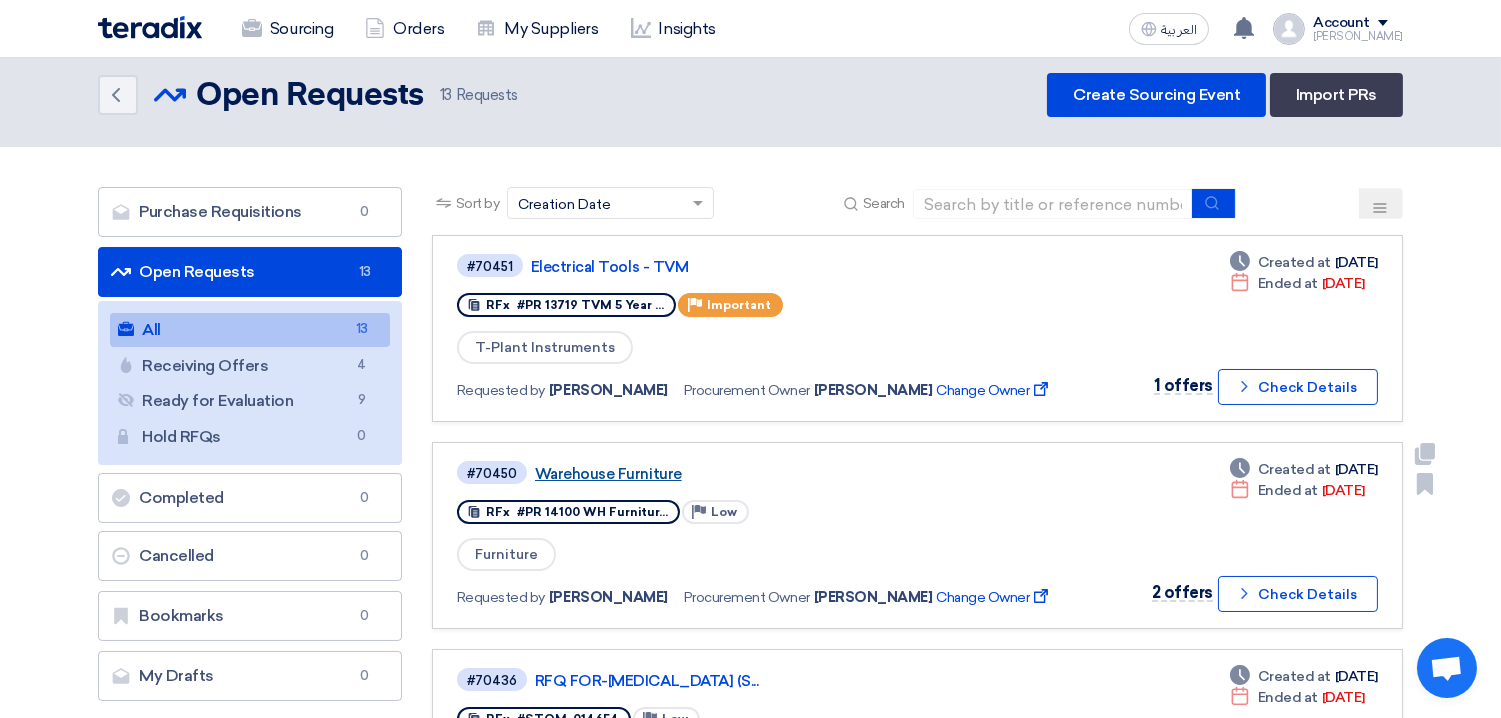 click on "Warehouse Furniture" 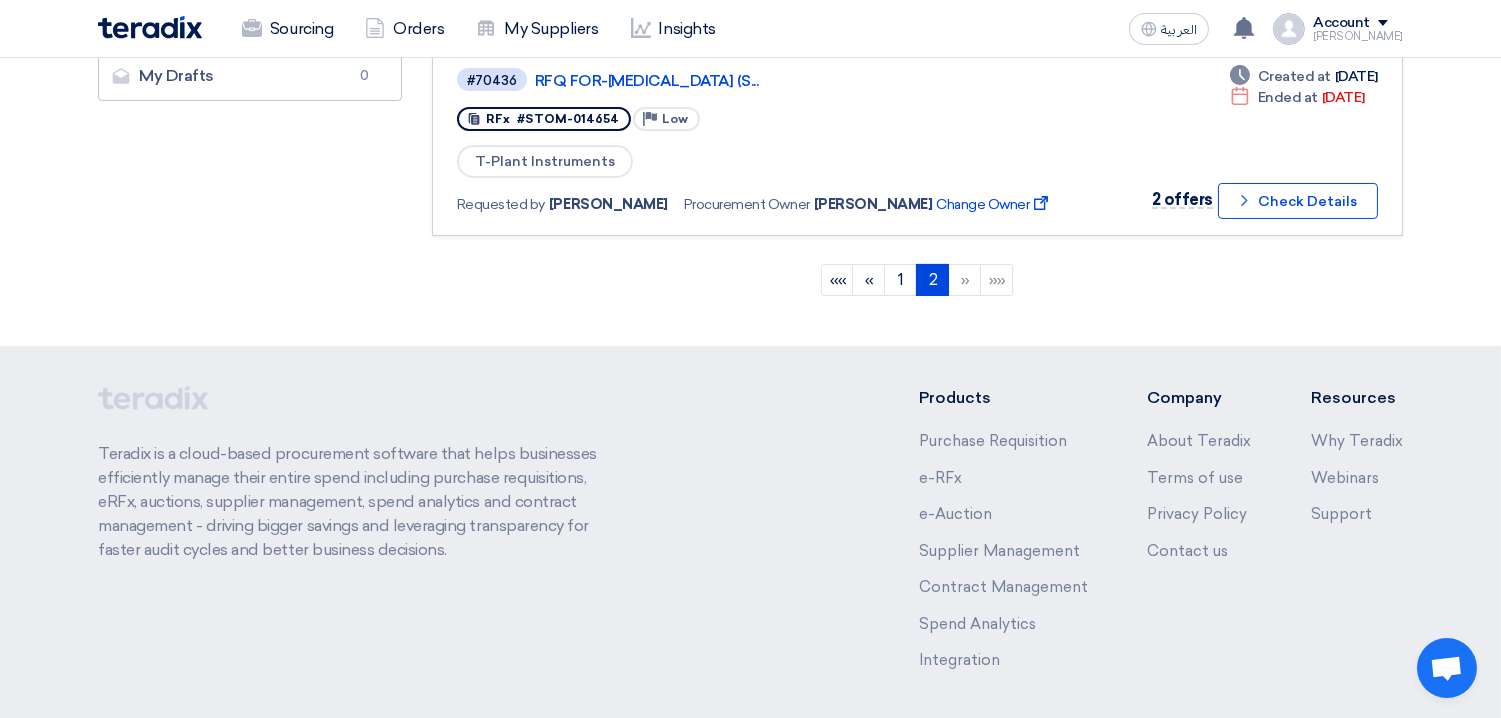 scroll, scrollTop: 682, scrollLeft: 0, axis: vertical 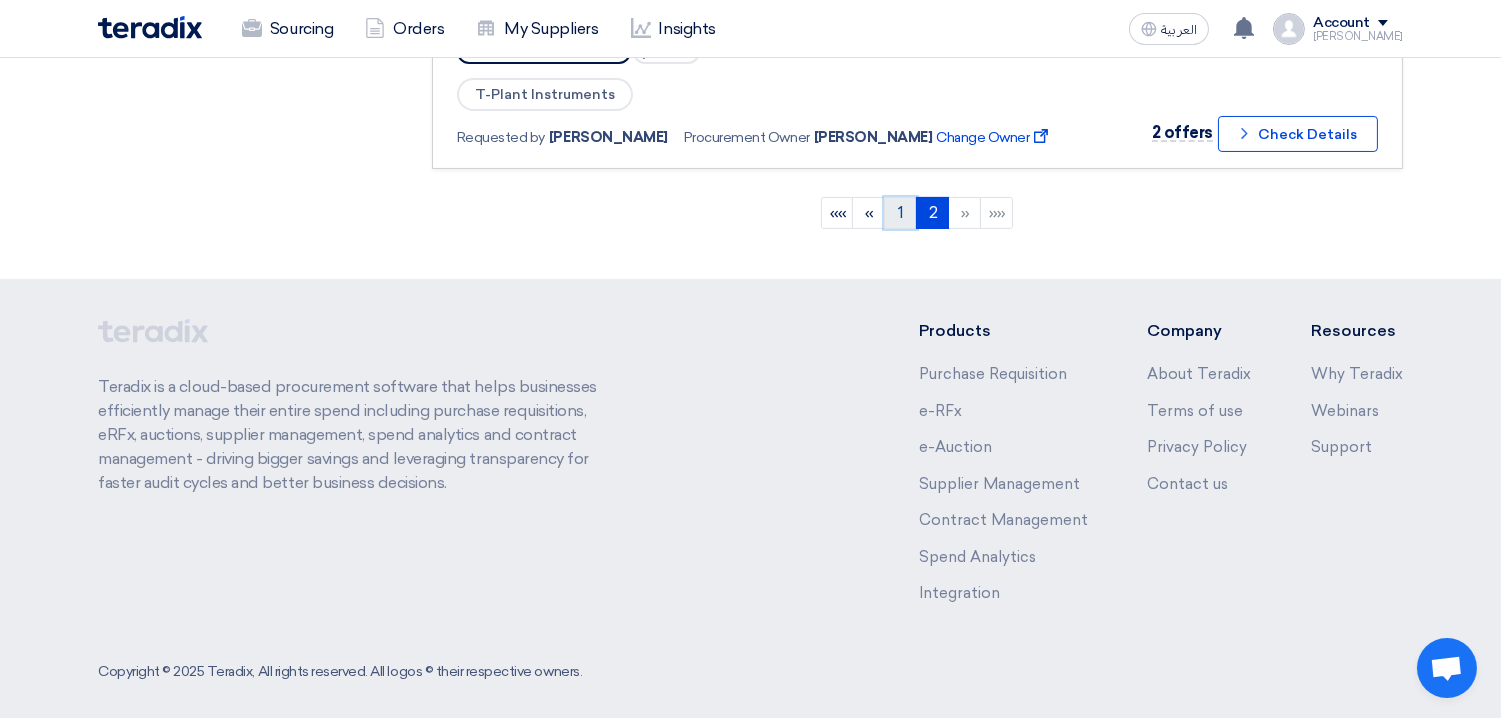 click on "1" 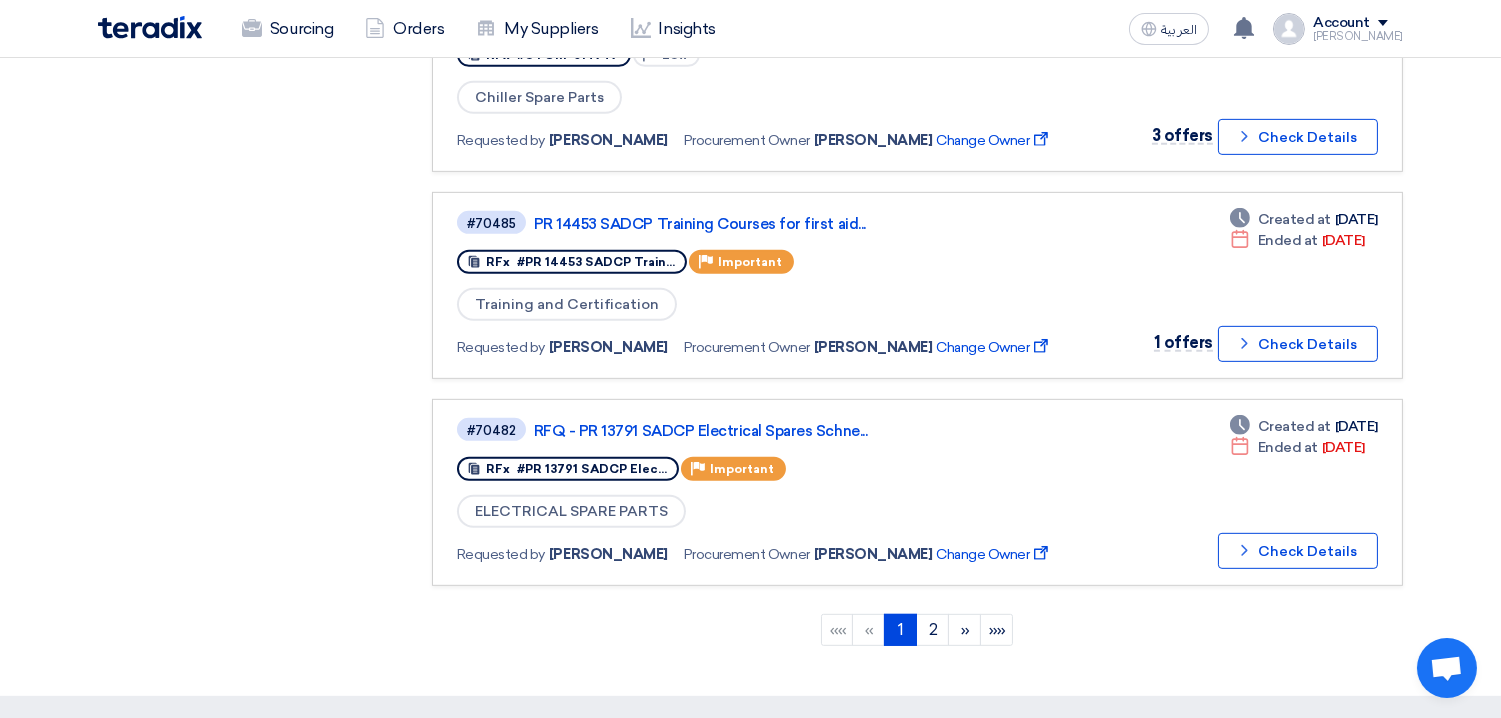 scroll, scrollTop: 1718, scrollLeft: 0, axis: vertical 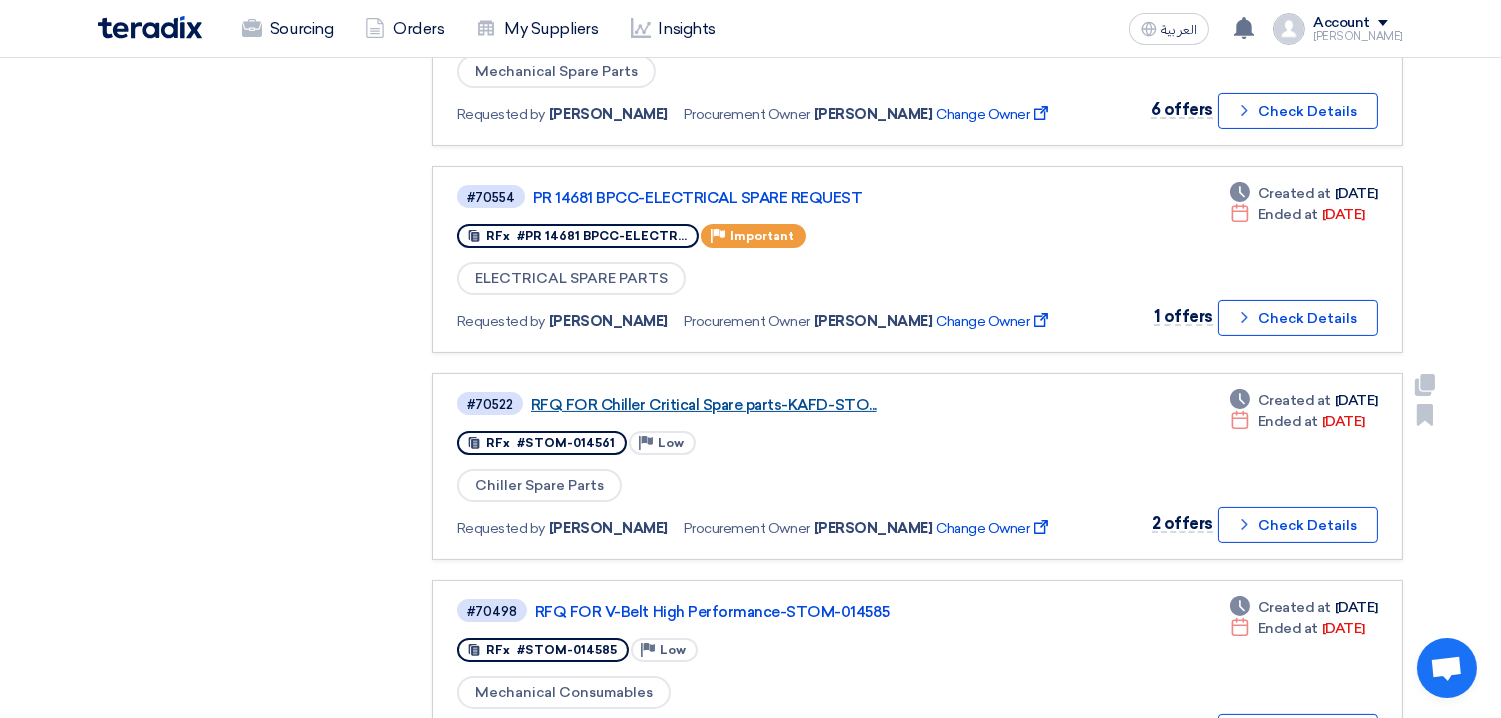 click on "RFQ FOR Chiller Critical Spare parts-KAFD-STO..." 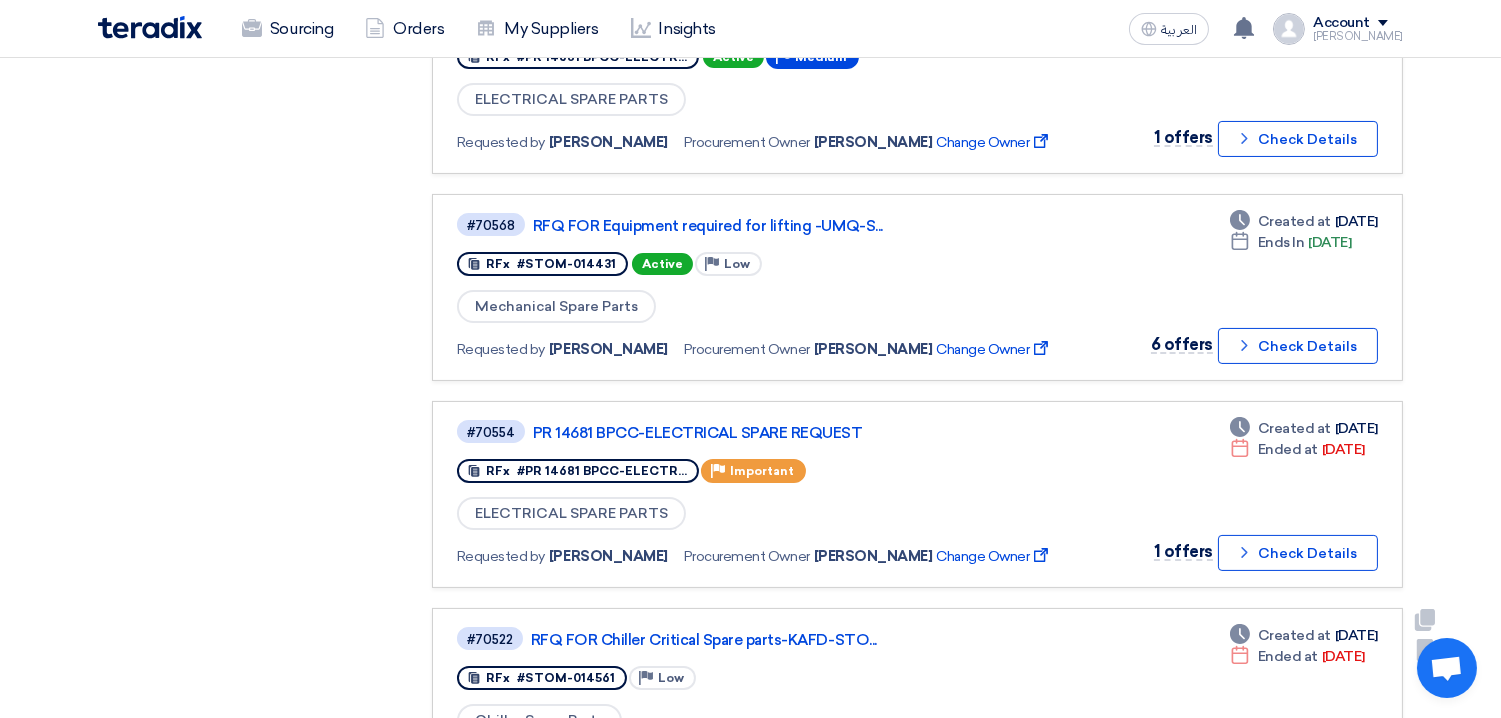 scroll, scrollTop: 672, scrollLeft: 0, axis: vertical 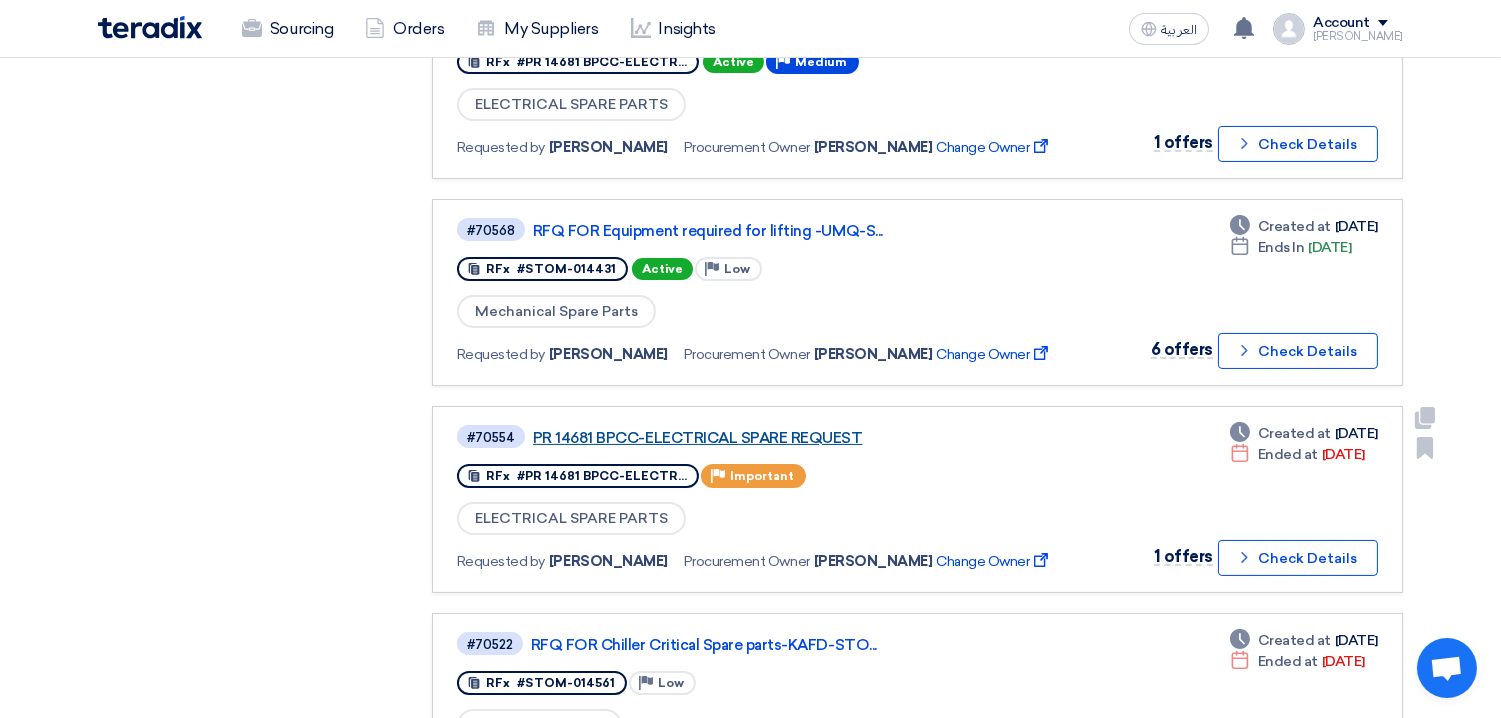 click on "PR 14681 BPCC-ELECTRICAL SPARE REQUEST" 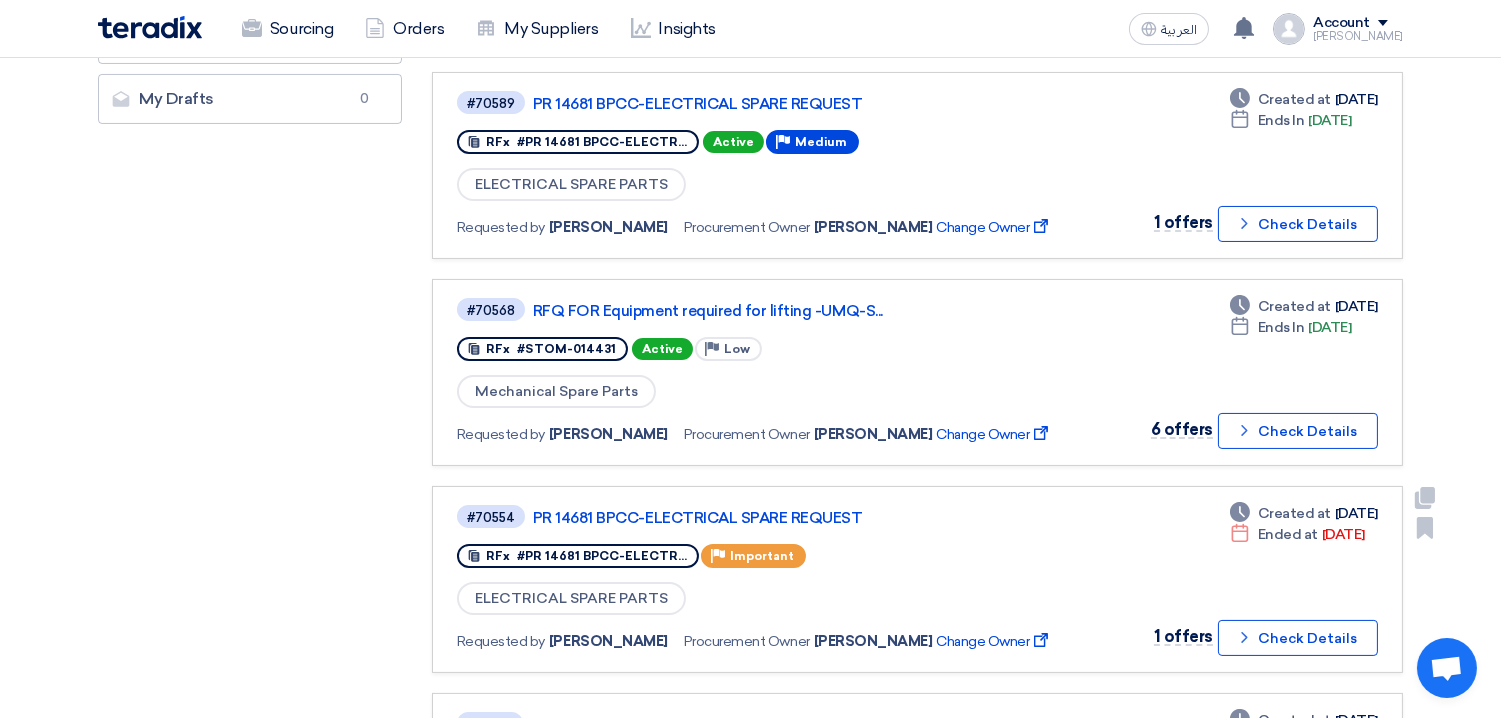 scroll, scrollTop: 565, scrollLeft: 0, axis: vertical 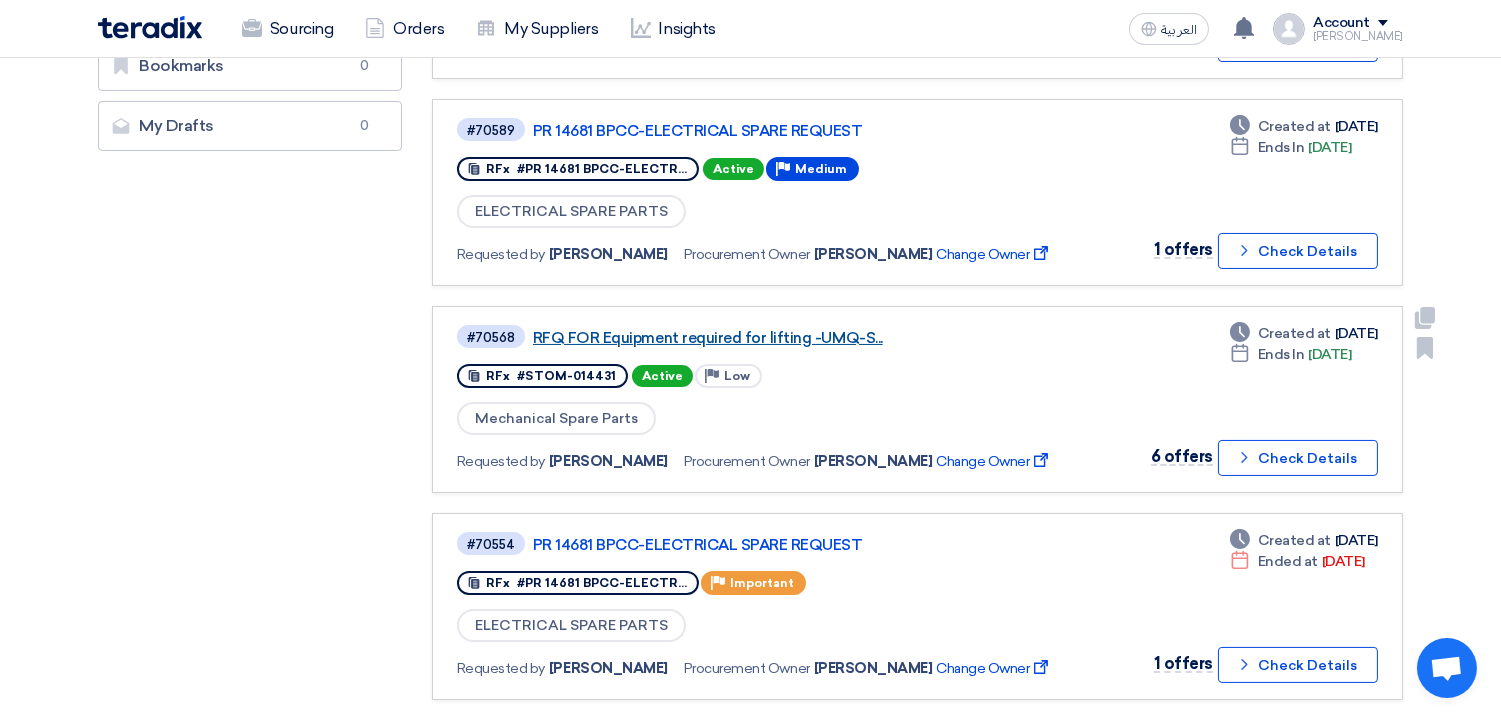 click on "RFQ FOR Equipment required for lifting -UMQ-S..." 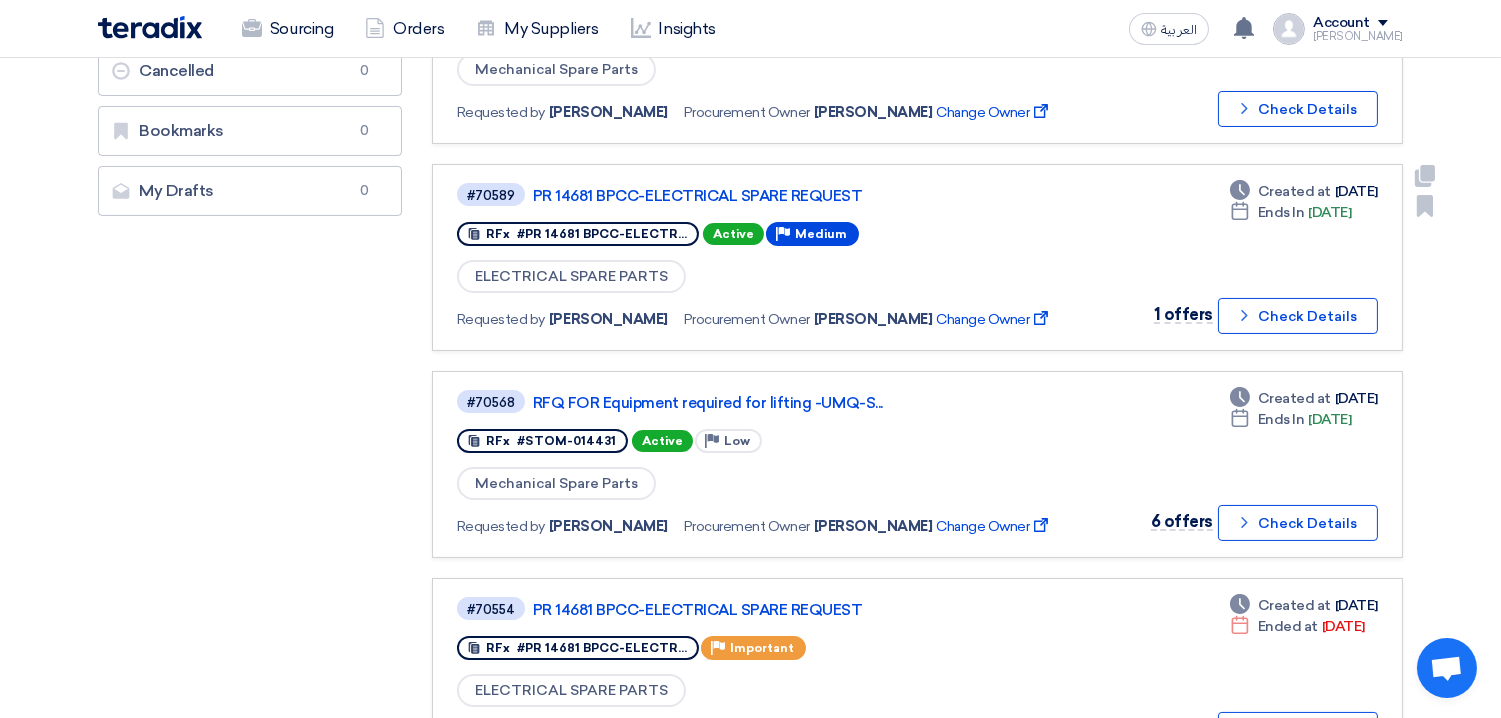 scroll, scrollTop: 496, scrollLeft: 0, axis: vertical 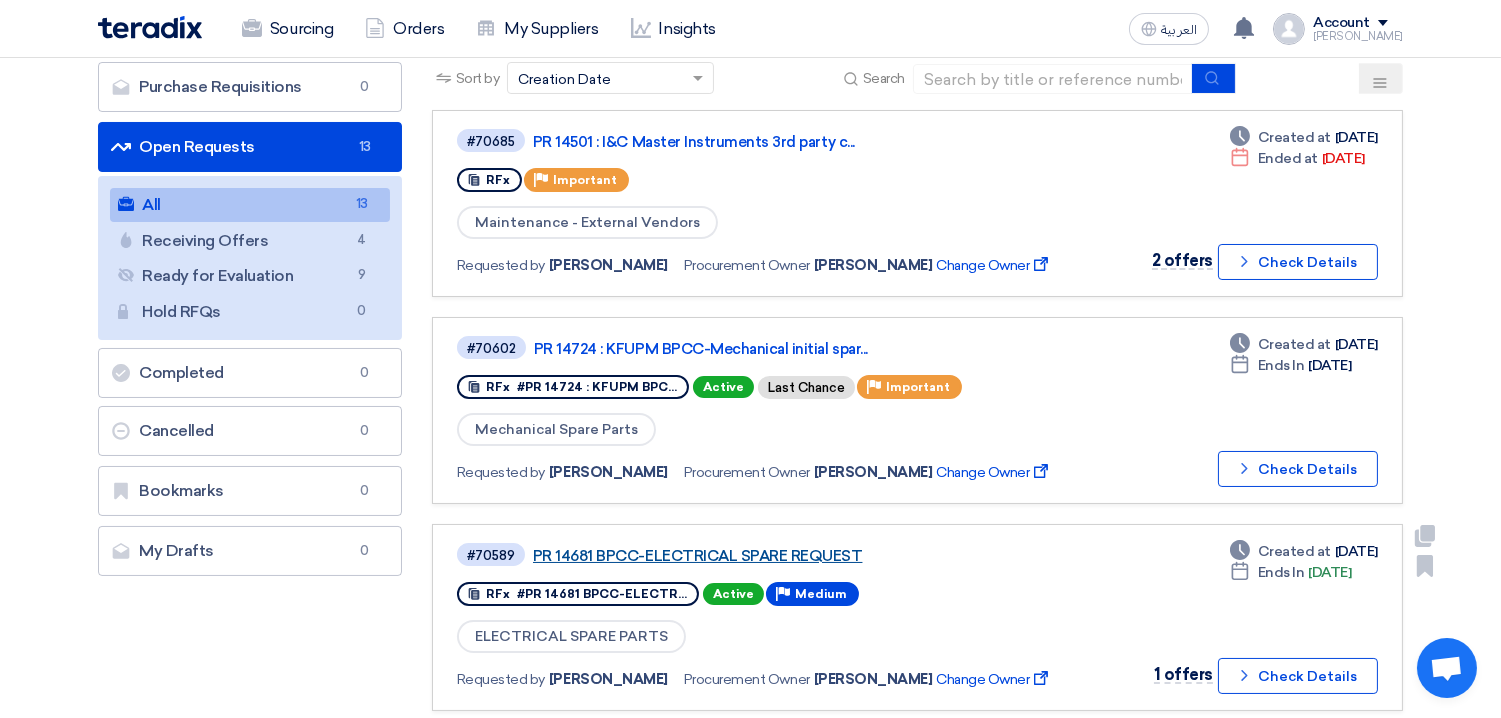 click on "PR 14681 BPCC-ELECTRICAL SPARE REQUEST" 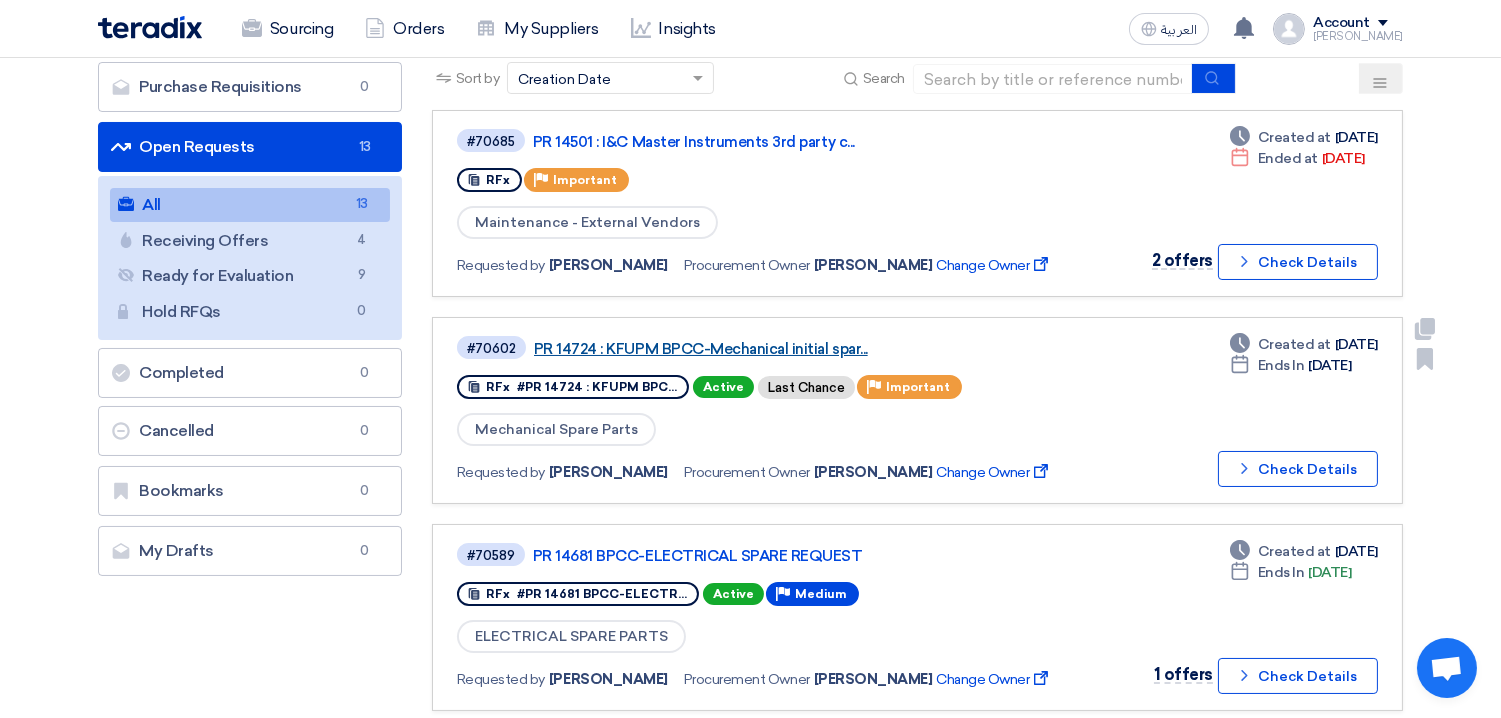 click on "PR 14724 : KFUPM BPCC-Mechanical initial spar..." 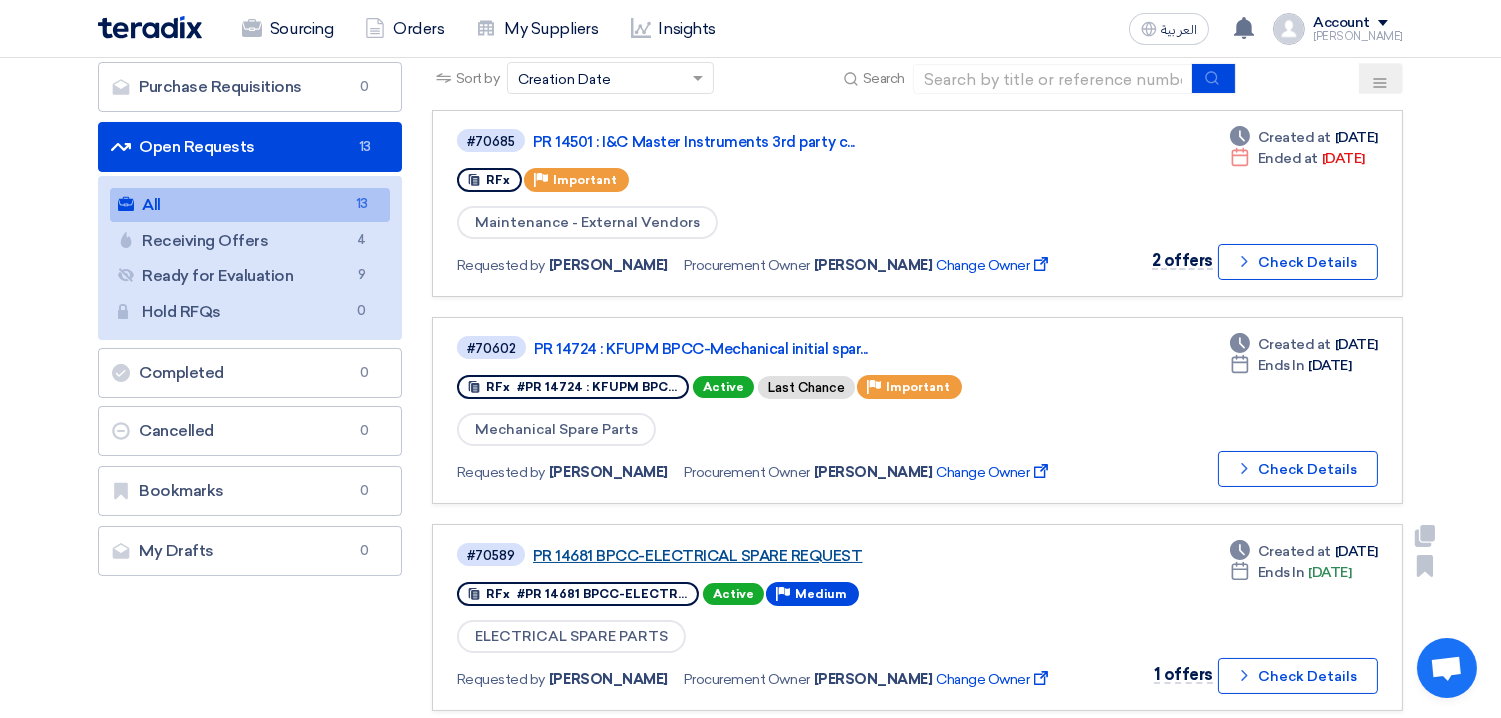 click on "PR 14681 BPCC-ELECTRICAL SPARE REQUEST" 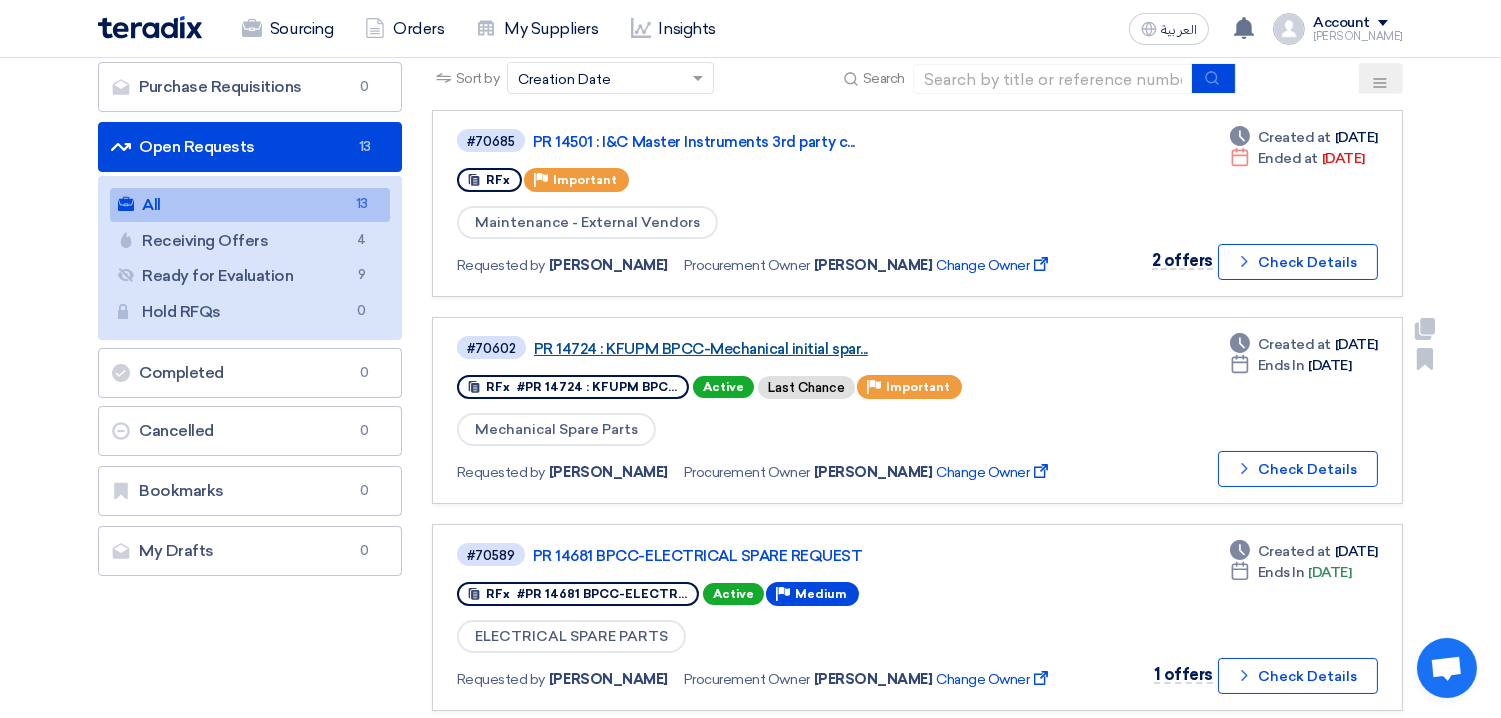 click on "PR 14724 : KFUPM BPCC-Mechanical initial spar..." 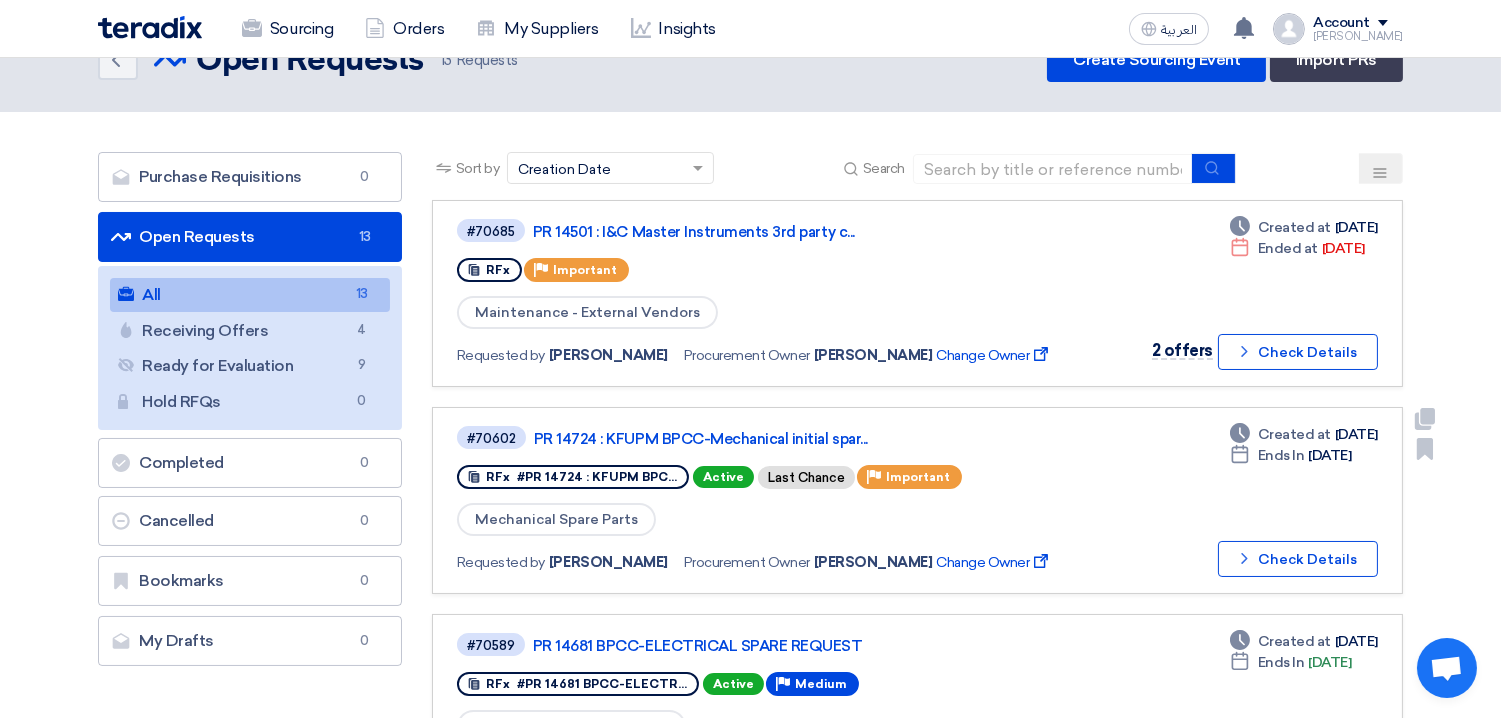 scroll, scrollTop: 0, scrollLeft: 0, axis: both 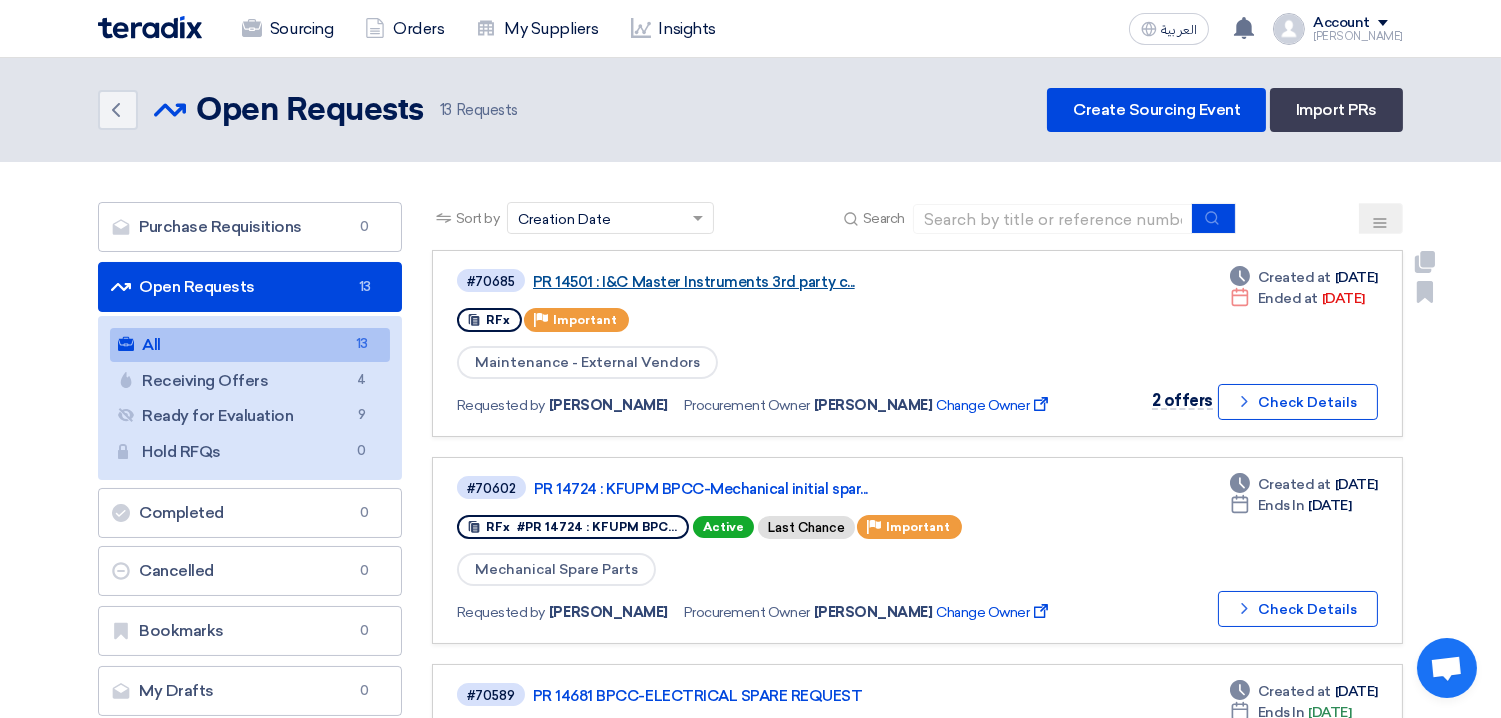 click on "PR 14501 : I&C Master Instruments 3rd party c..." 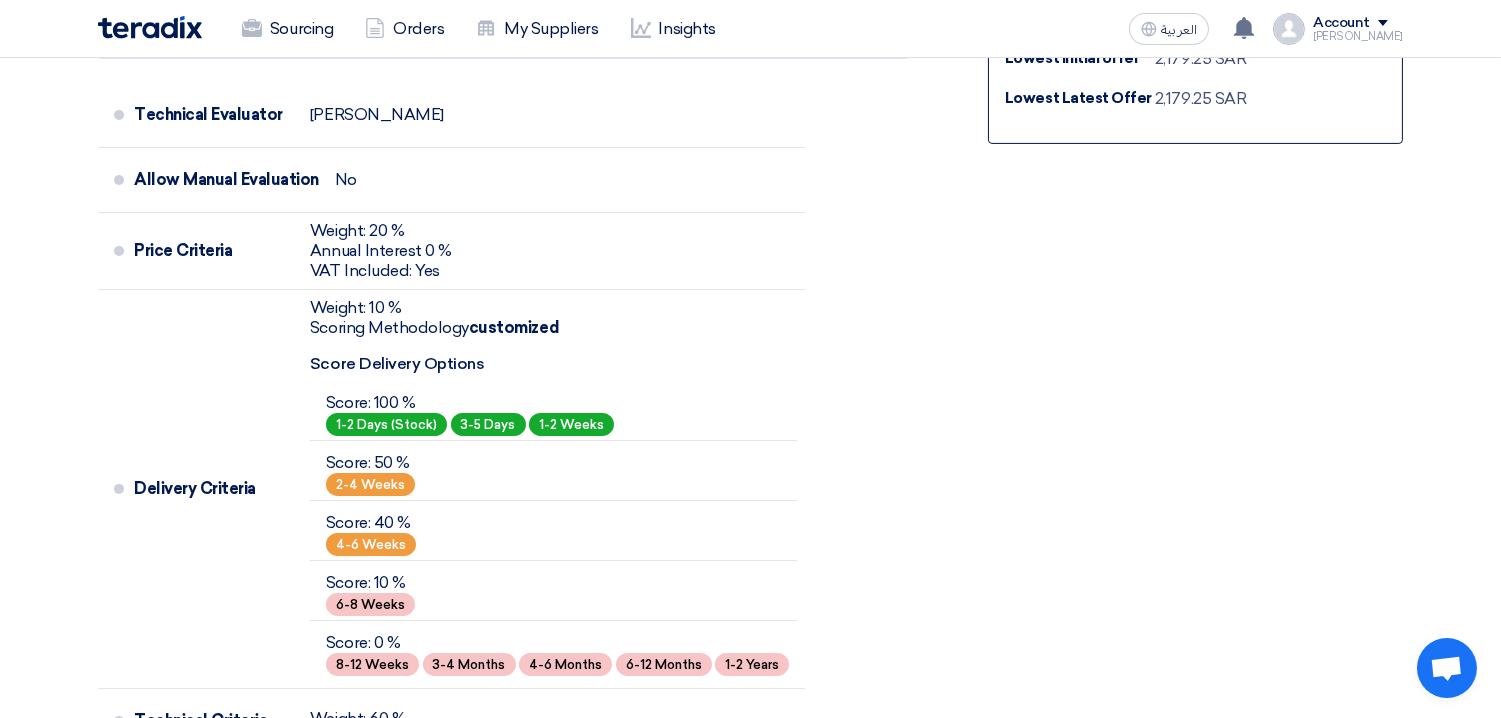 scroll, scrollTop: 397, scrollLeft: 0, axis: vertical 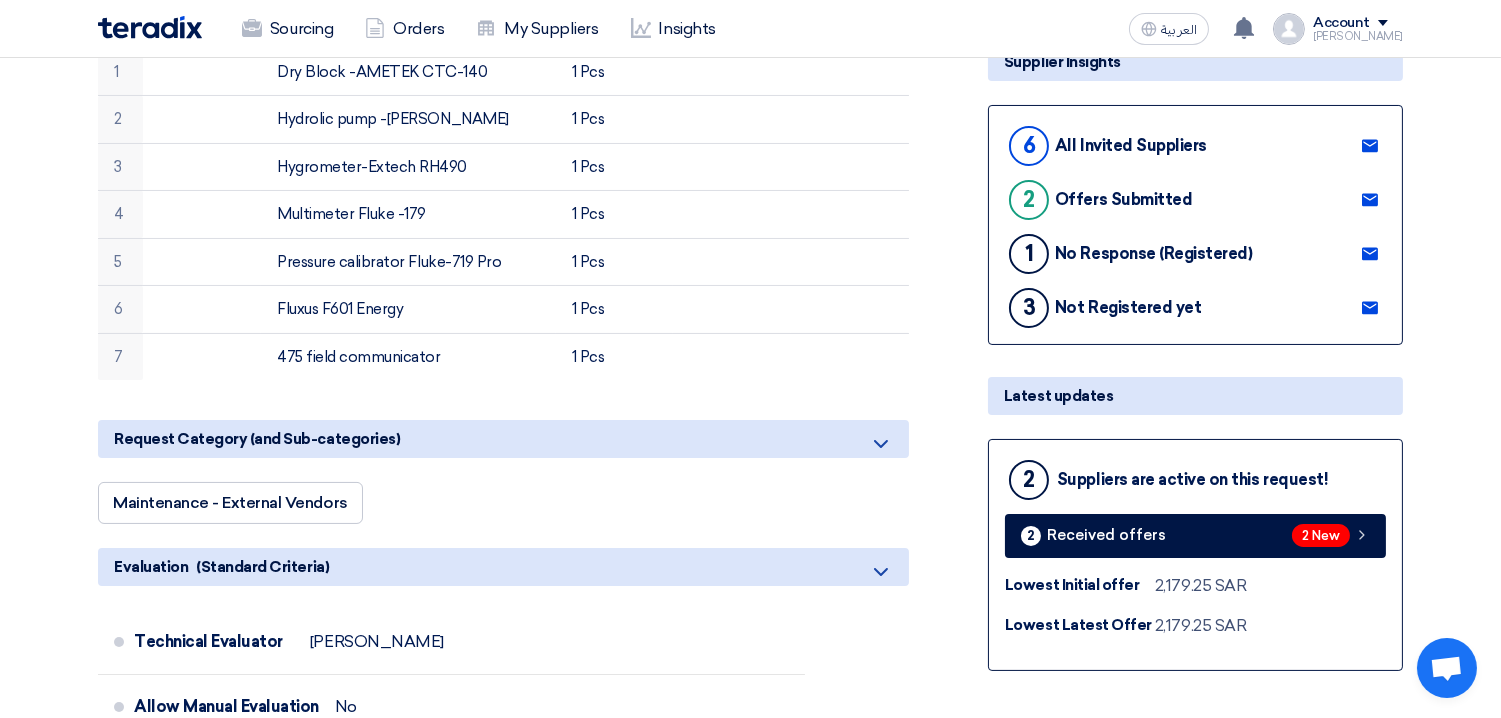 click on "6" 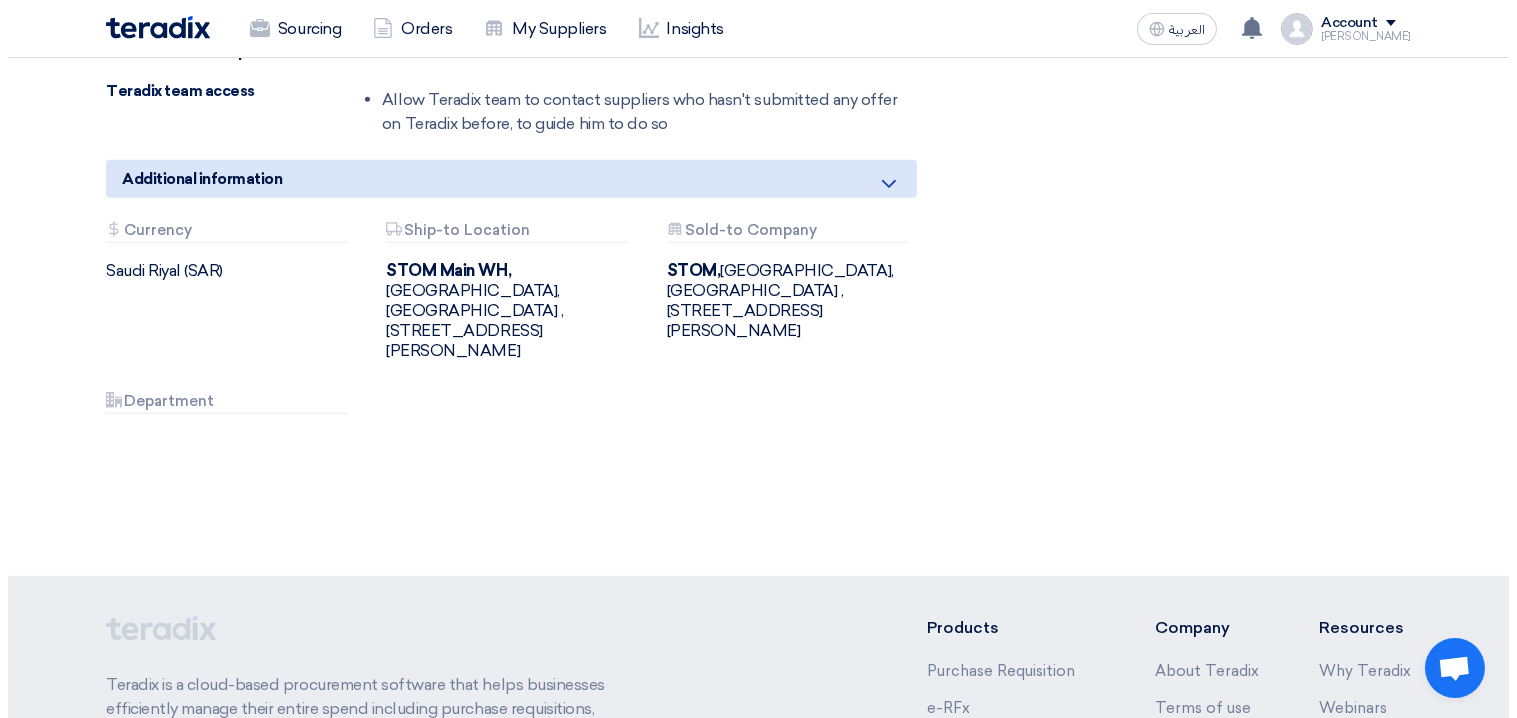 scroll, scrollTop: 1292, scrollLeft: 0, axis: vertical 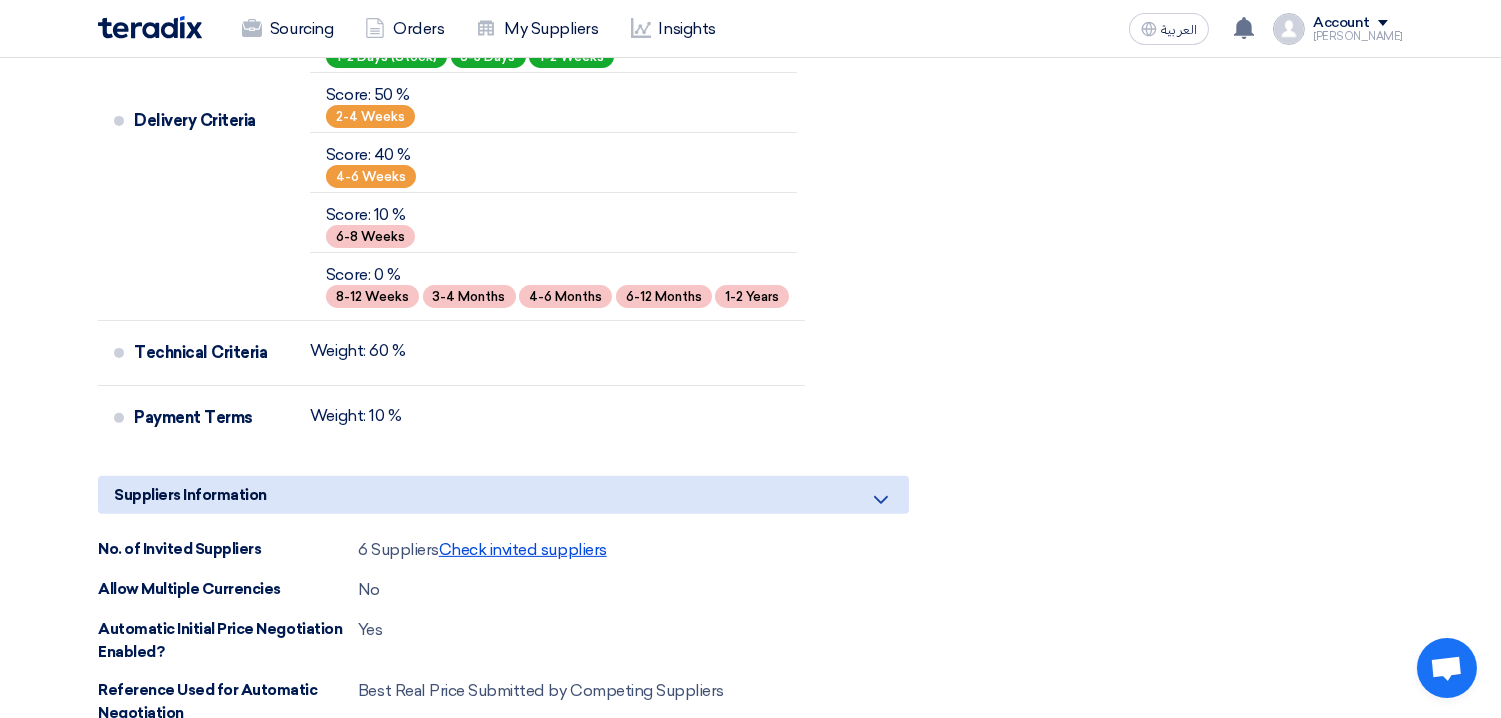 click on "Check invited suppliers" at bounding box center [523, 549] 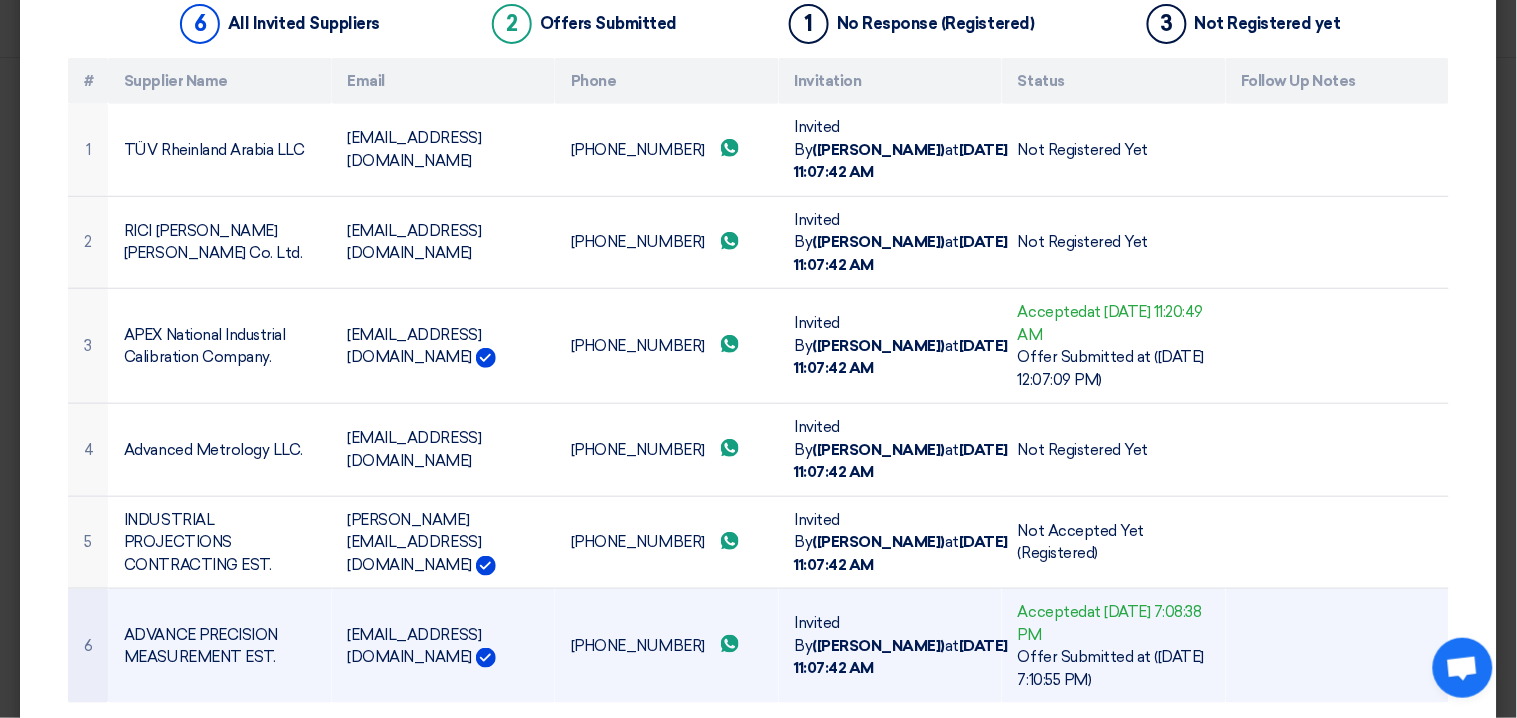 scroll, scrollTop: 176, scrollLeft: 0, axis: vertical 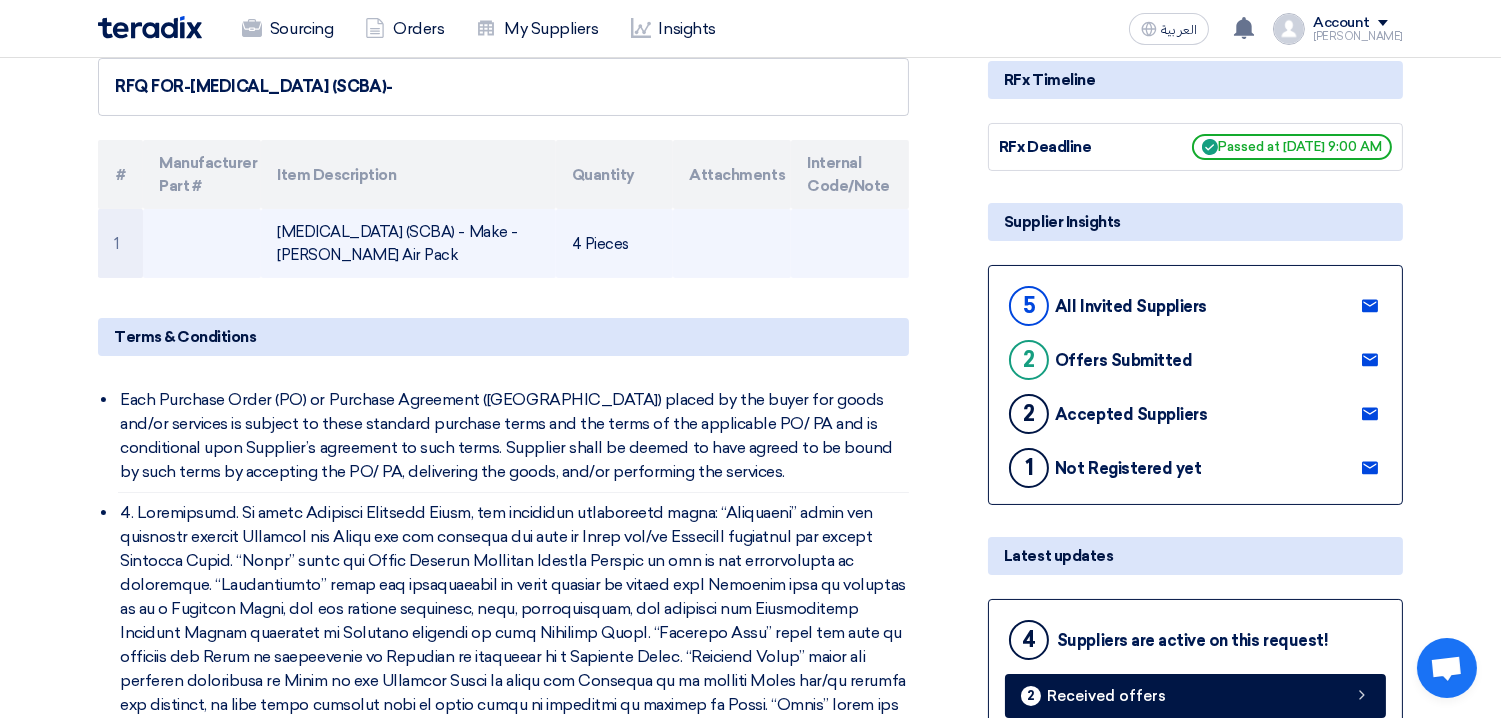 click on "Each Purchase Order (PO) or Purchase Agreement (PA) placed by the buyer for goods and/or services is subject to these standard purchase terms and the terms of the applicable PO/ PA and is conditional upon Supplier’s agreement to such terms. Supplier shall be deemed to have agreed to be bound by such terms by accepting the PO/ PA, delivering the goods, and/or performing the services." 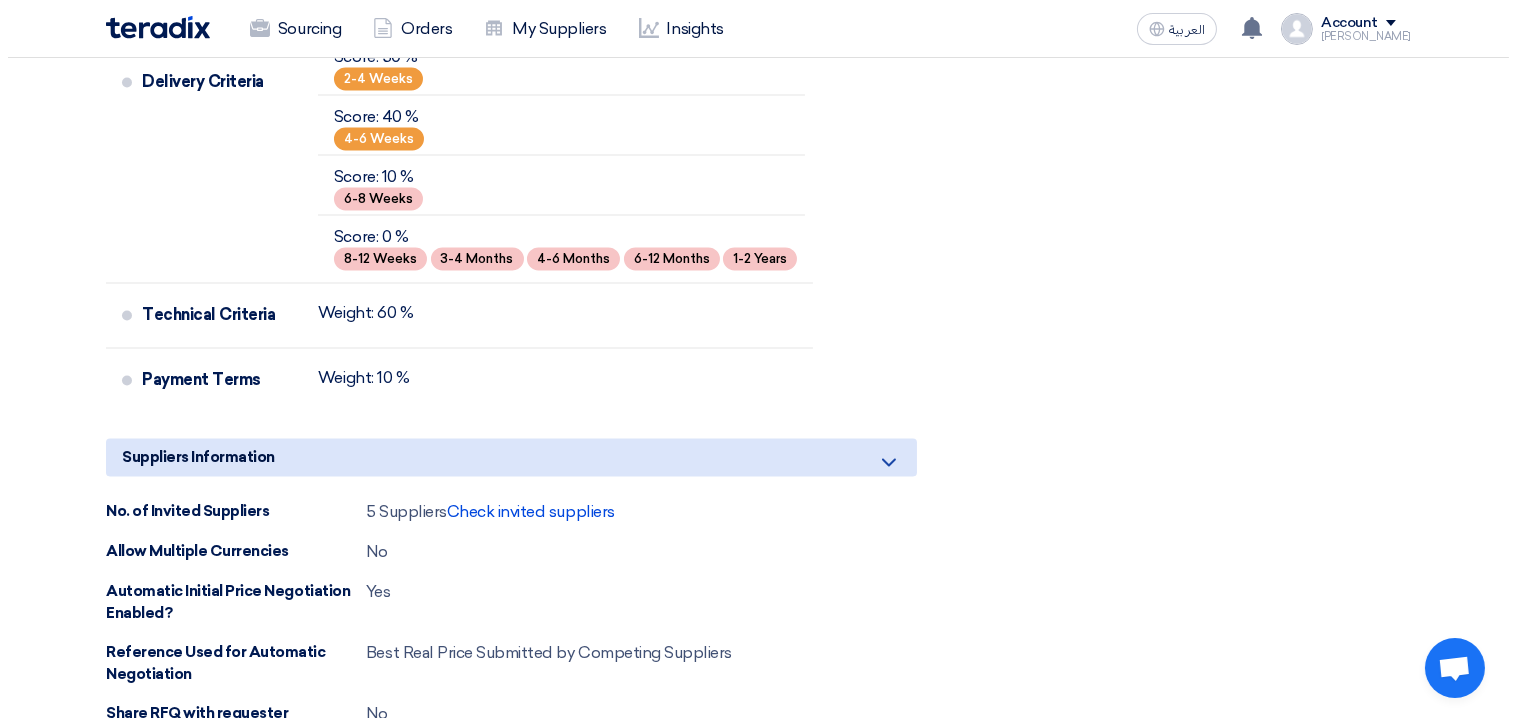 scroll, scrollTop: 7148, scrollLeft: 0, axis: vertical 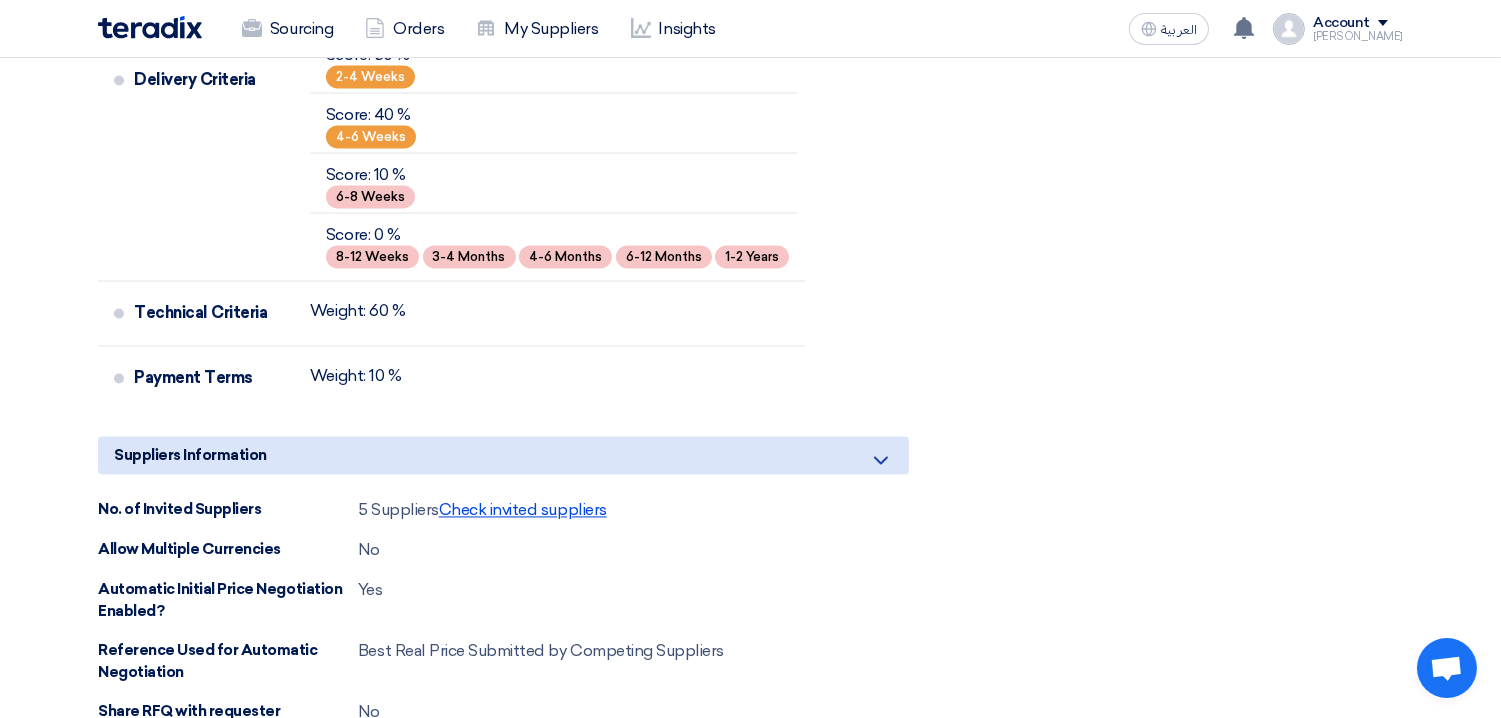 click on "Check invited suppliers" at bounding box center [523, 509] 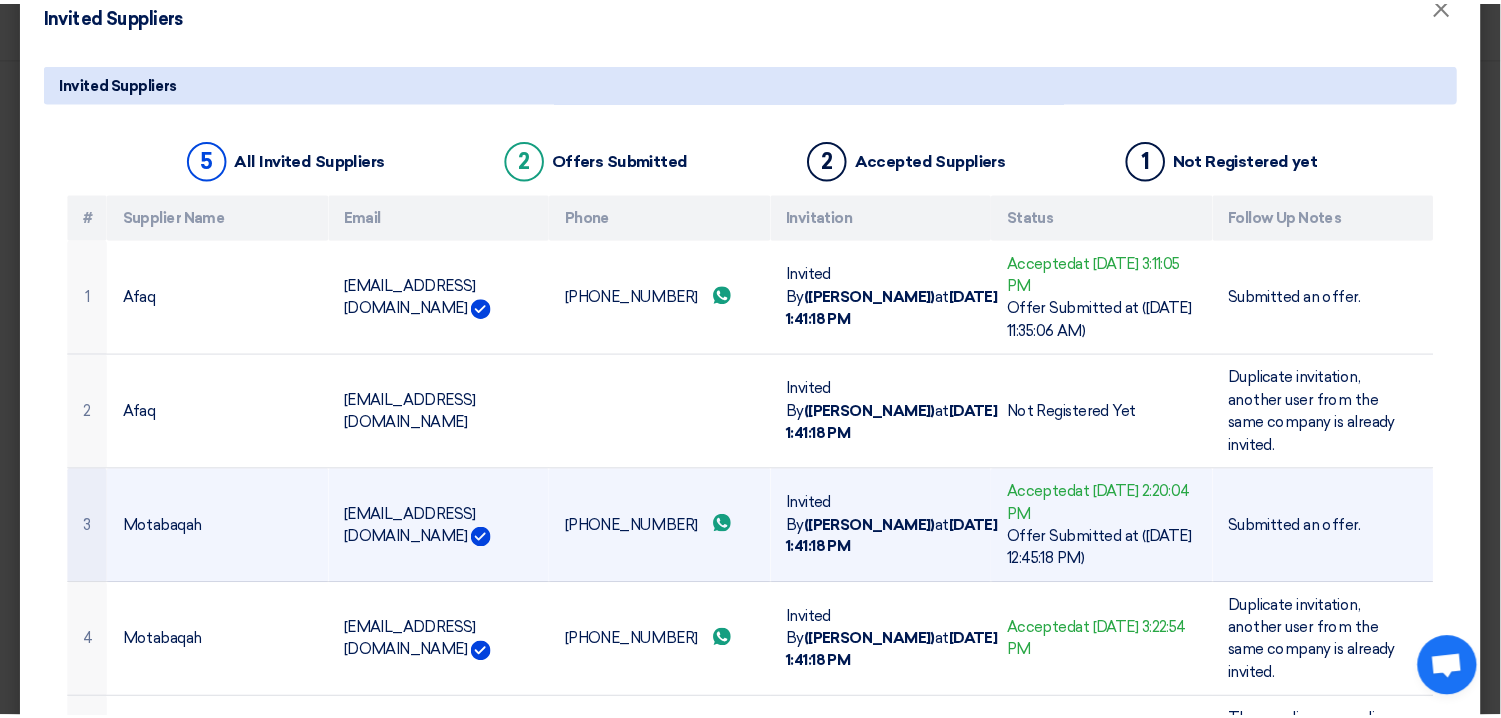scroll, scrollTop: 0, scrollLeft: 0, axis: both 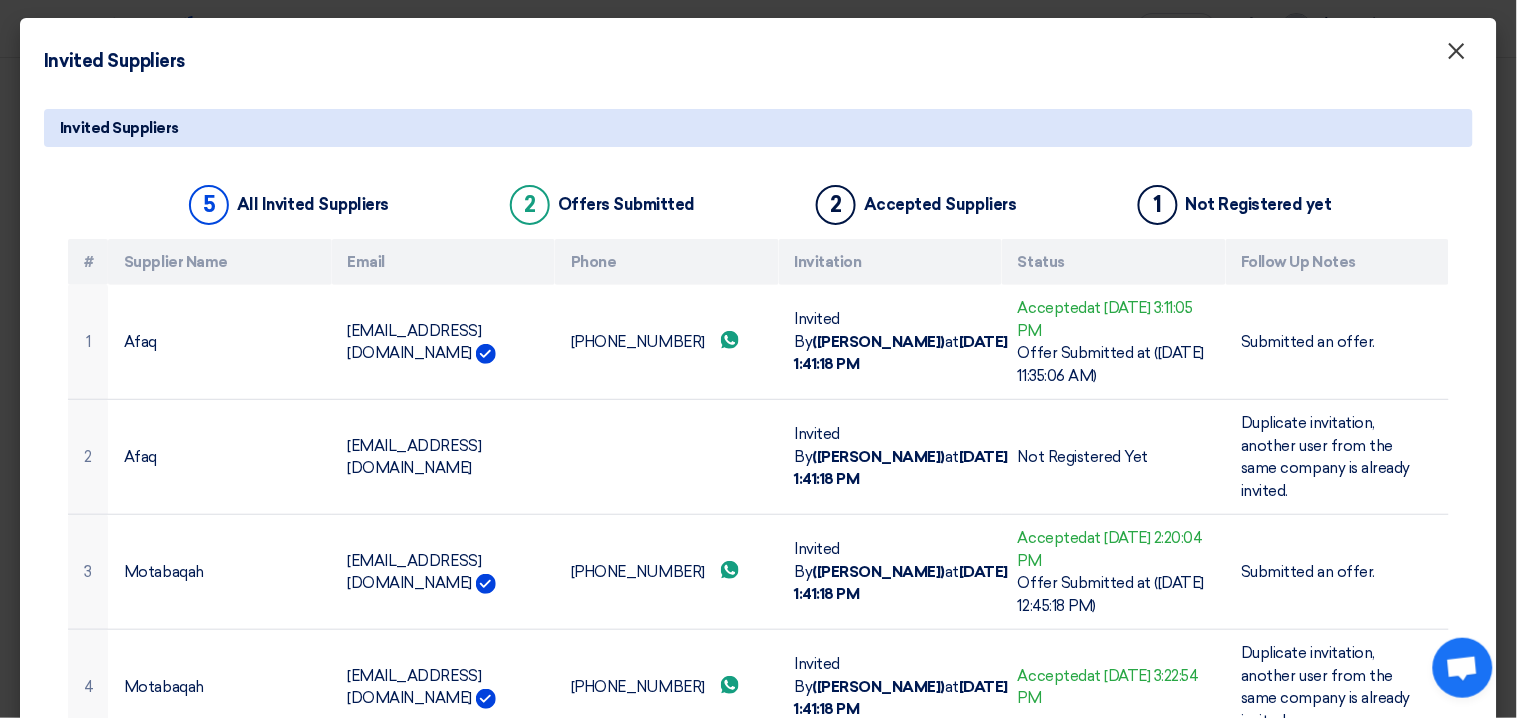 click on "×" 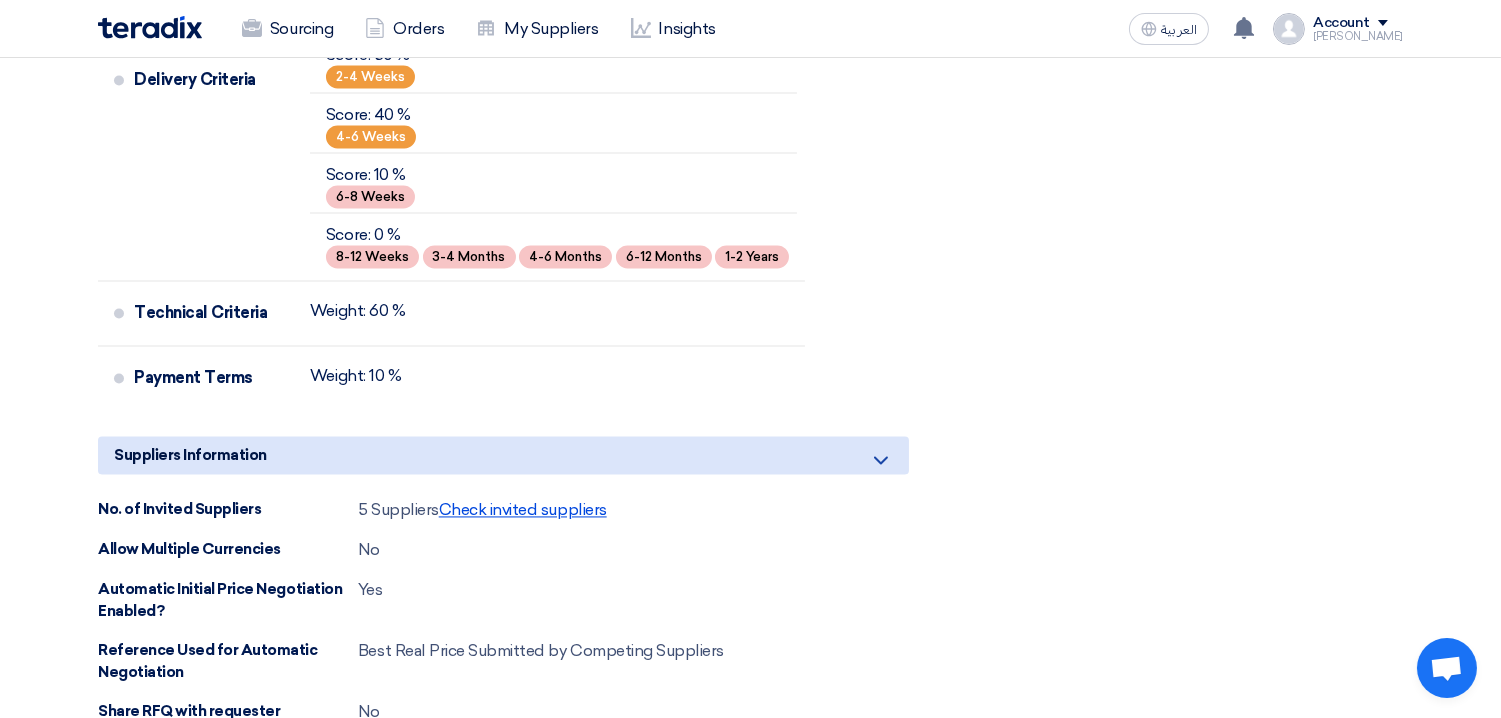 click on "Check invited suppliers" at bounding box center [523, 509] 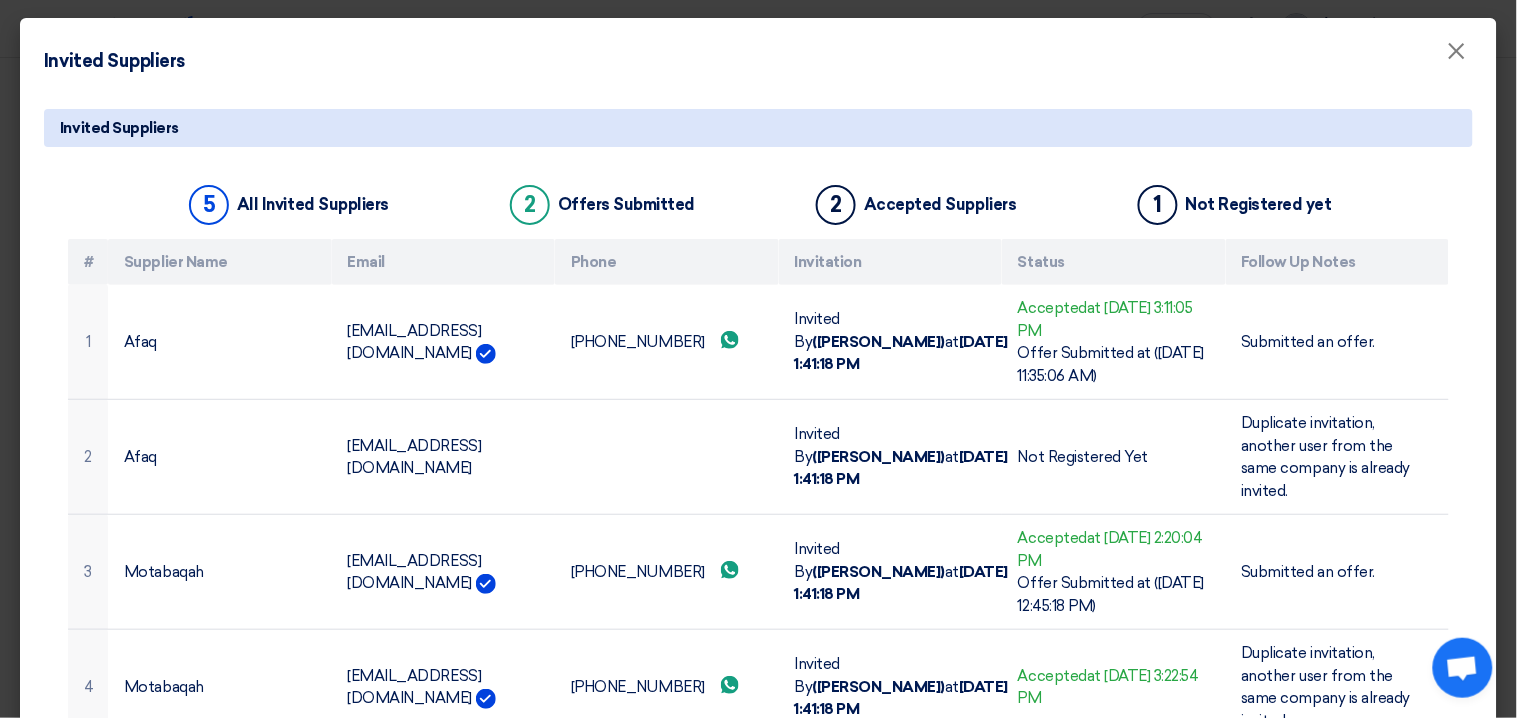 click on "Invited Suppliers
×
Invited Suppliers
5
All Invited Suppliers
2
Offers Submitted
2
Accepted Suppliers
1
Not Registered yet
#
Supplier Name
Email
Phone
Invitation
Status
Follow Up Notes
1
Afaq
niyasali@afaqme.com
+966539191409" 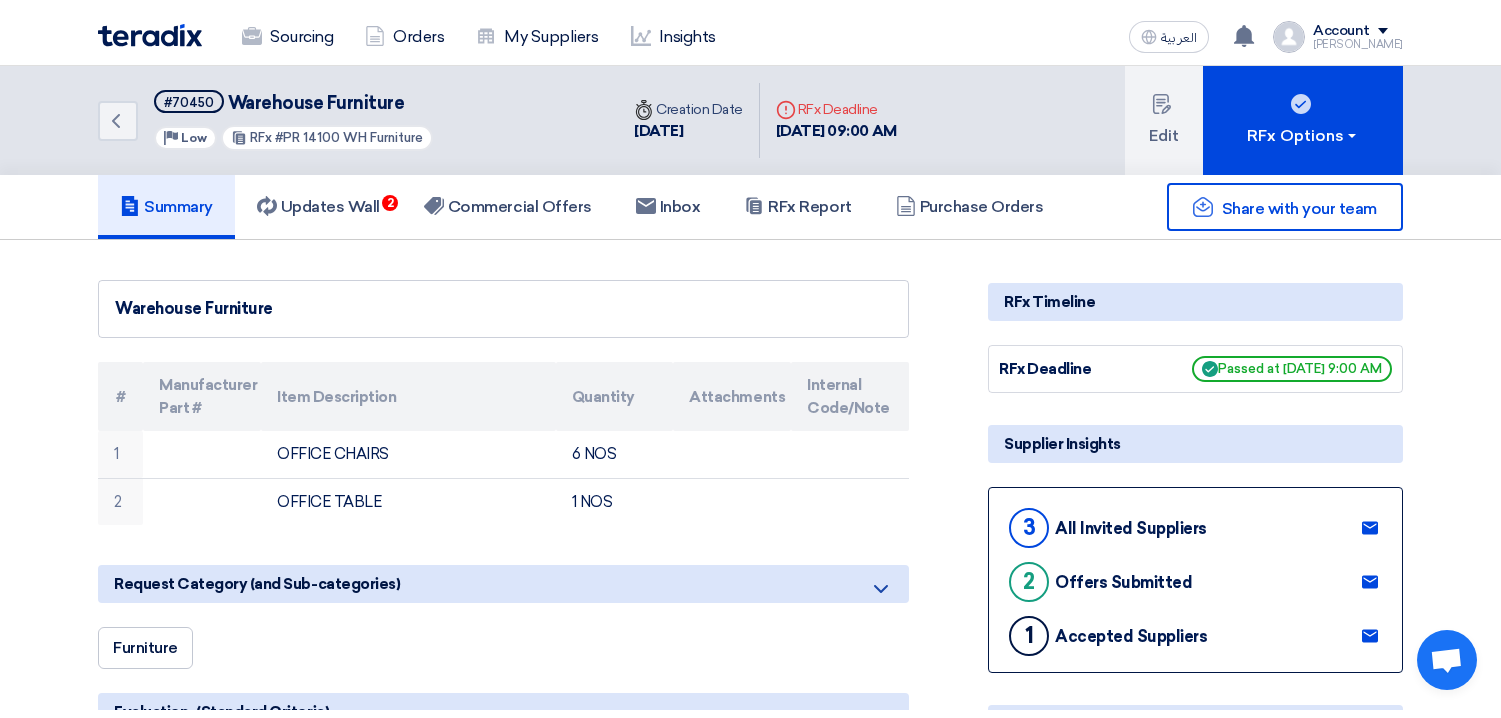 scroll, scrollTop: 0, scrollLeft: 0, axis: both 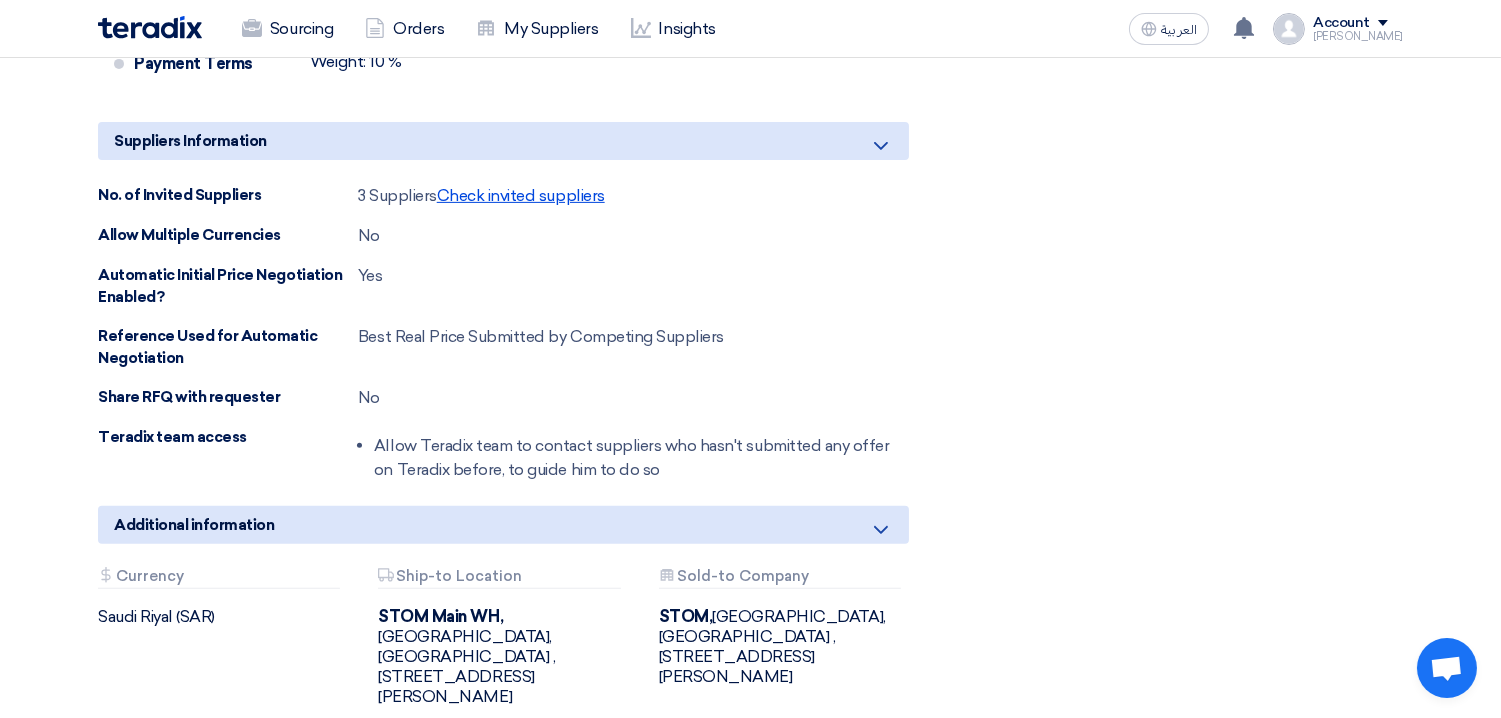 click on "Check invited suppliers" at bounding box center [521, 195] 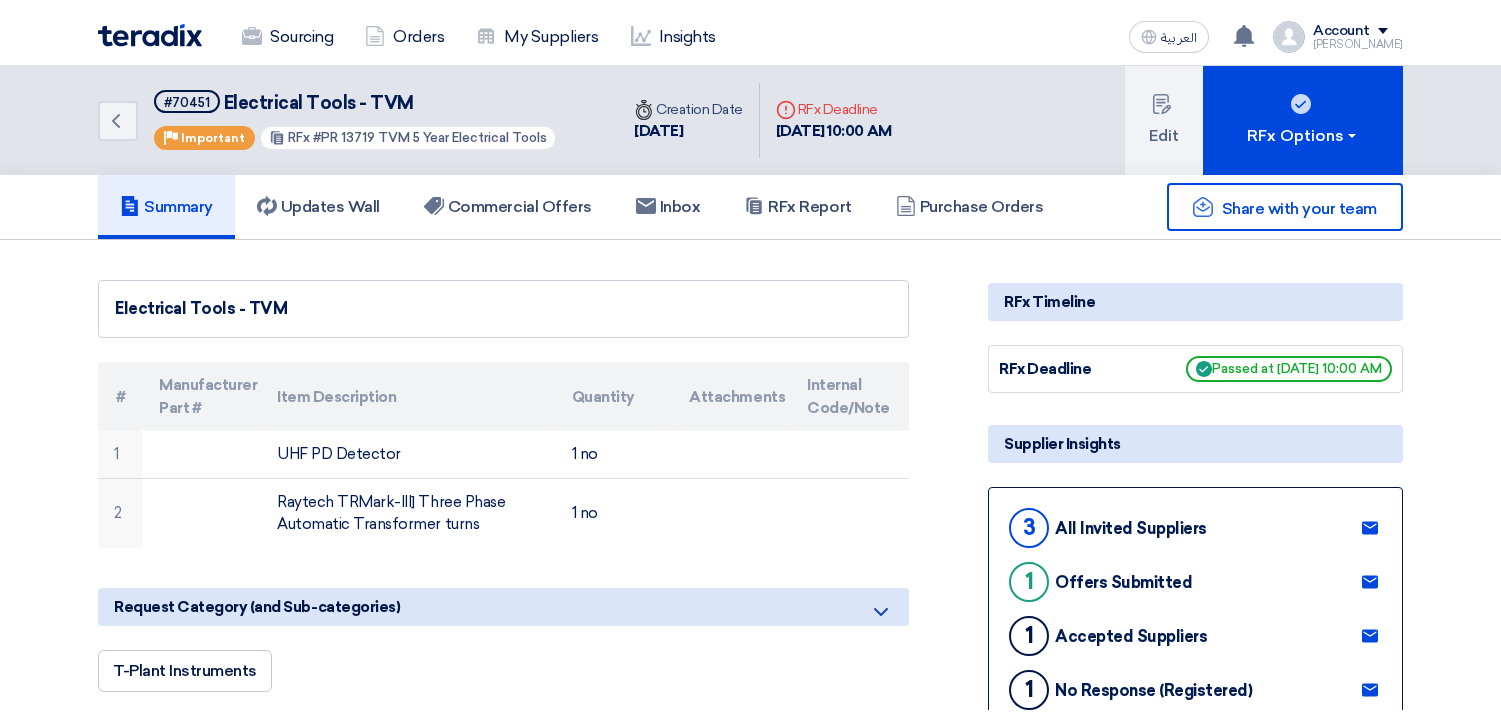 scroll, scrollTop: 0, scrollLeft: 0, axis: both 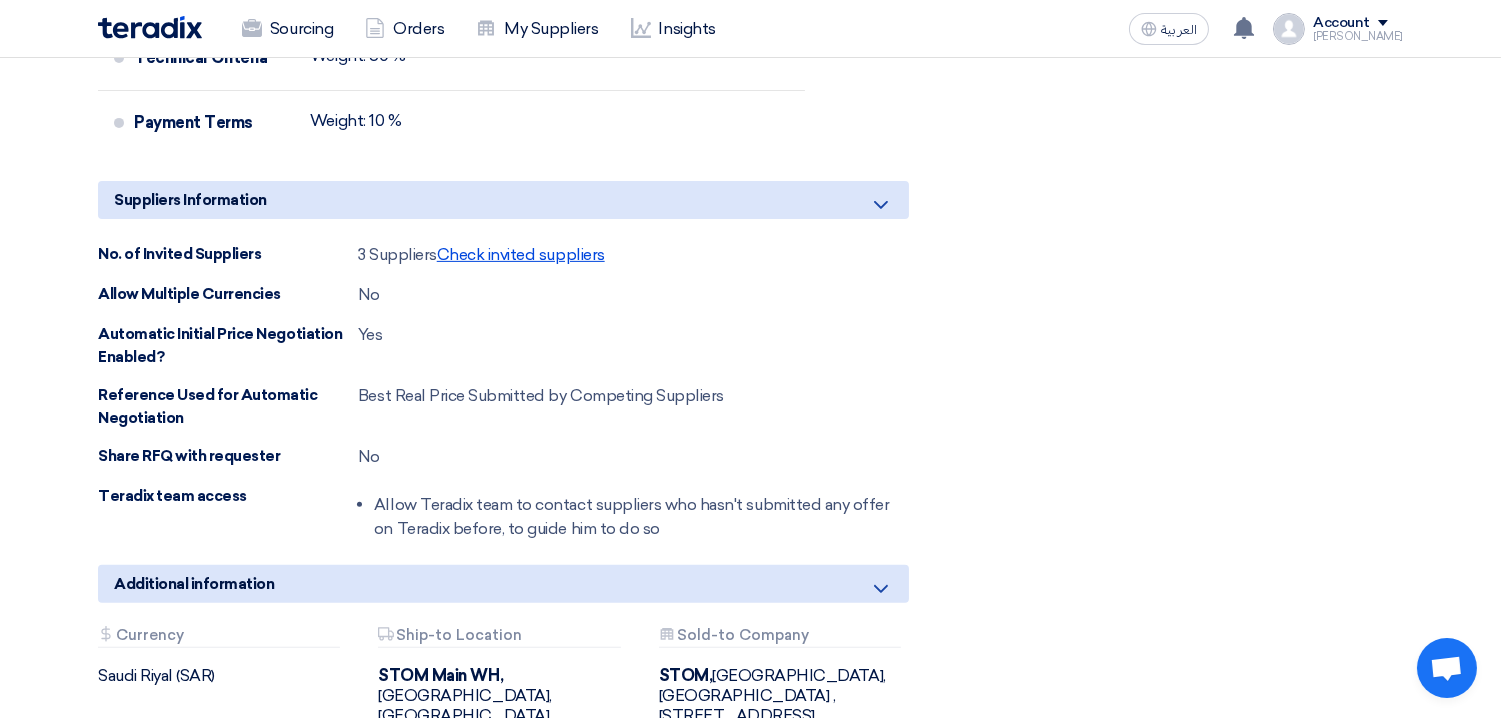 click on "Check invited suppliers" at bounding box center [521, 254] 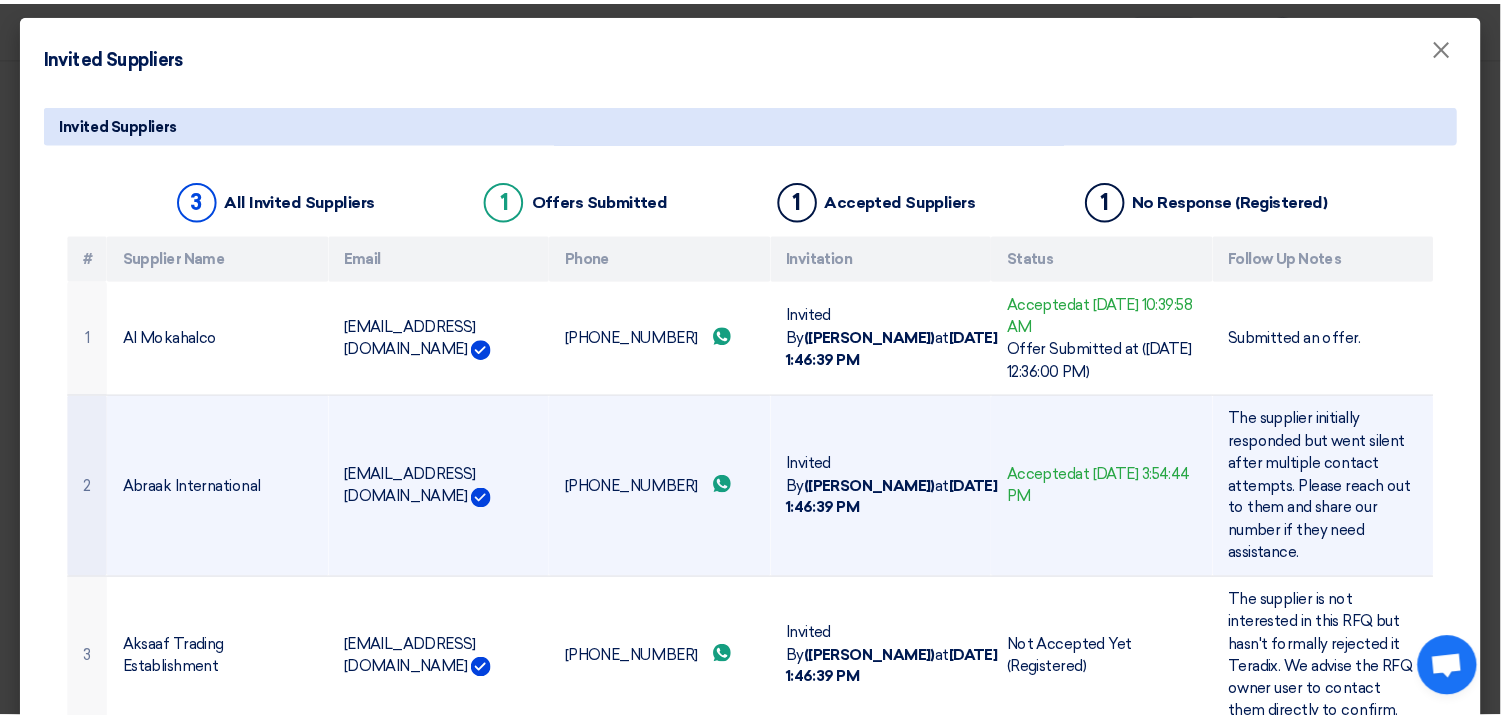 scroll, scrollTop: 0, scrollLeft: 0, axis: both 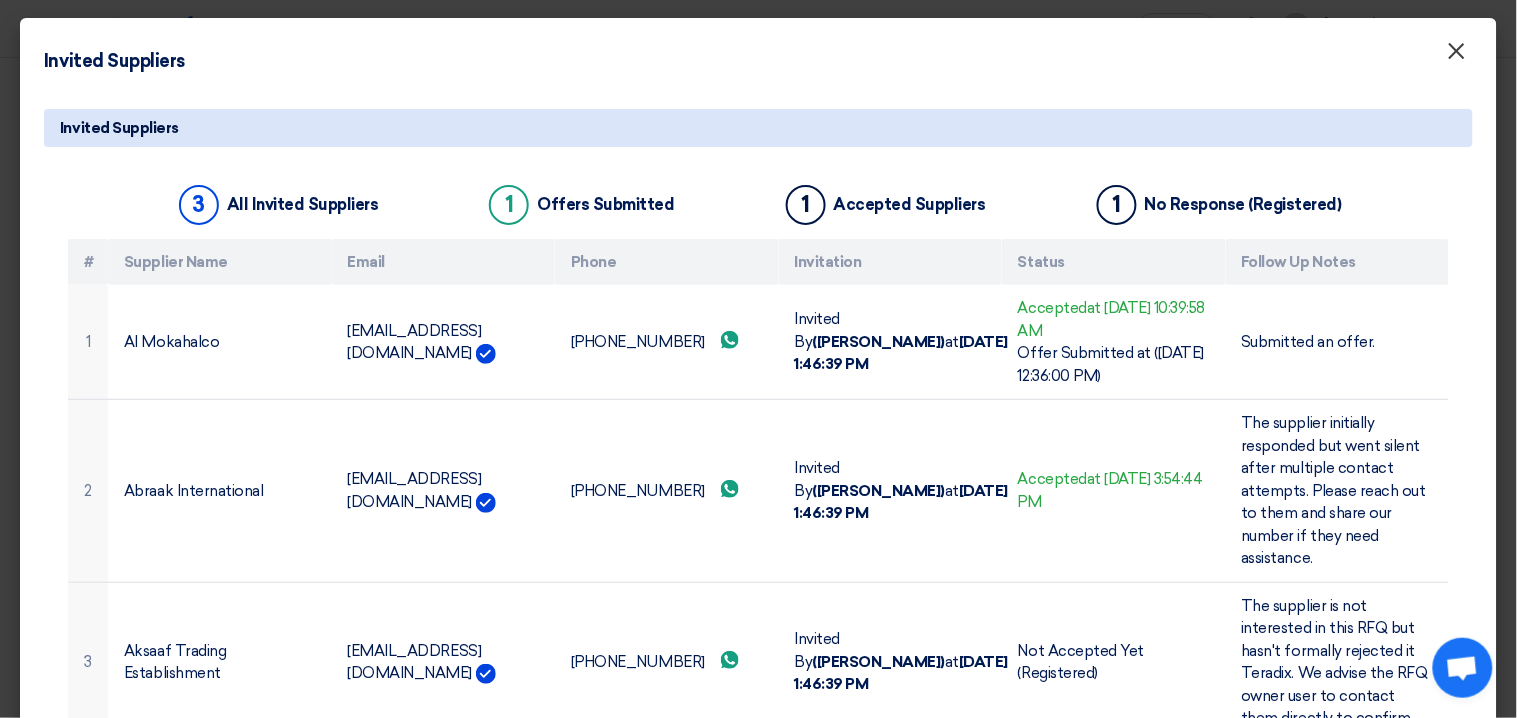 click on "×" 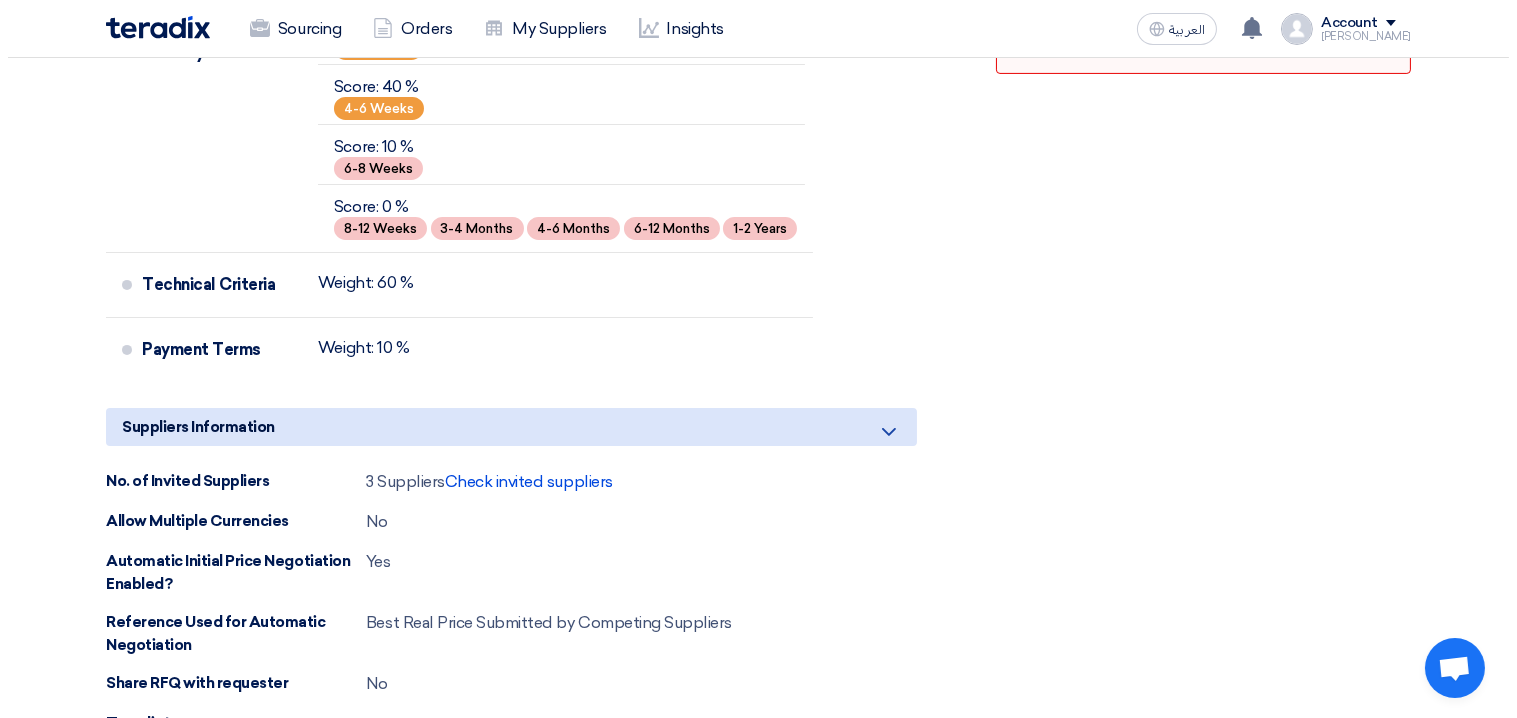 scroll, scrollTop: 1116, scrollLeft: 0, axis: vertical 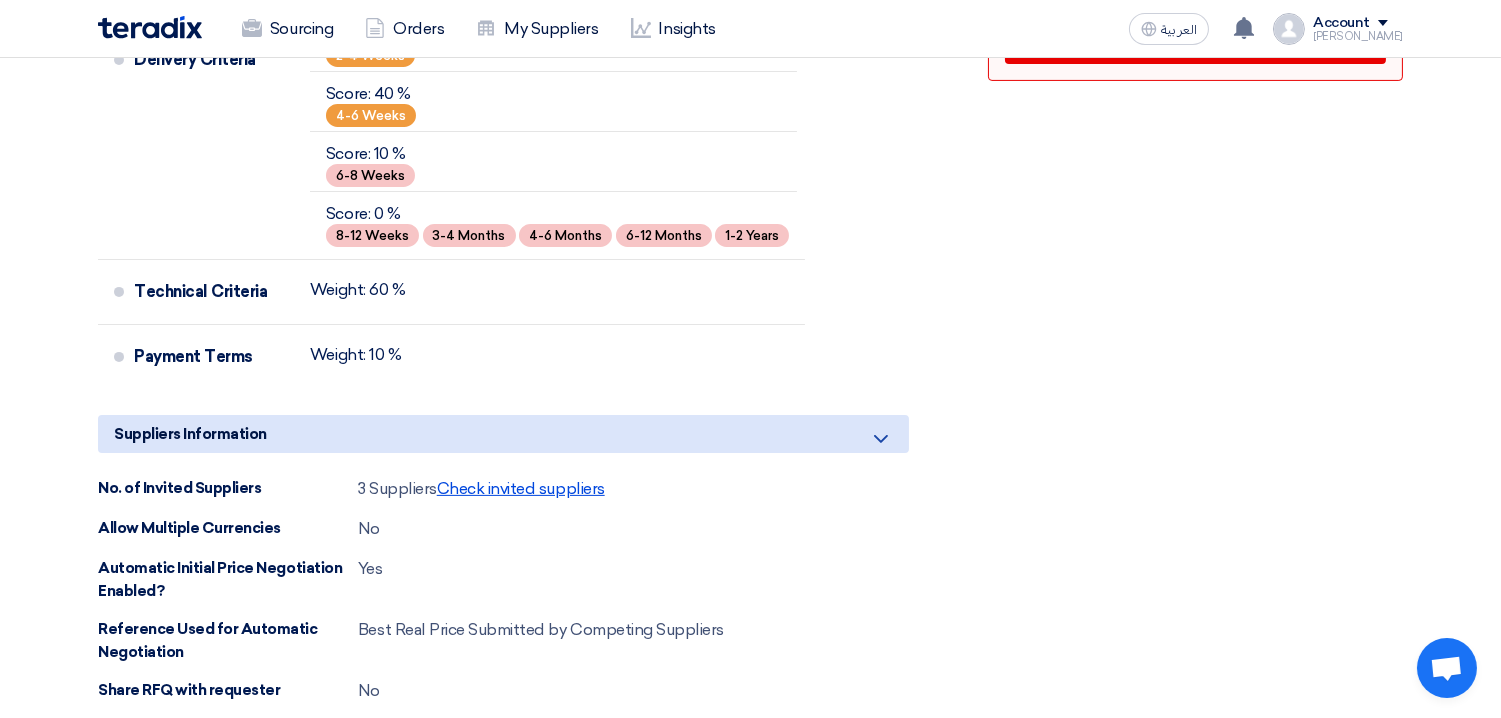click on "Check invited suppliers" at bounding box center (521, 488) 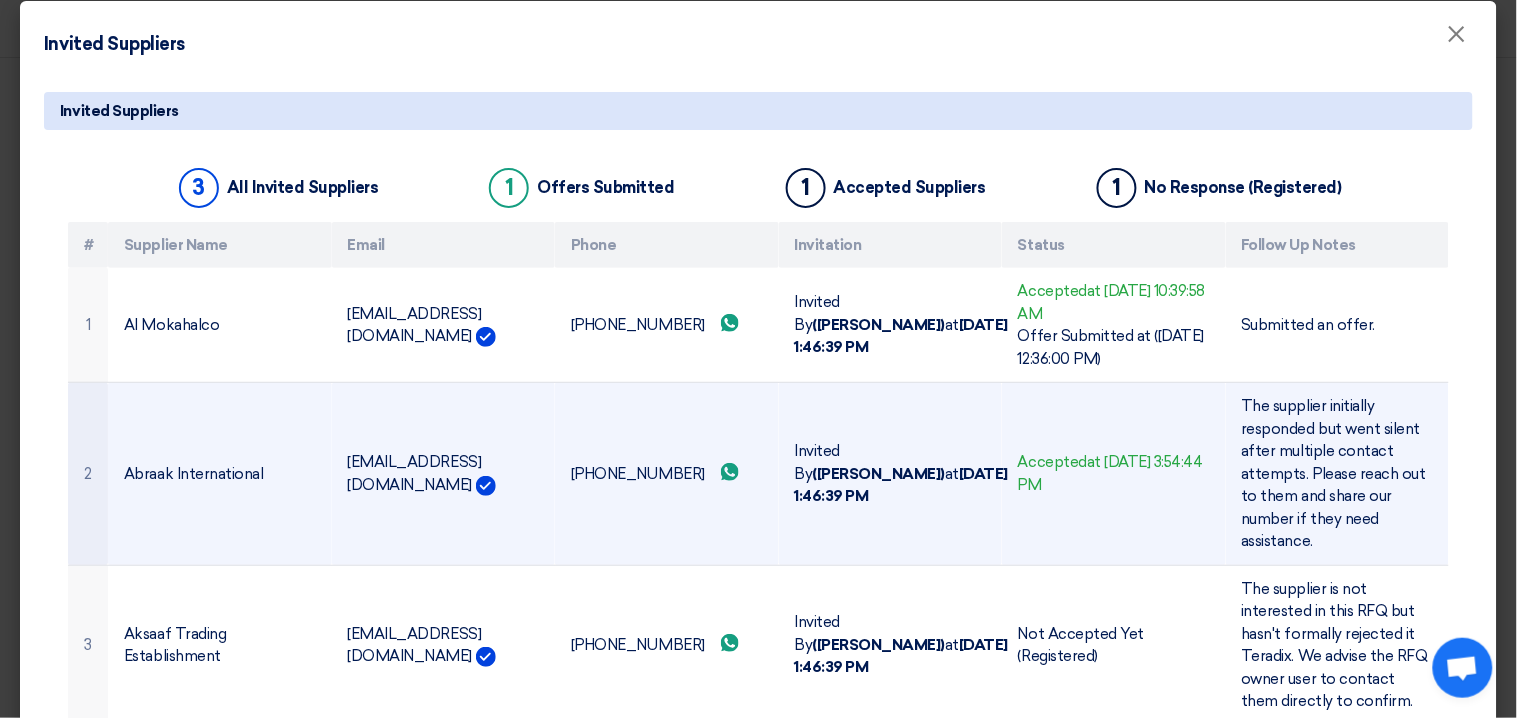 scroll, scrollTop: 0, scrollLeft: 0, axis: both 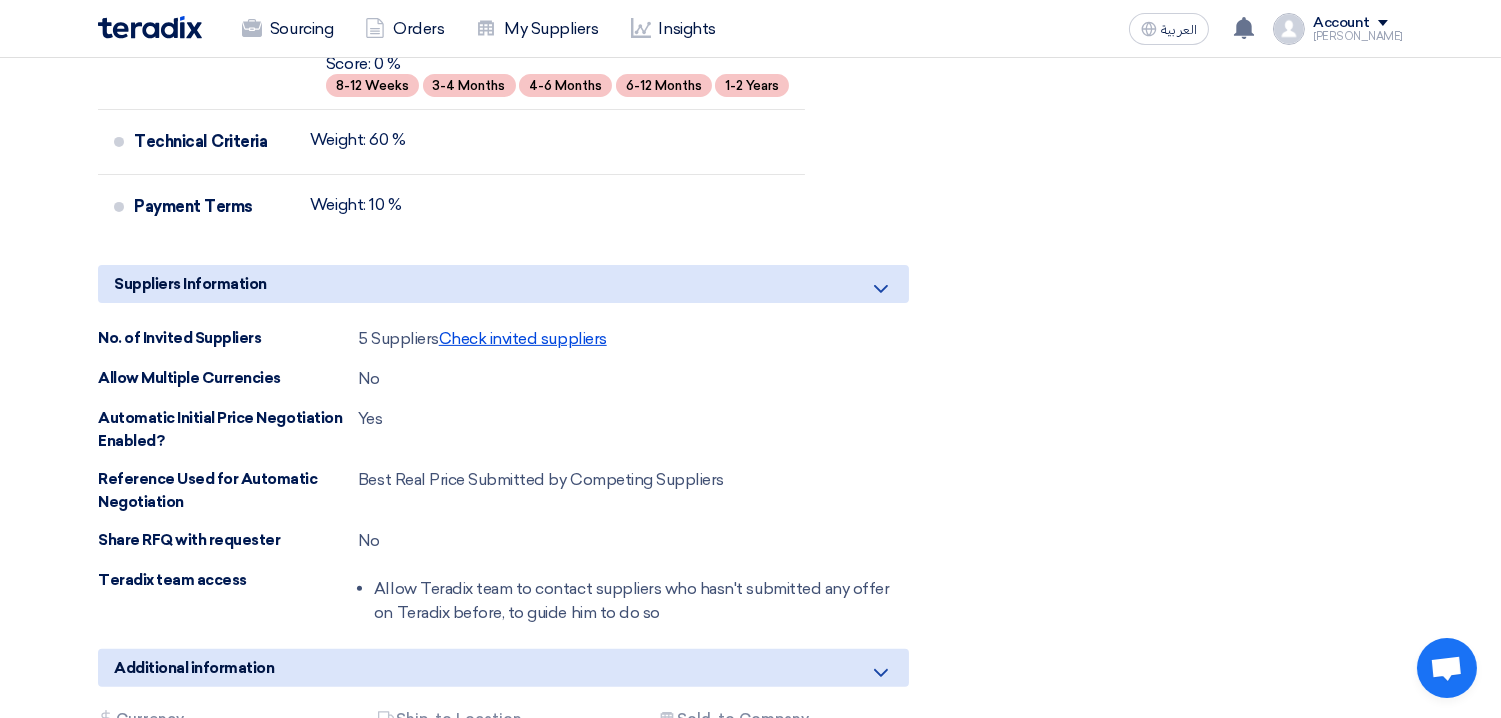 click on "Check invited suppliers" at bounding box center [523, 338] 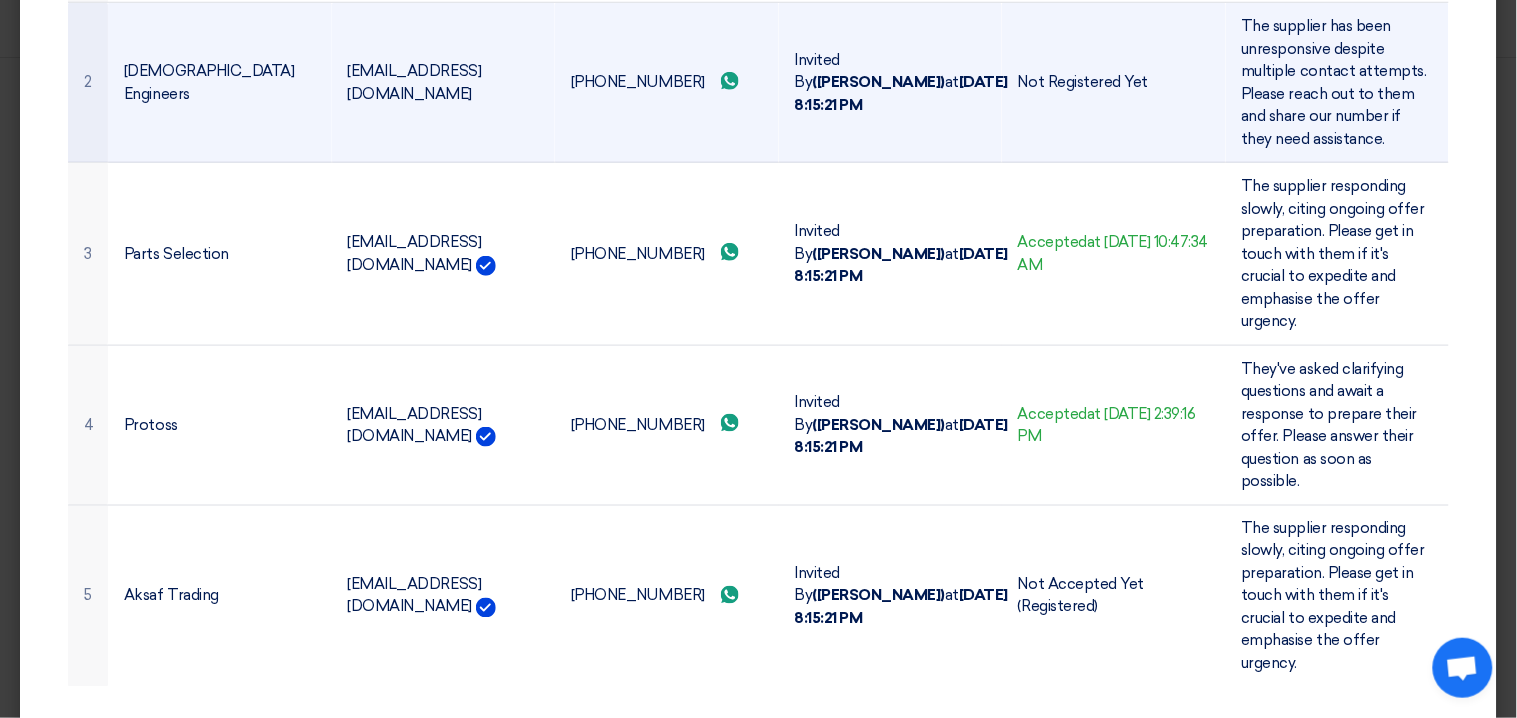 scroll, scrollTop: 441, scrollLeft: 0, axis: vertical 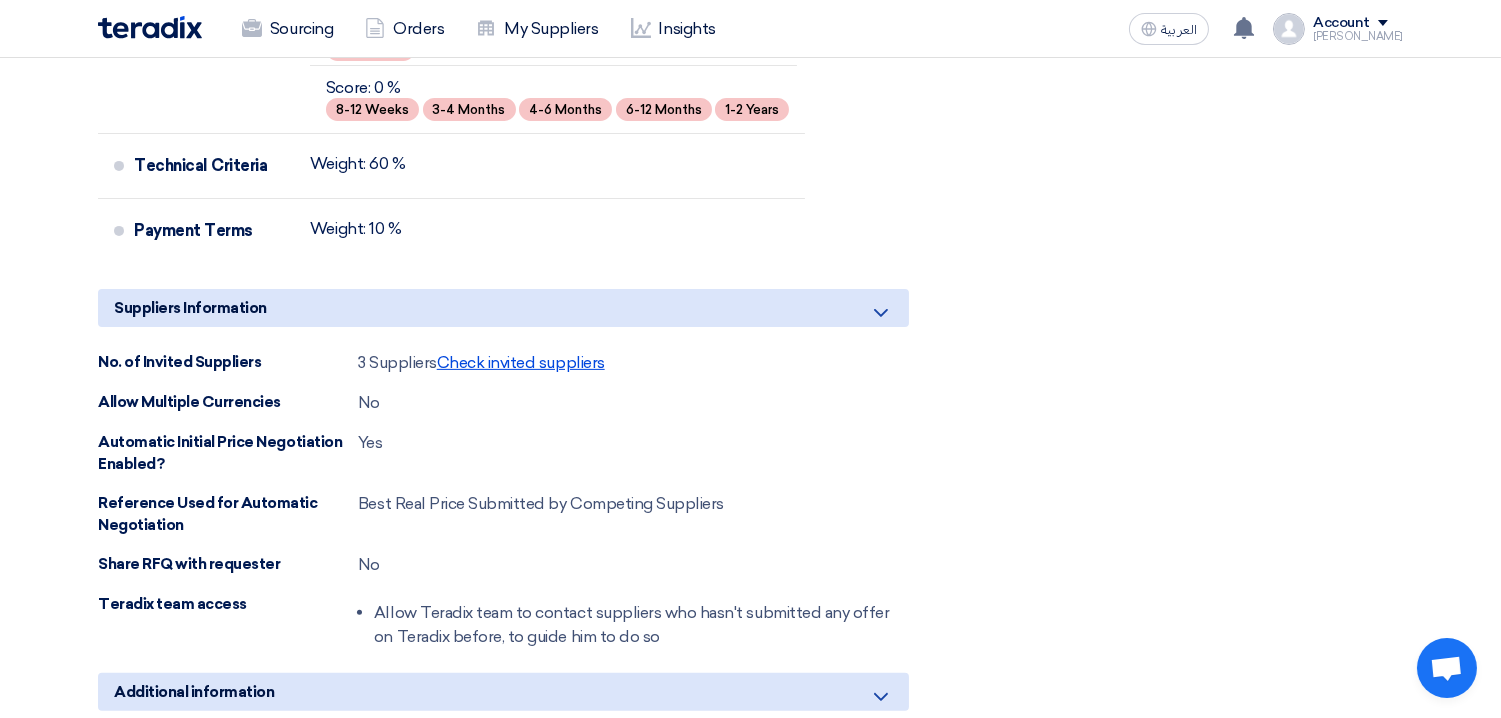 click on "Check invited suppliers" at bounding box center [521, 362] 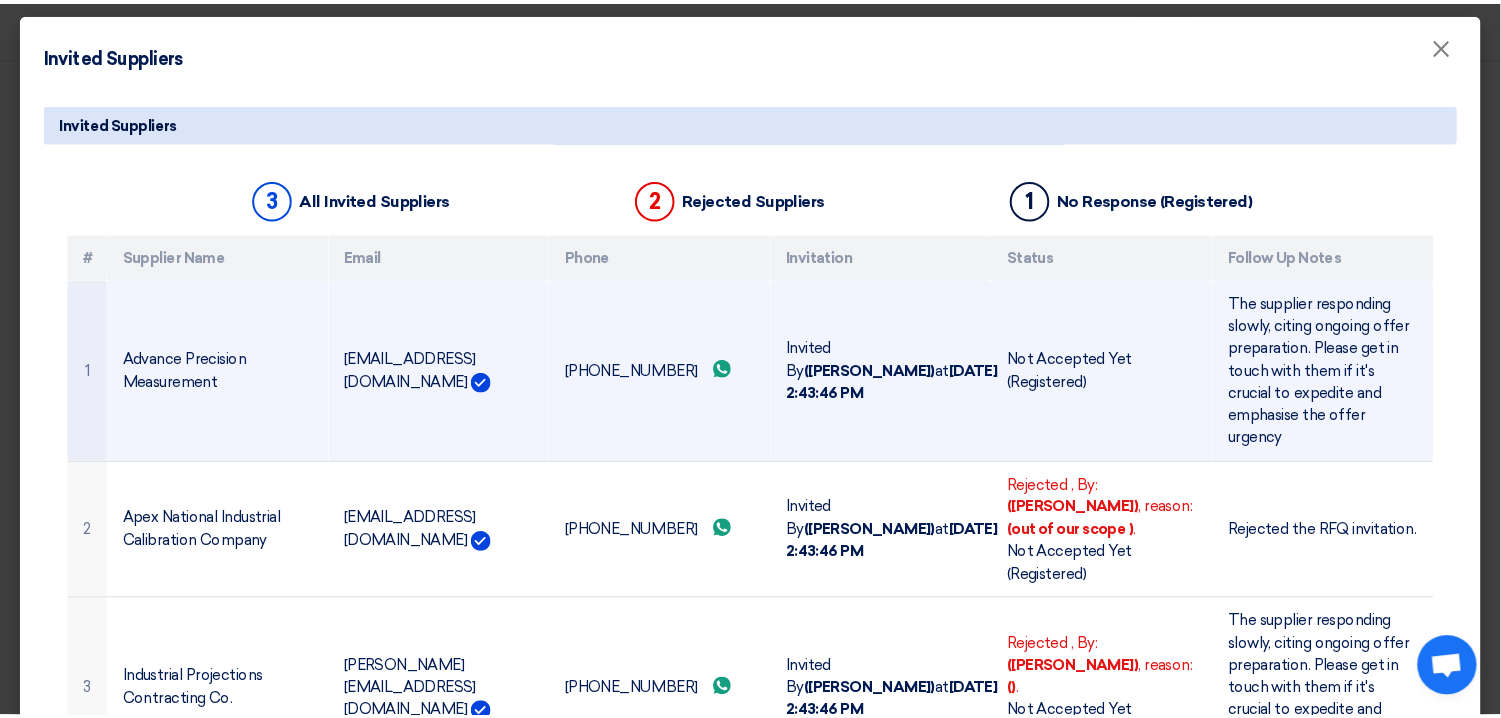 scroll, scrollTop: 0, scrollLeft: 0, axis: both 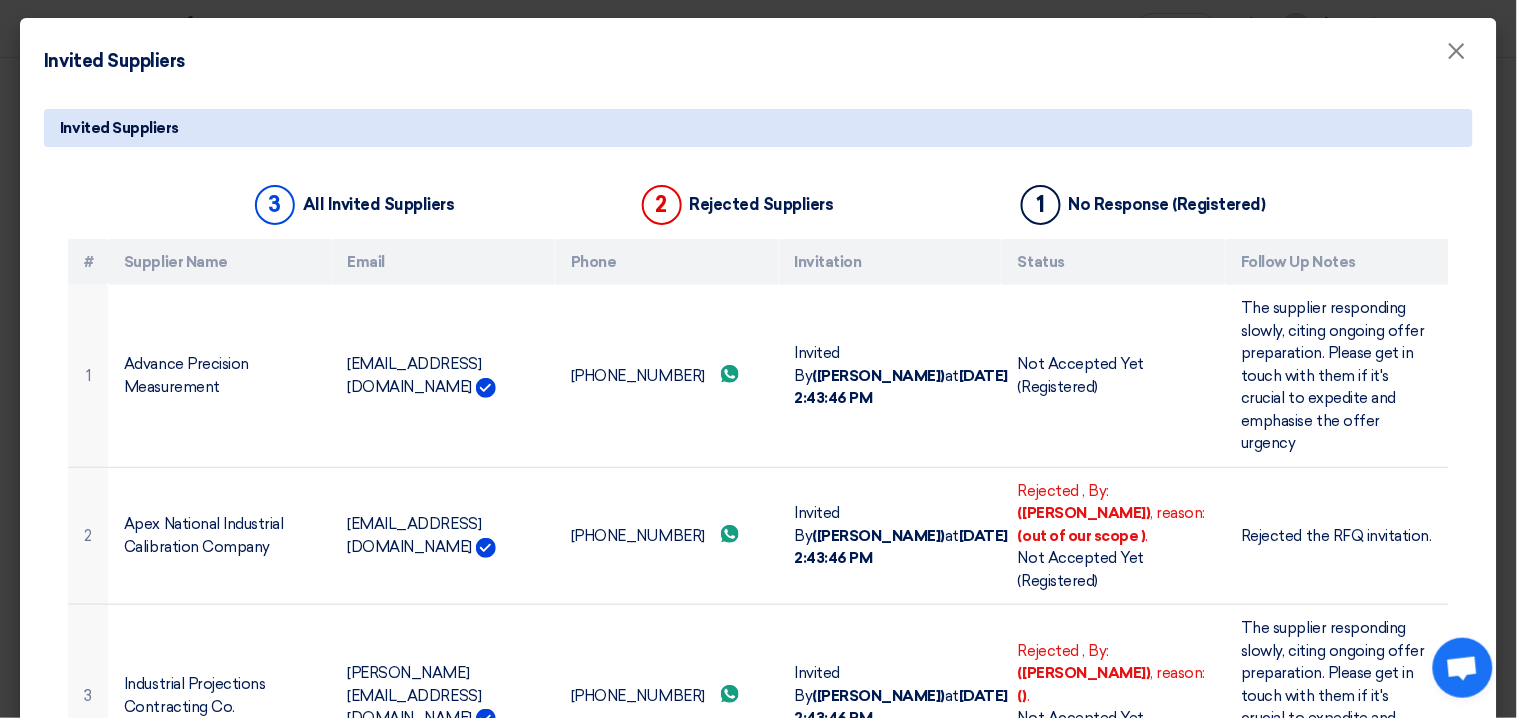 click on "Invited Suppliers
×
Invited Suppliers
3
All Invited Suppliers
2
Rejected Suppliers
1
No Response (Registered)
#
Supplier Name
Email
Phone
Invitation
Status
Follow Up Notes
1
Advance Precision Measurement
info@ap-ksa.com
+966548103920
Send whatsApp message
at" 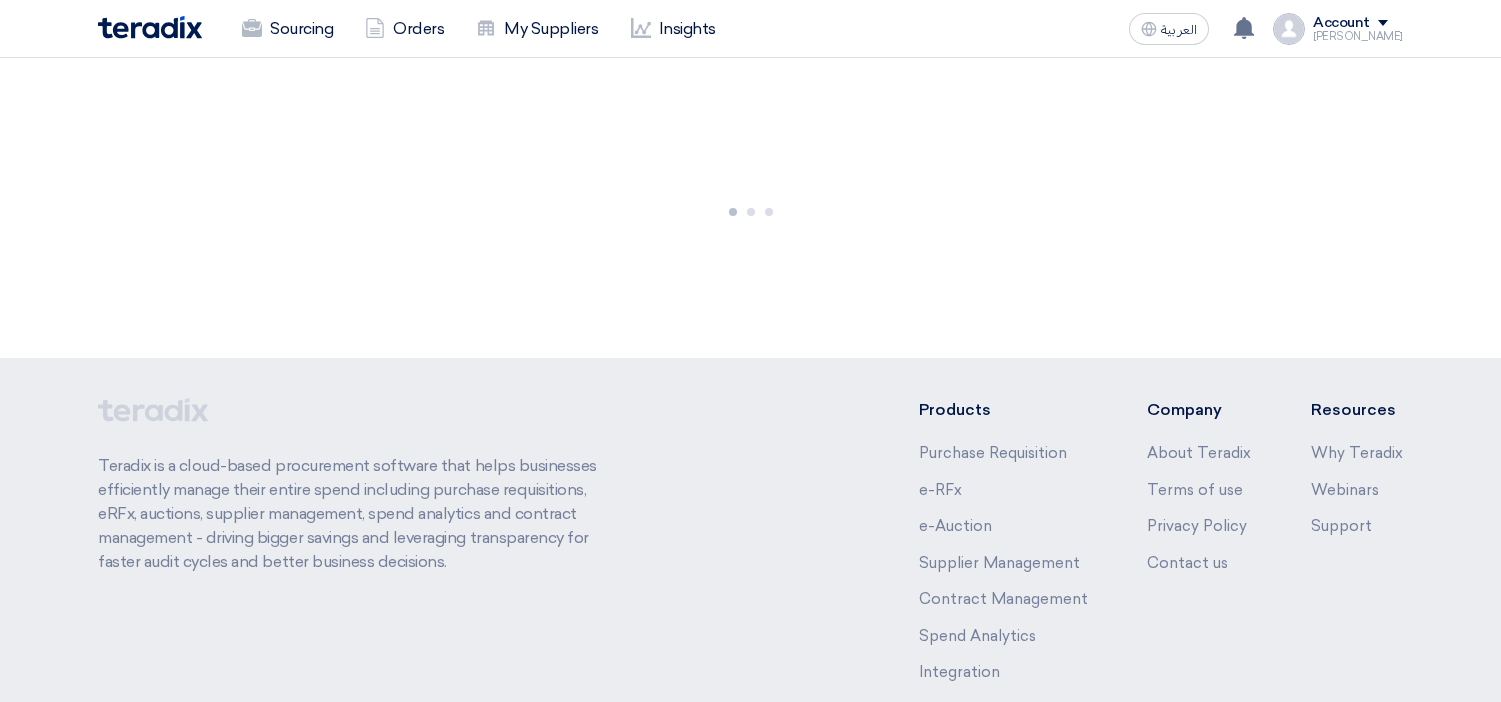 scroll, scrollTop: 0, scrollLeft: 0, axis: both 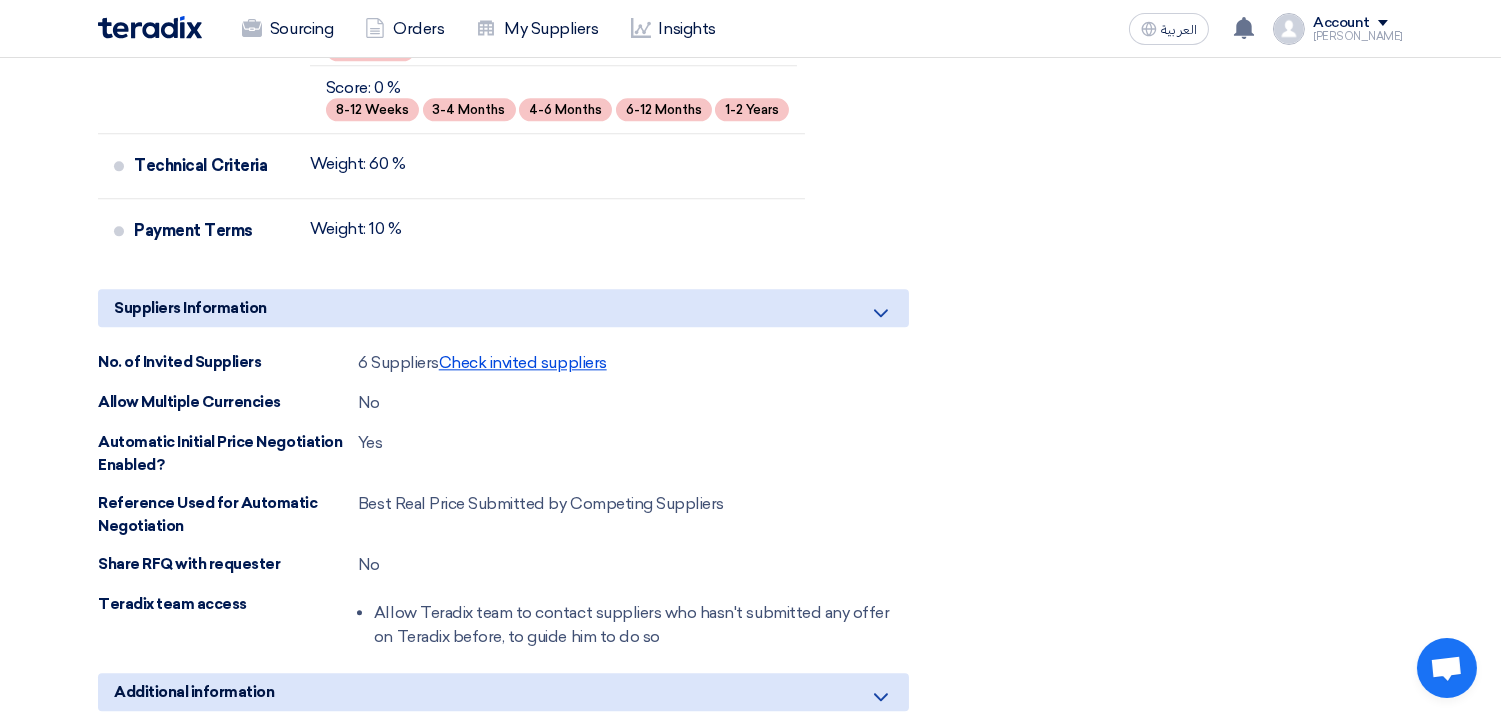 click on "Check invited suppliers" at bounding box center (523, 362) 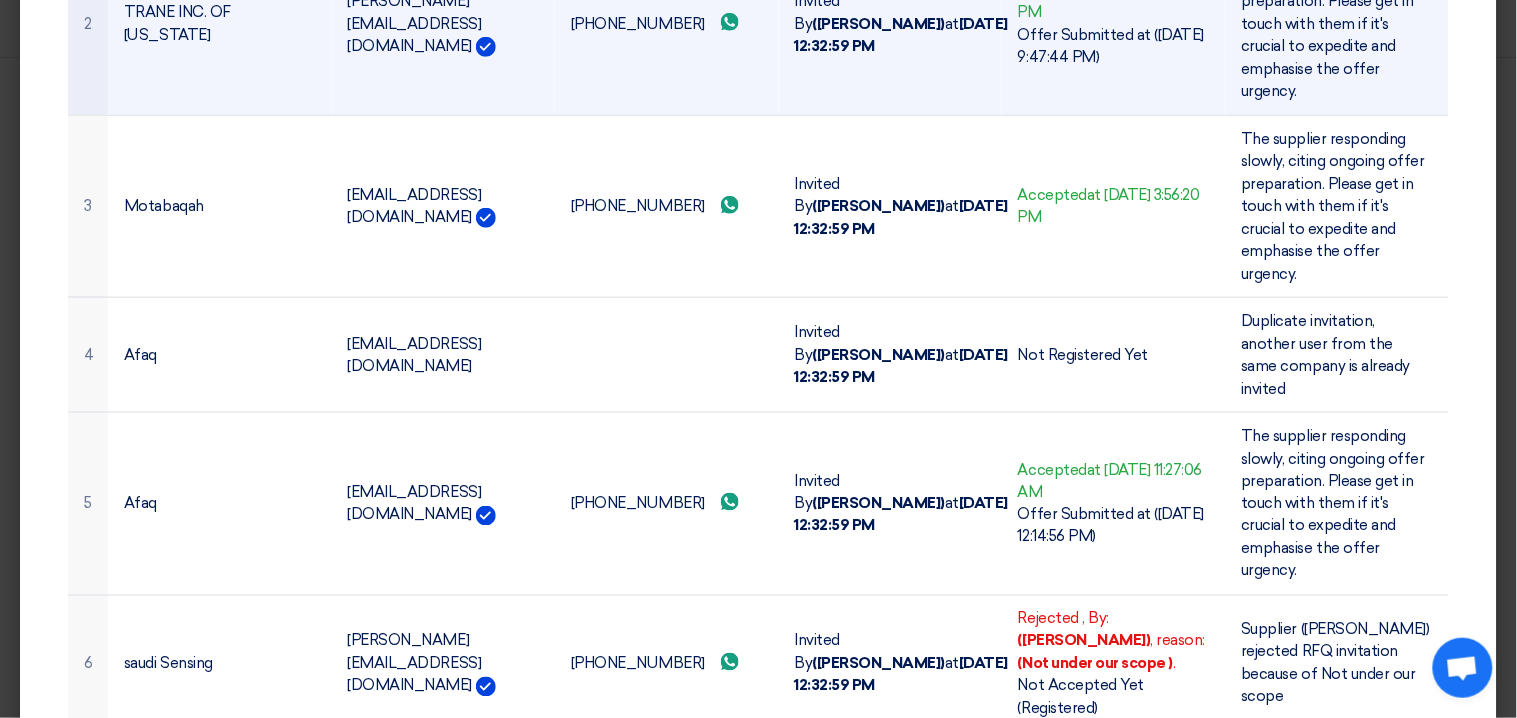 scroll, scrollTop: 464, scrollLeft: 0, axis: vertical 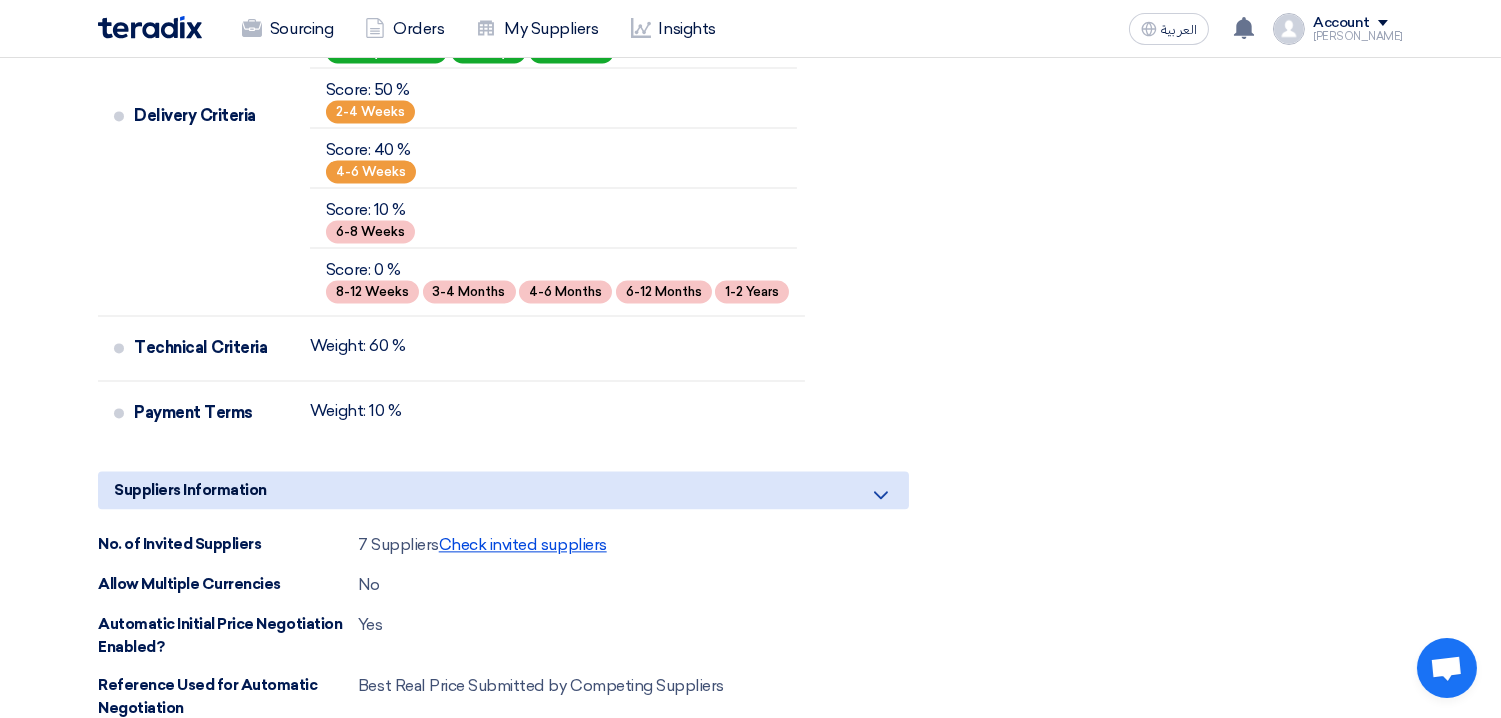 click on "Check invited suppliers" at bounding box center (523, 544) 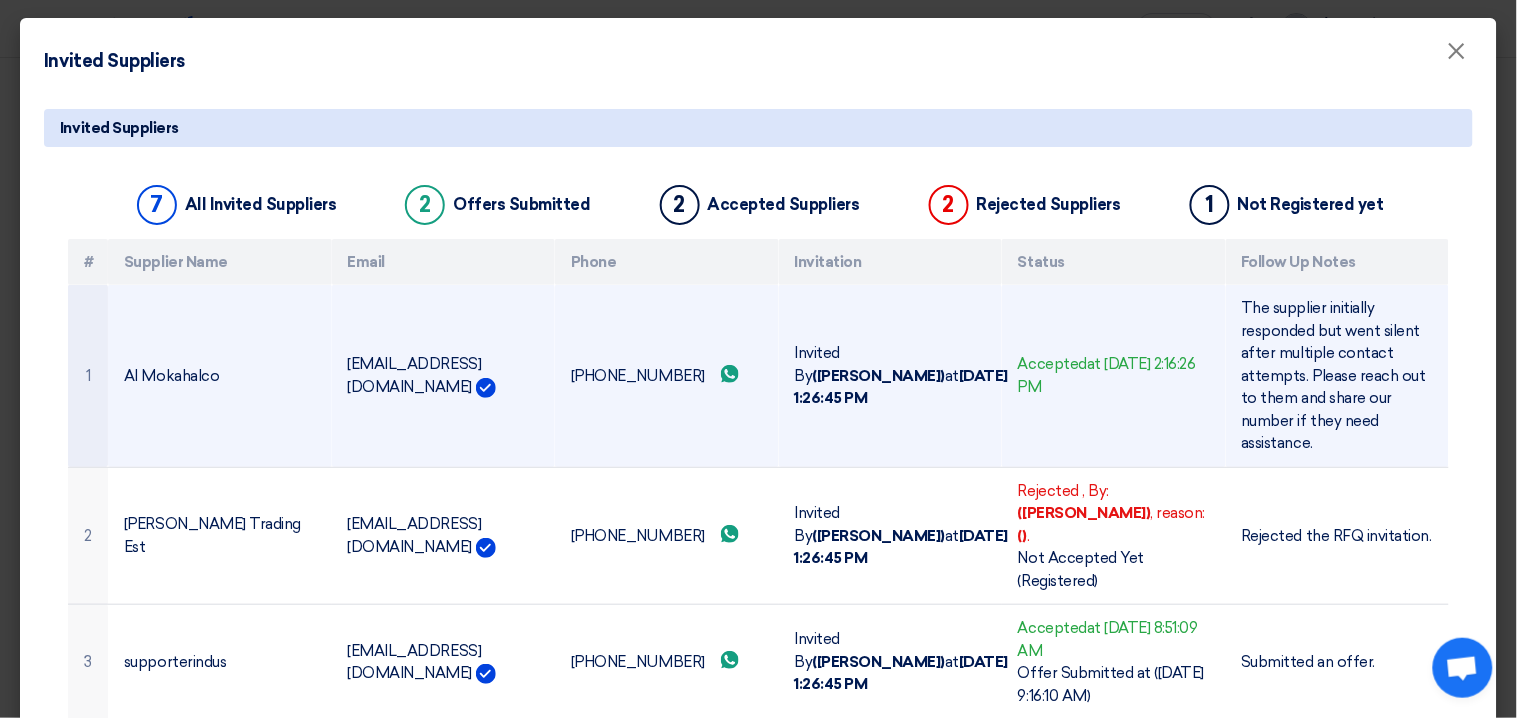 click on "Invited By  (Khalil Albinali)  at  Jul 6, 2025, 1:26:45 PM" 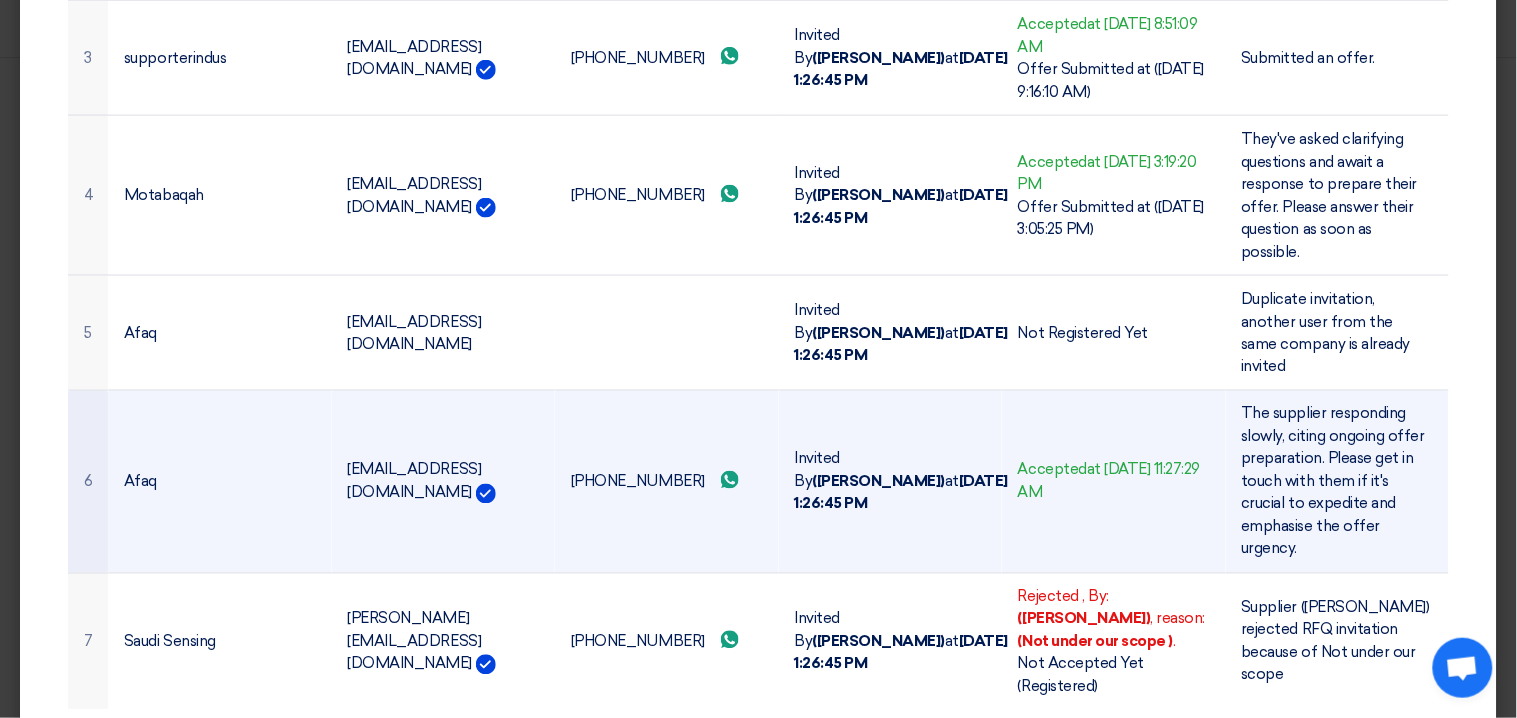 scroll, scrollTop: 608, scrollLeft: 0, axis: vertical 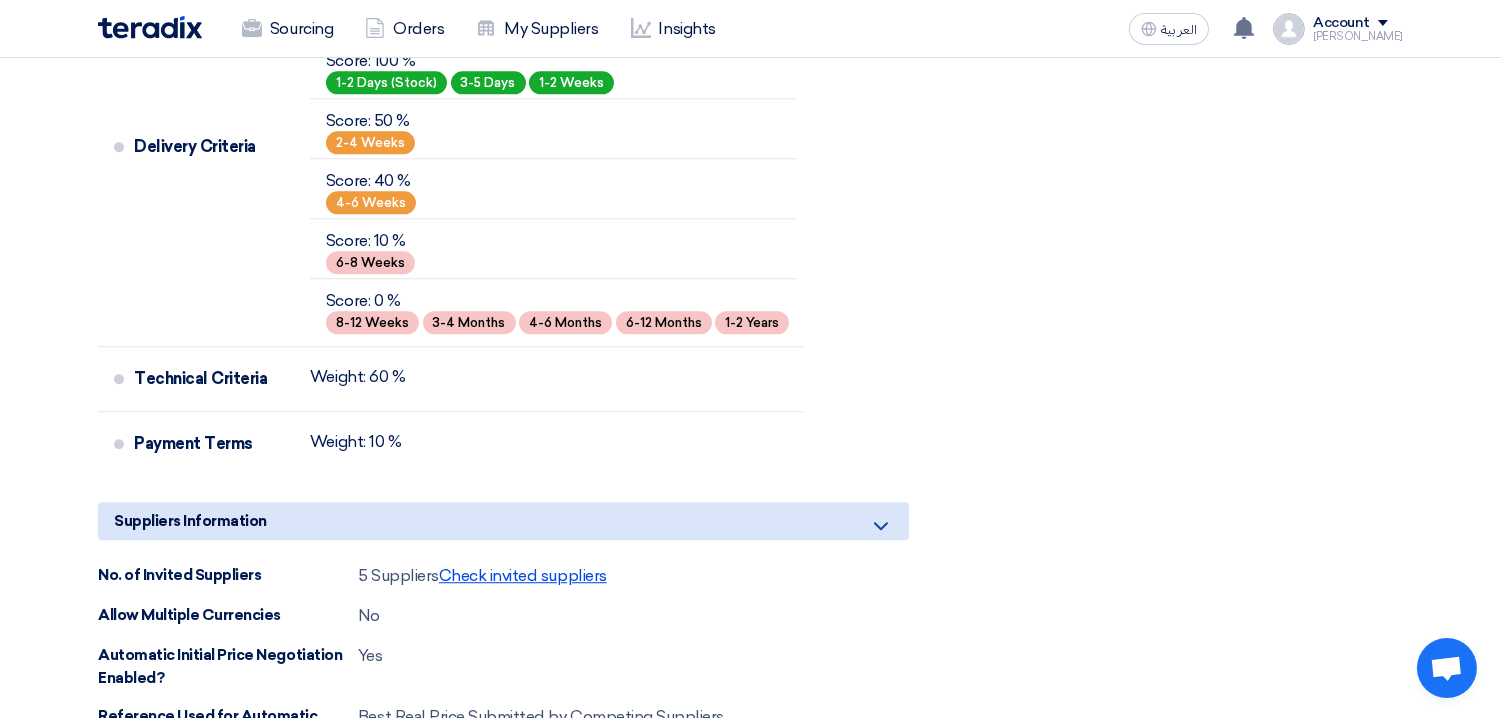 click on "Check invited suppliers" at bounding box center (523, 575) 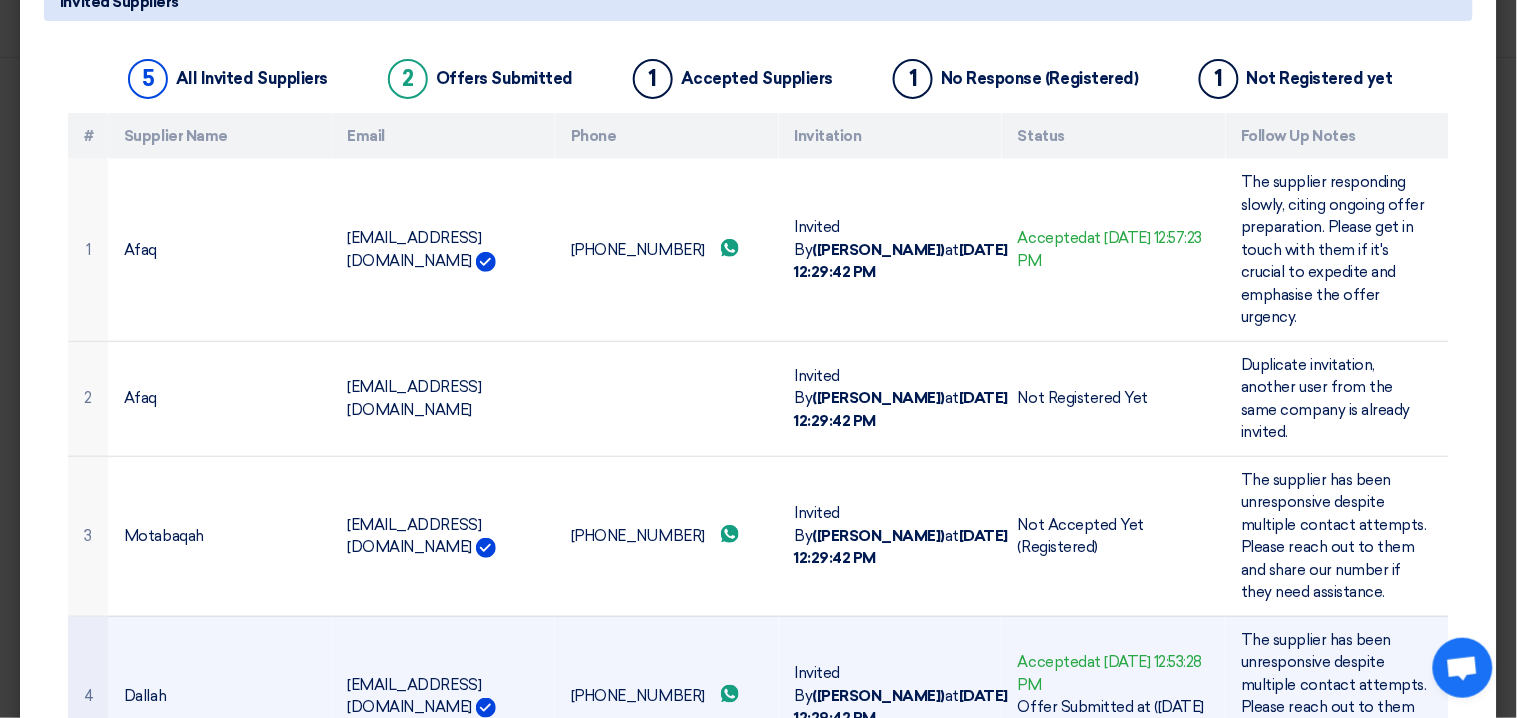 scroll, scrollTop: 127, scrollLeft: 0, axis: vertical 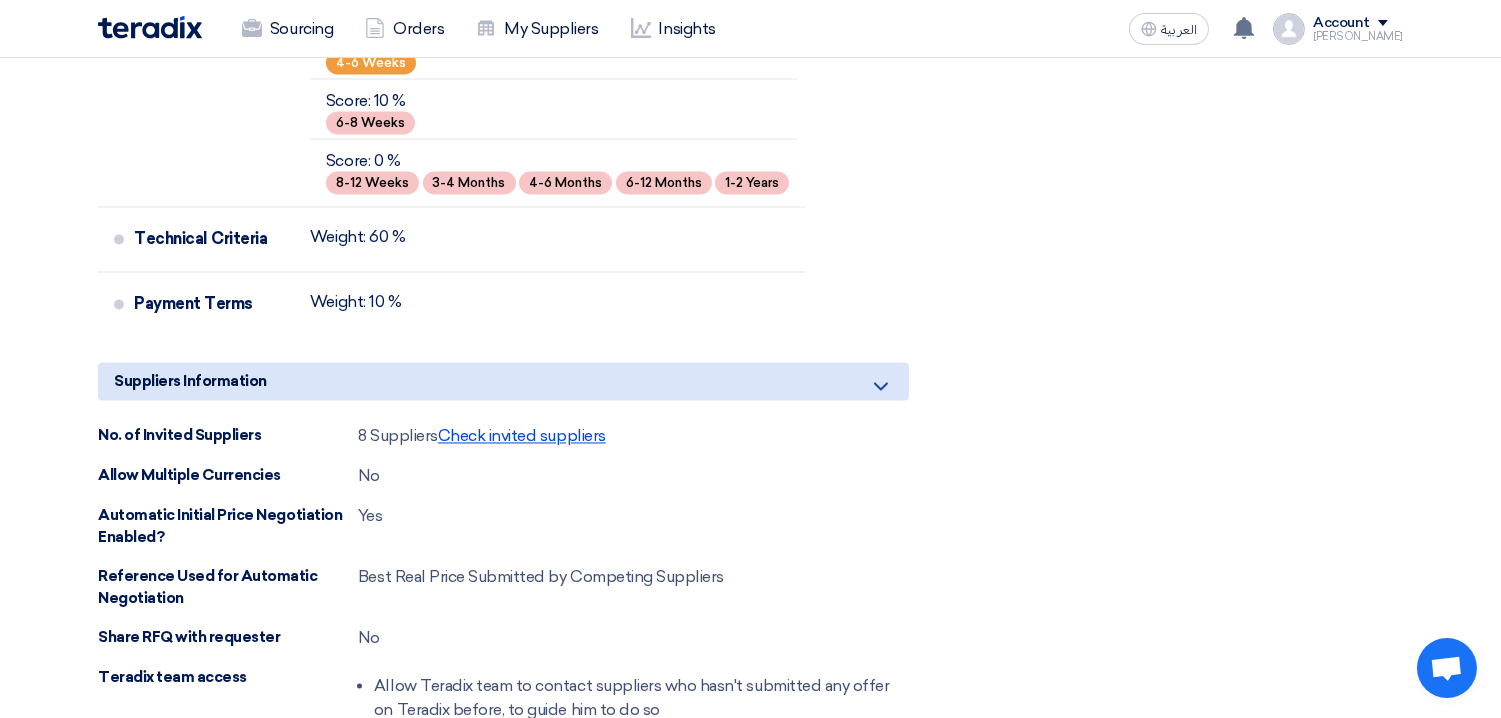 click on "Check invited suppliers" at bounding box center (522, 435) 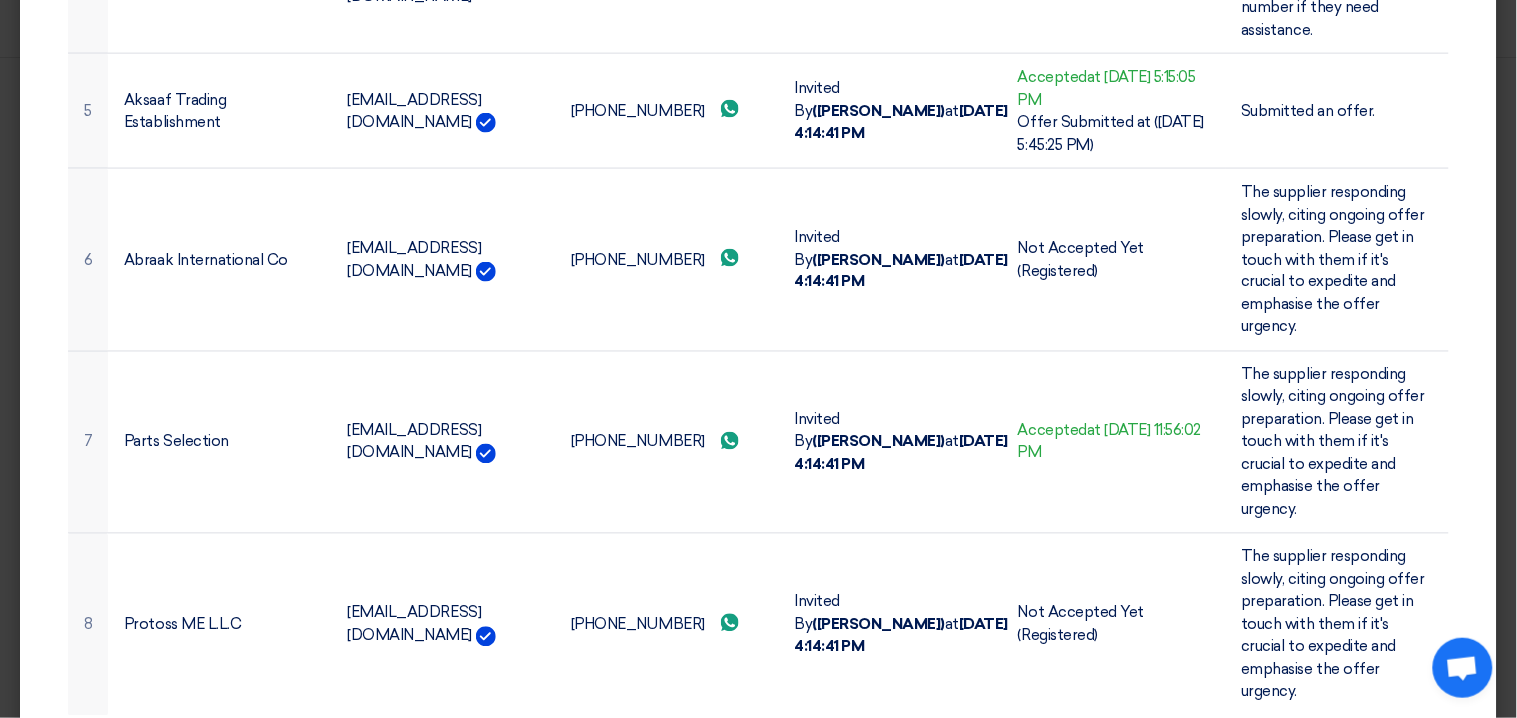 scroll, scrollTop: 694, scrollLeft: 0, axis: vertical 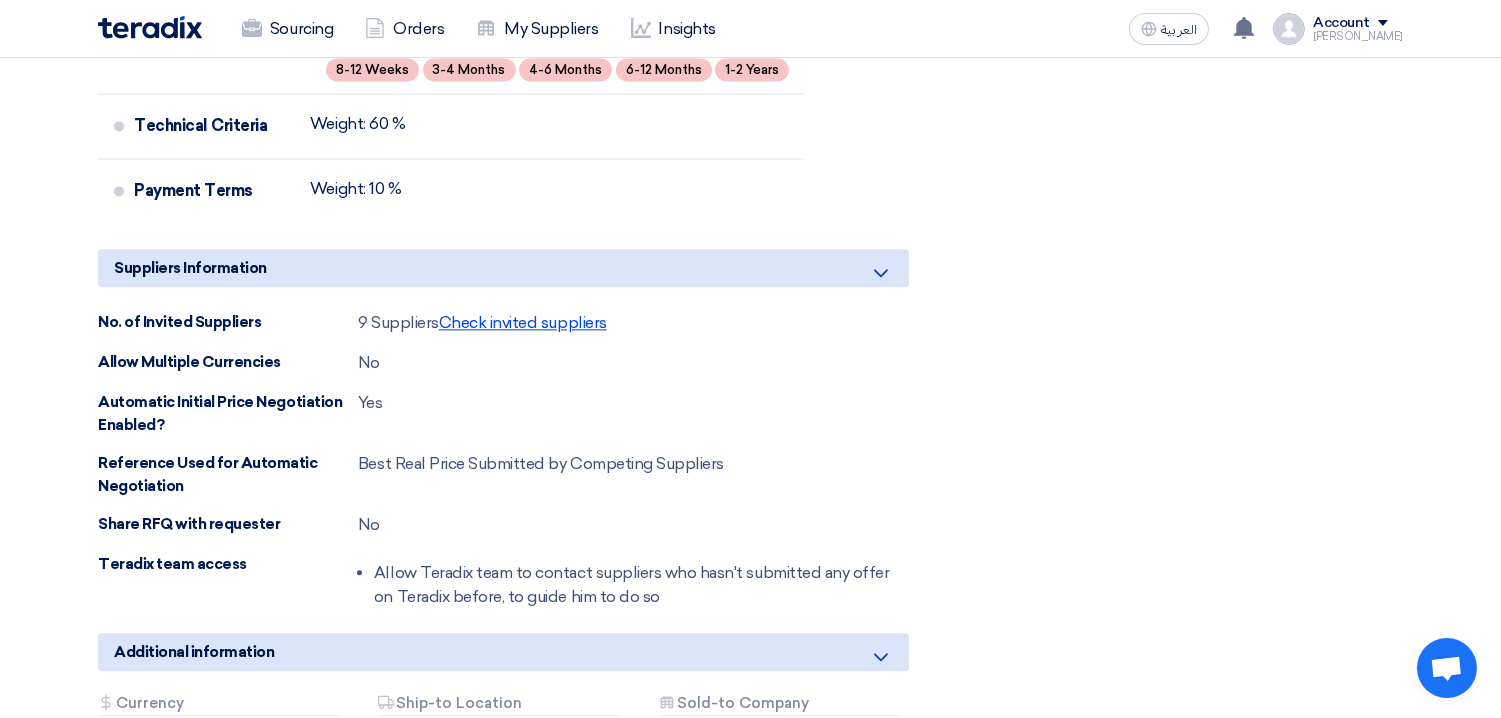 click on "Check invited suppliers" at bounding box center [523, 322] 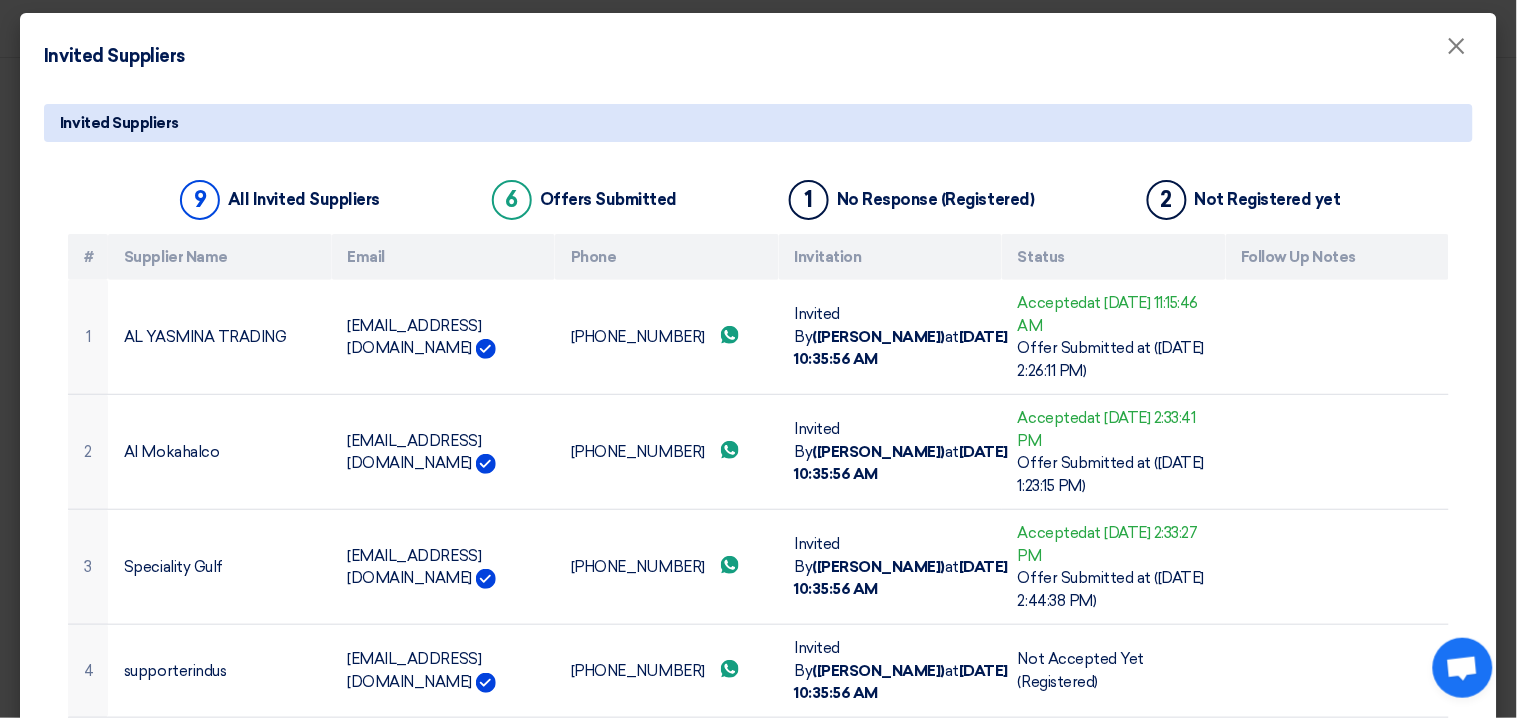 scroll, scrollTop: 0, scrollLeft: 0, axis: both 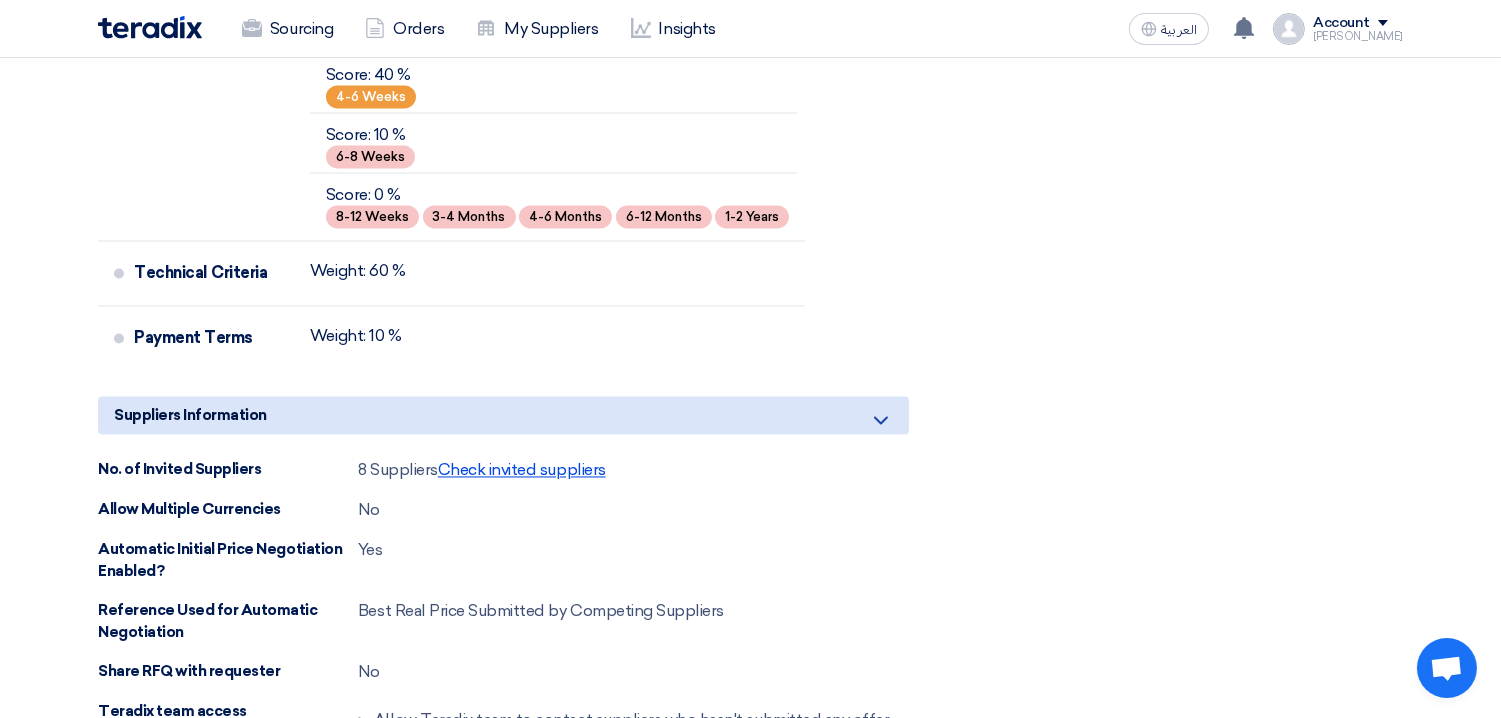 click on "Check invited suppliers" at bounding box center (522, 469) 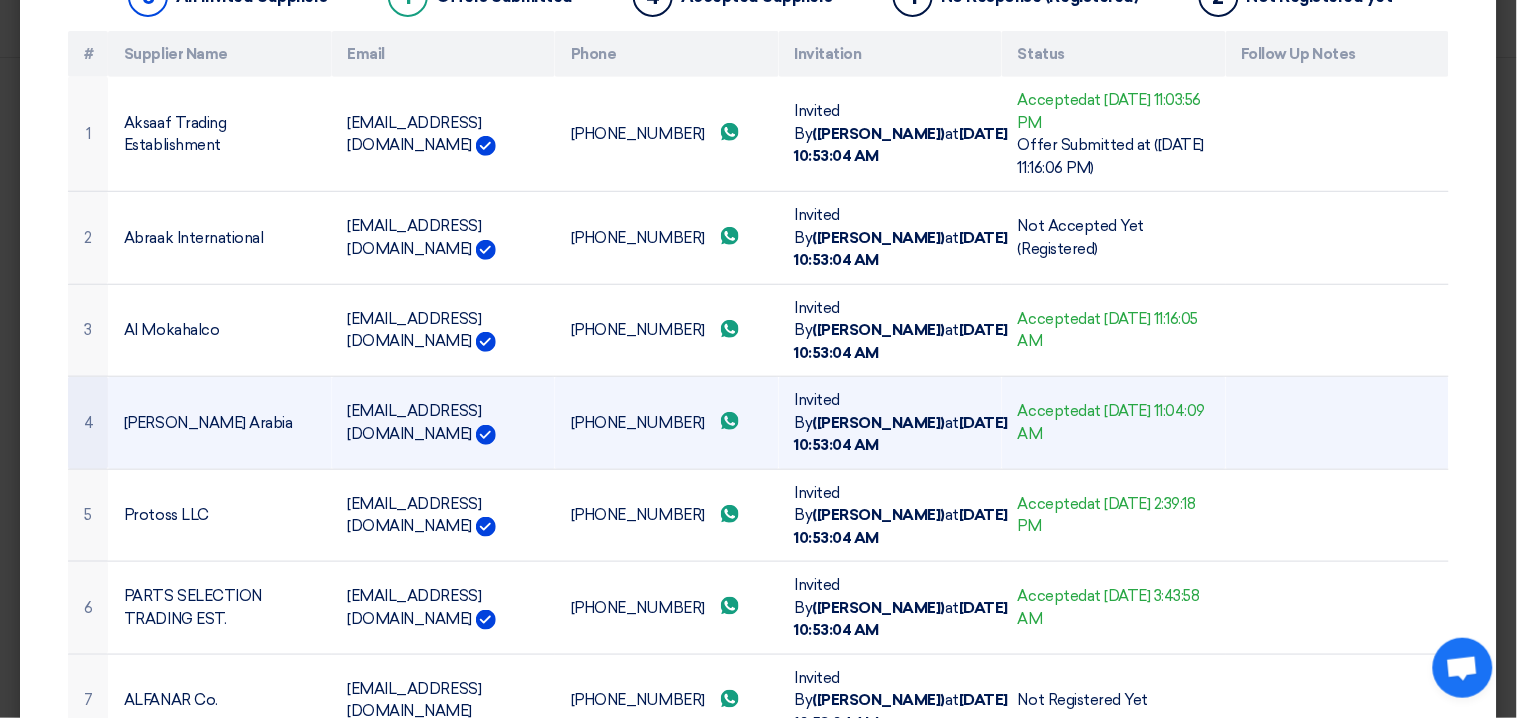 scroll, scrollTop: 0, scrollLeft: 0, axis: both 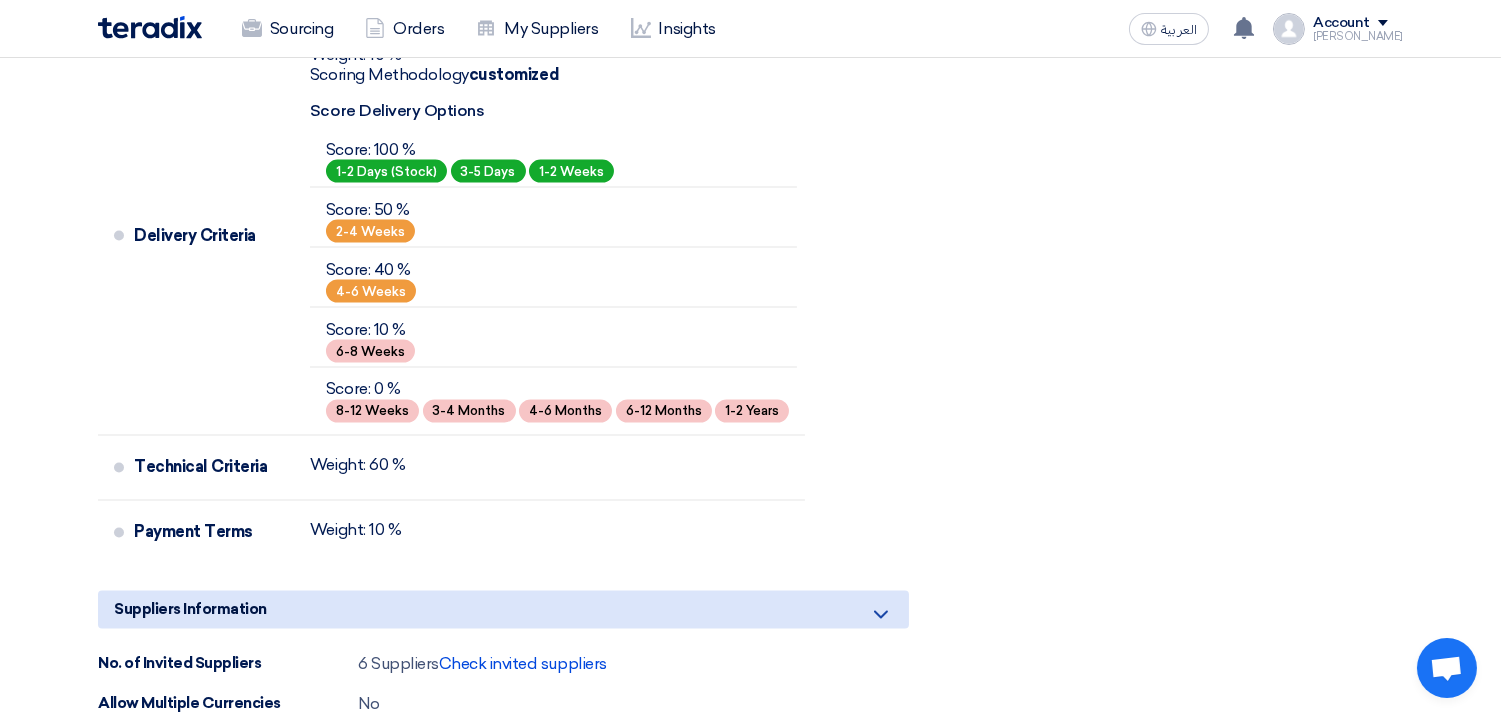 click on "6 Suppliers
Check invited suppliers" at bounding box center (482, 665) 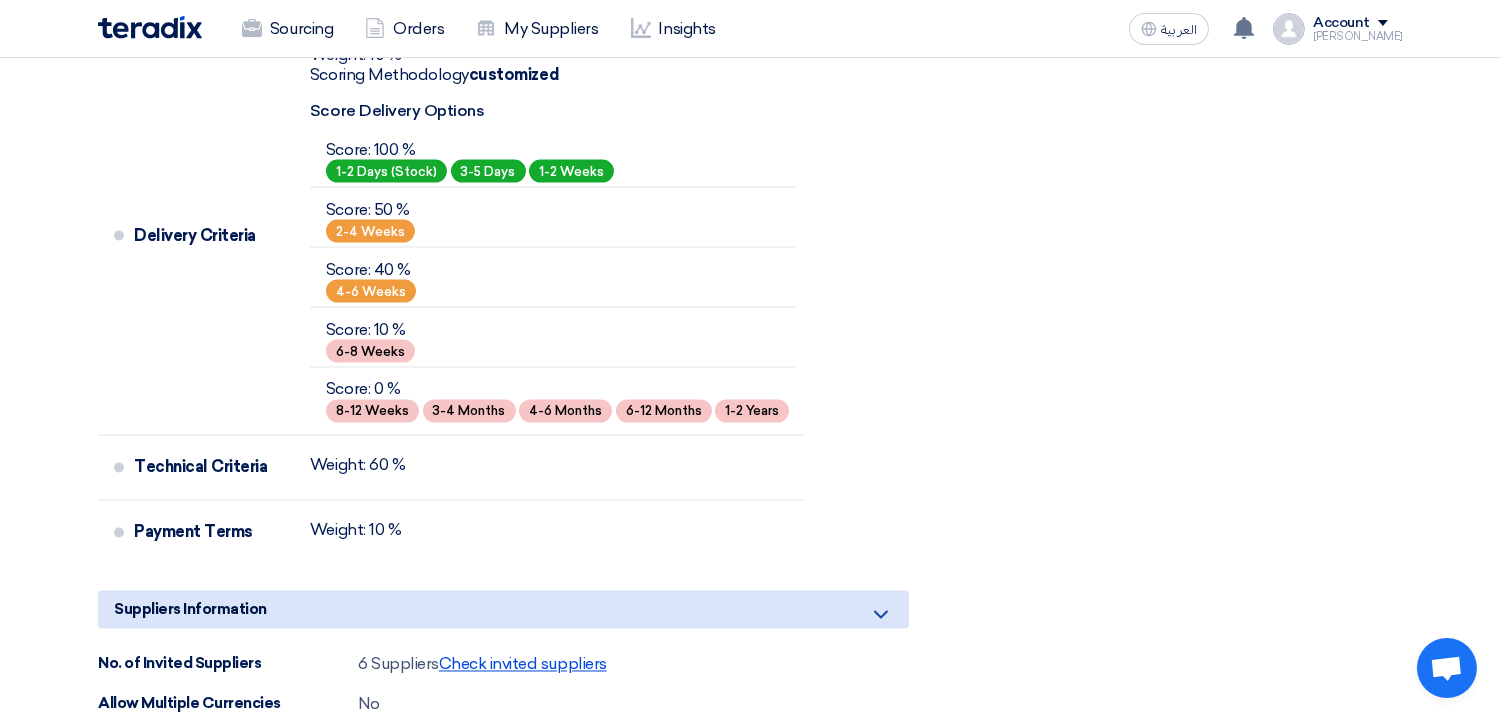 click on "Check invited suppliers" at bounding box center [523, 664] 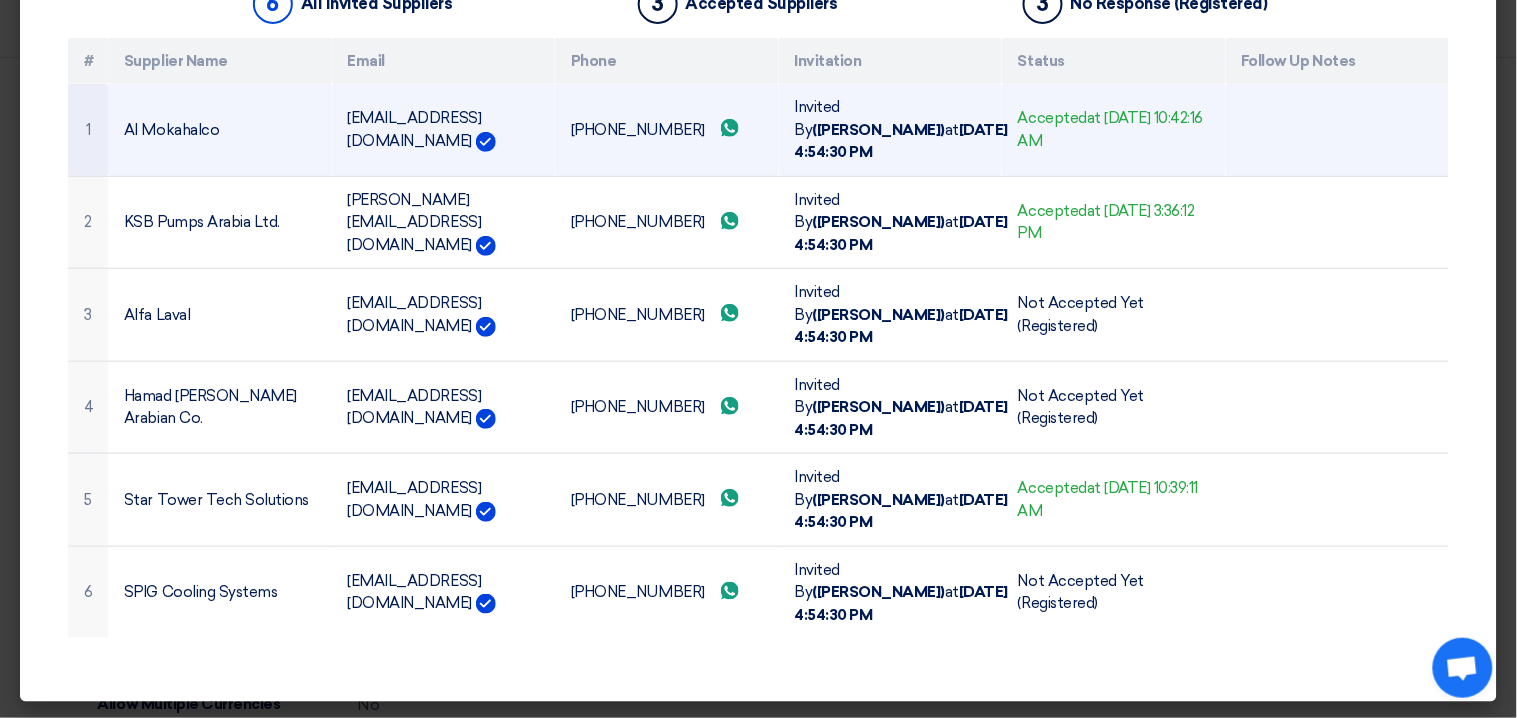 scroll, scrollTop: 0, scrollLeft: 0, axis: both 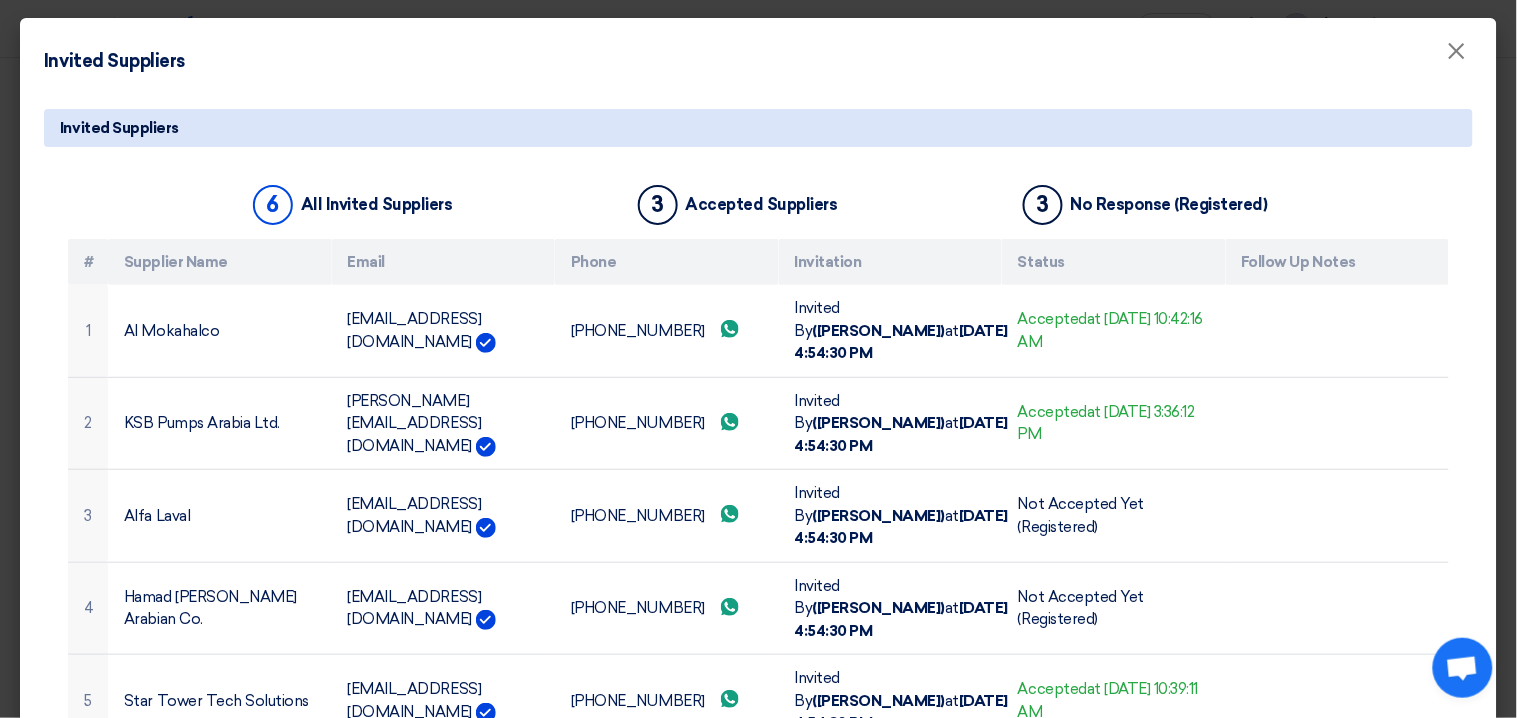 click on "Invited Suppliers" 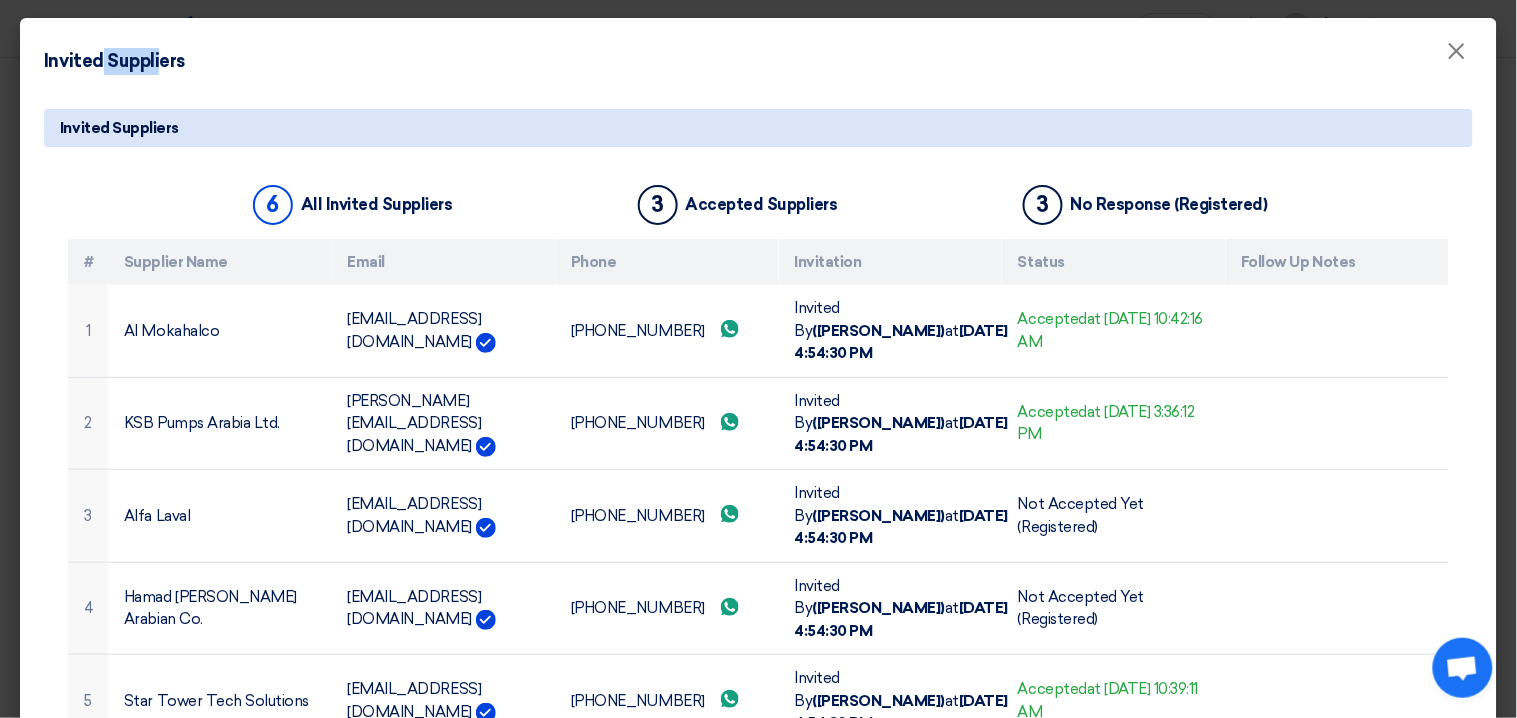 click on "Invited Suppliers" 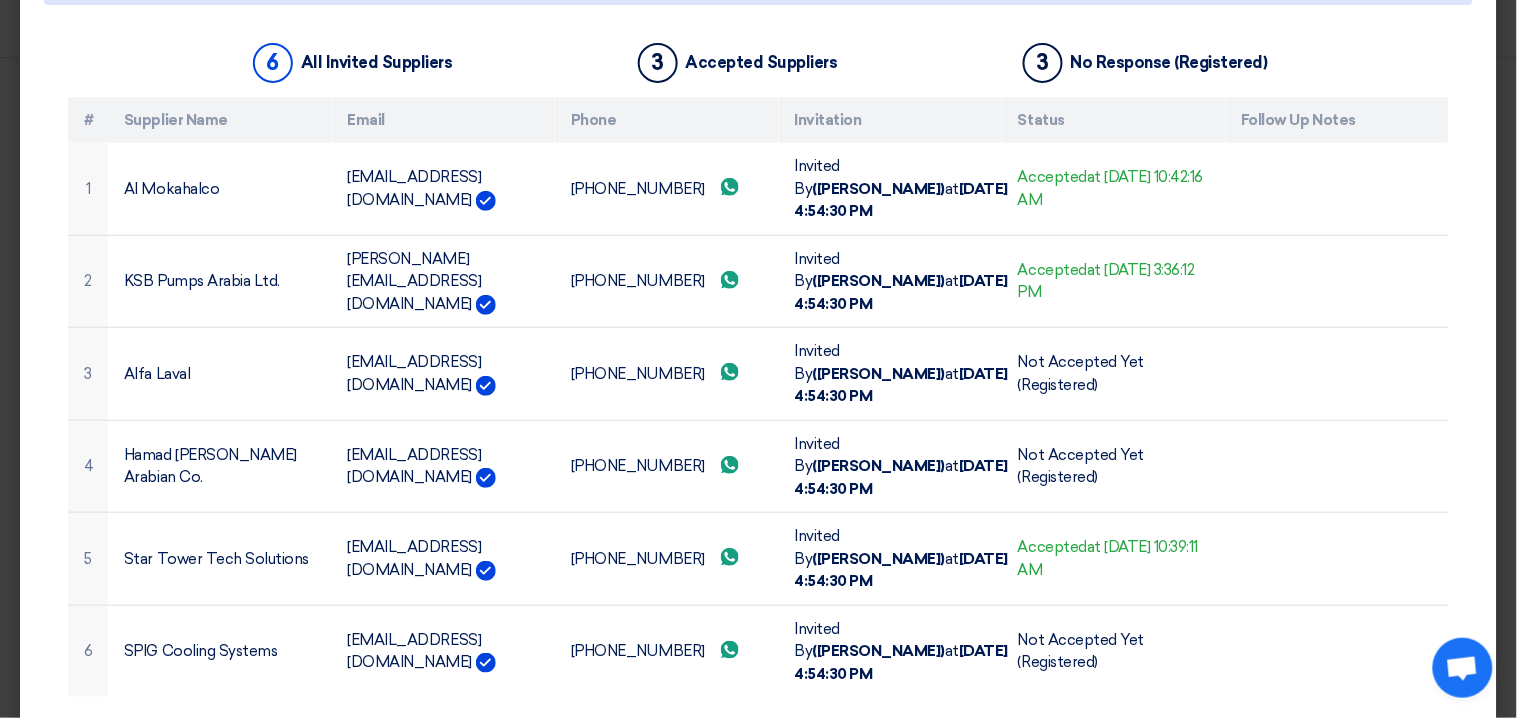 scroll, scrollTop: 201, scrollLeft: 0, axis: vertical 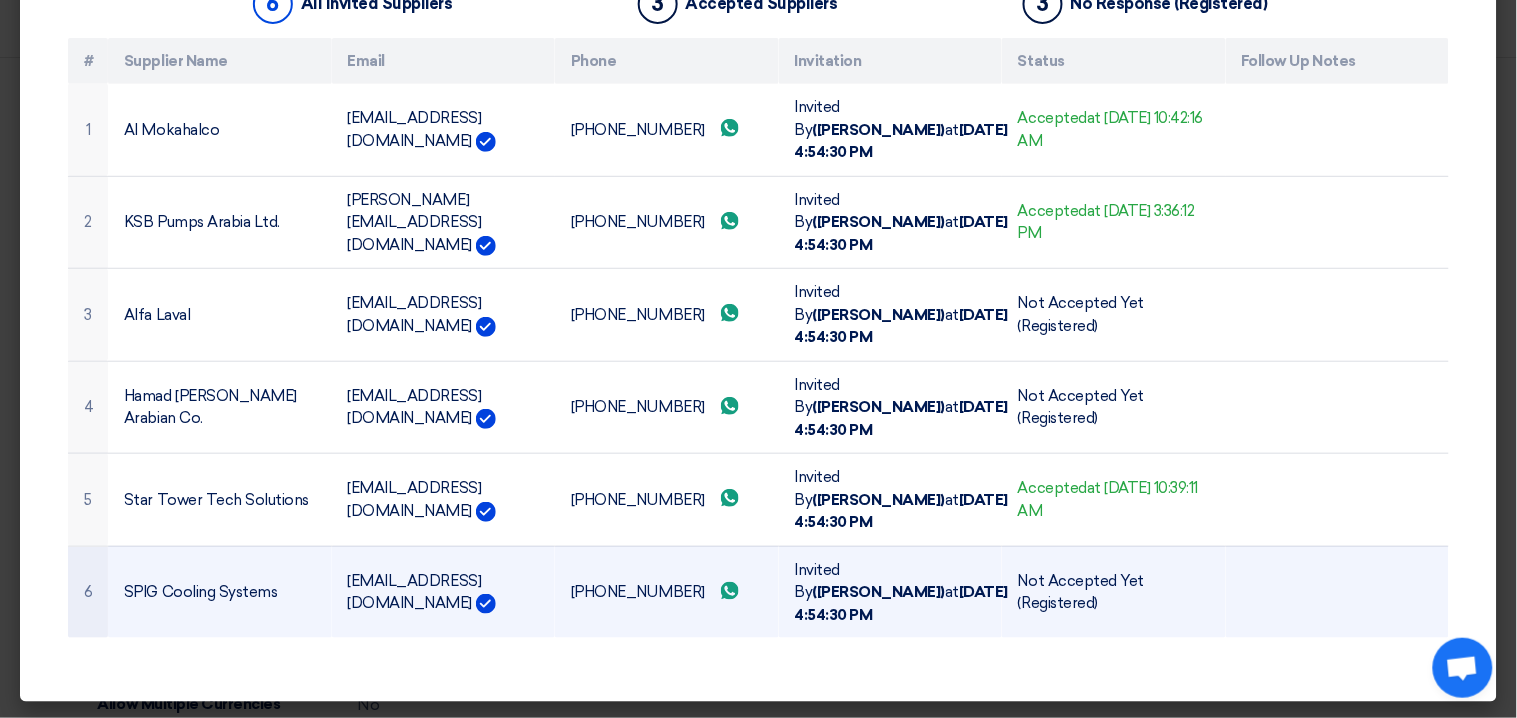 click on "Not Accepted Yet (Registered)" 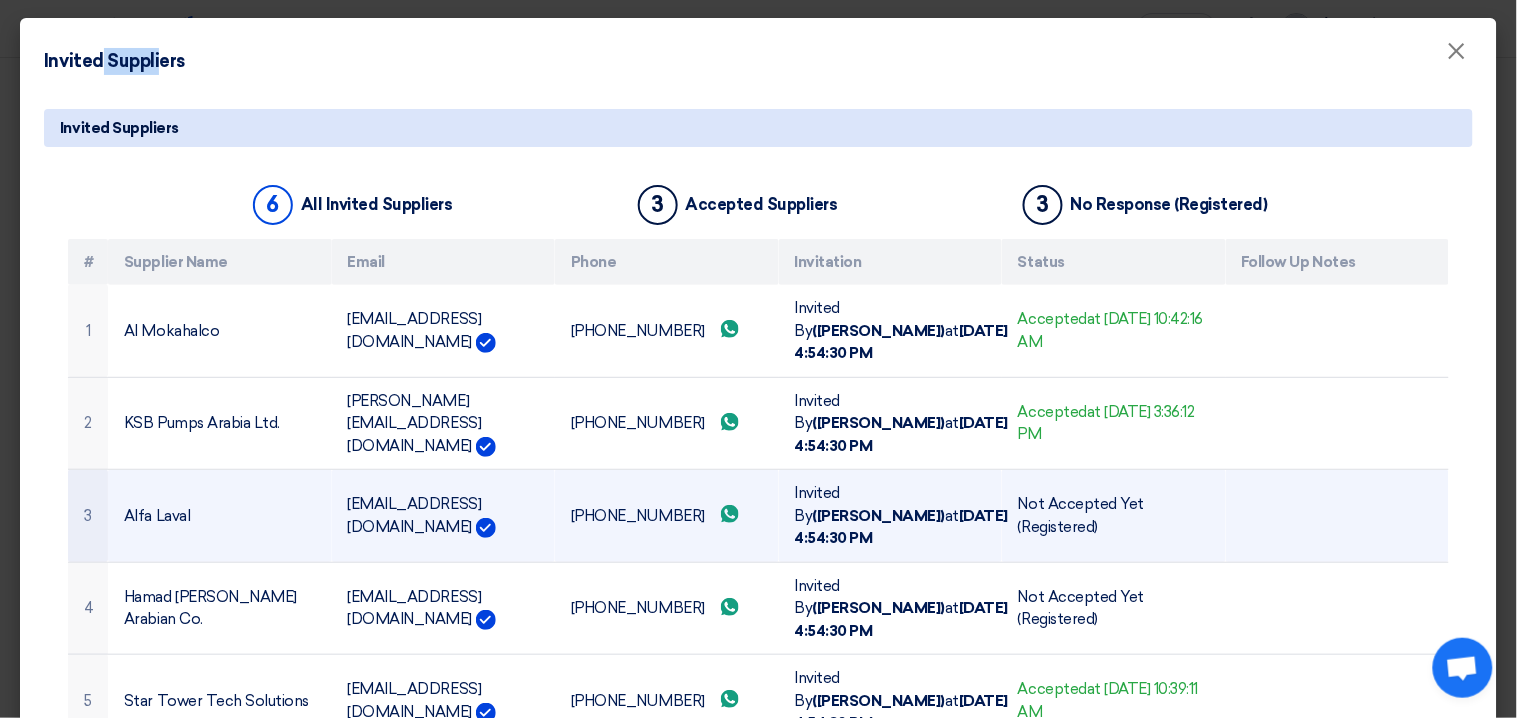 click on "Not Accepted Yet (Registered)" 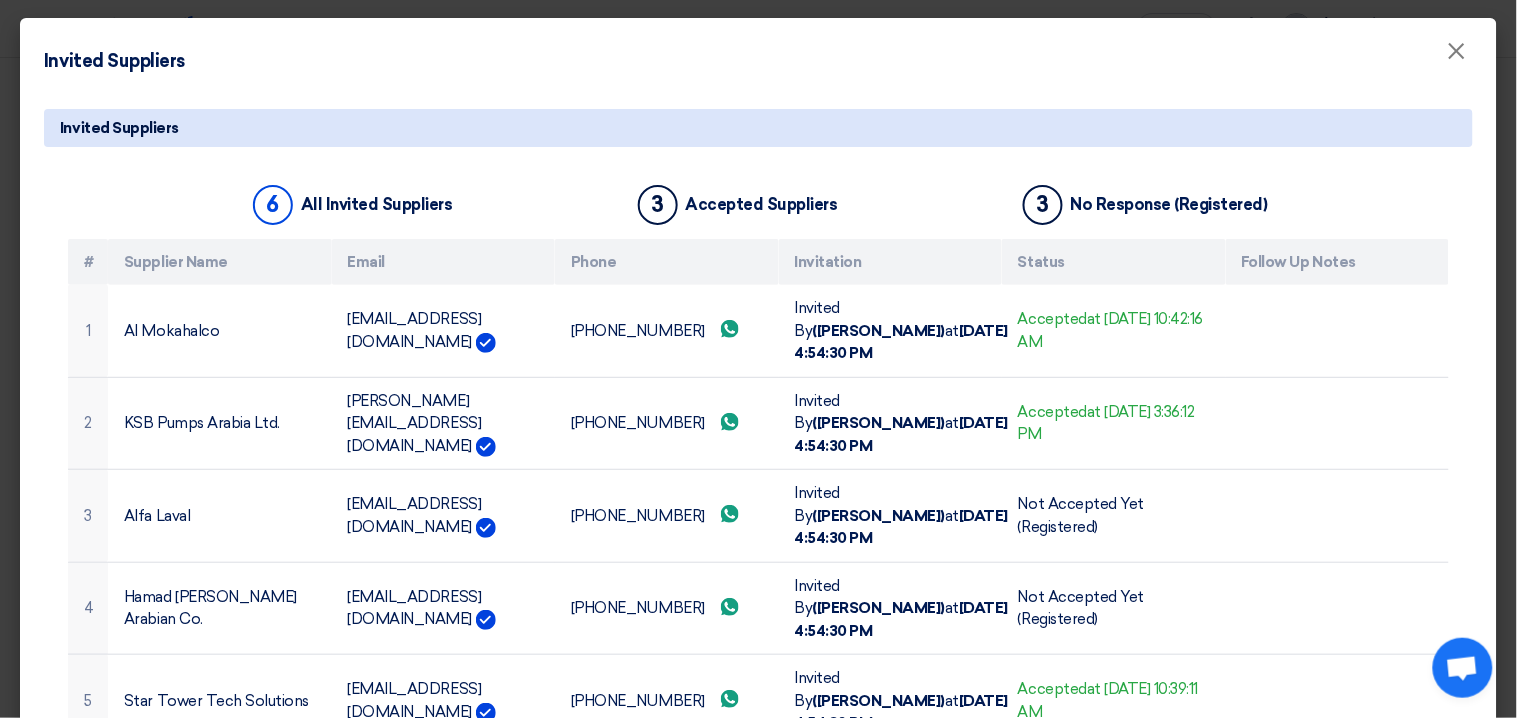 click on "Invited Suppliers
×" 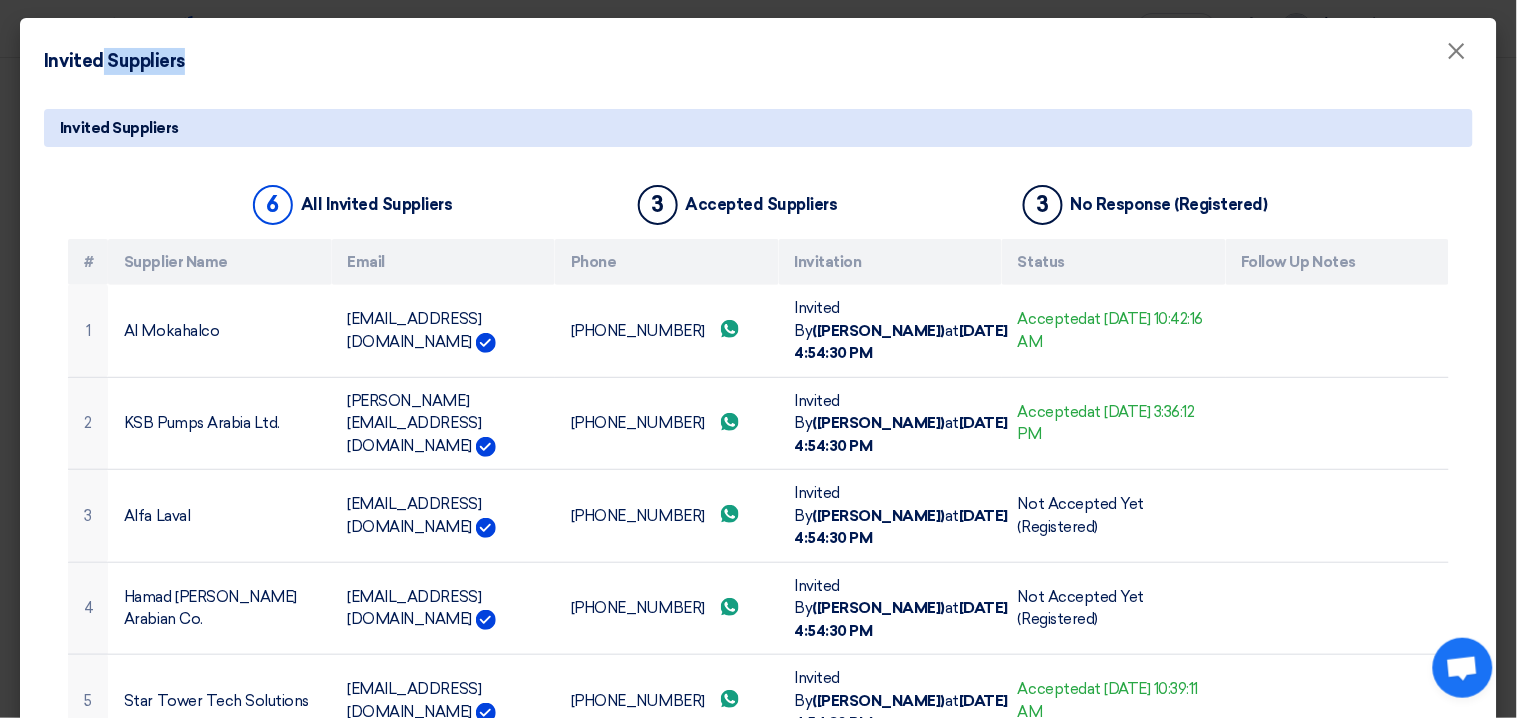 click on "Invited Suppliers
×" 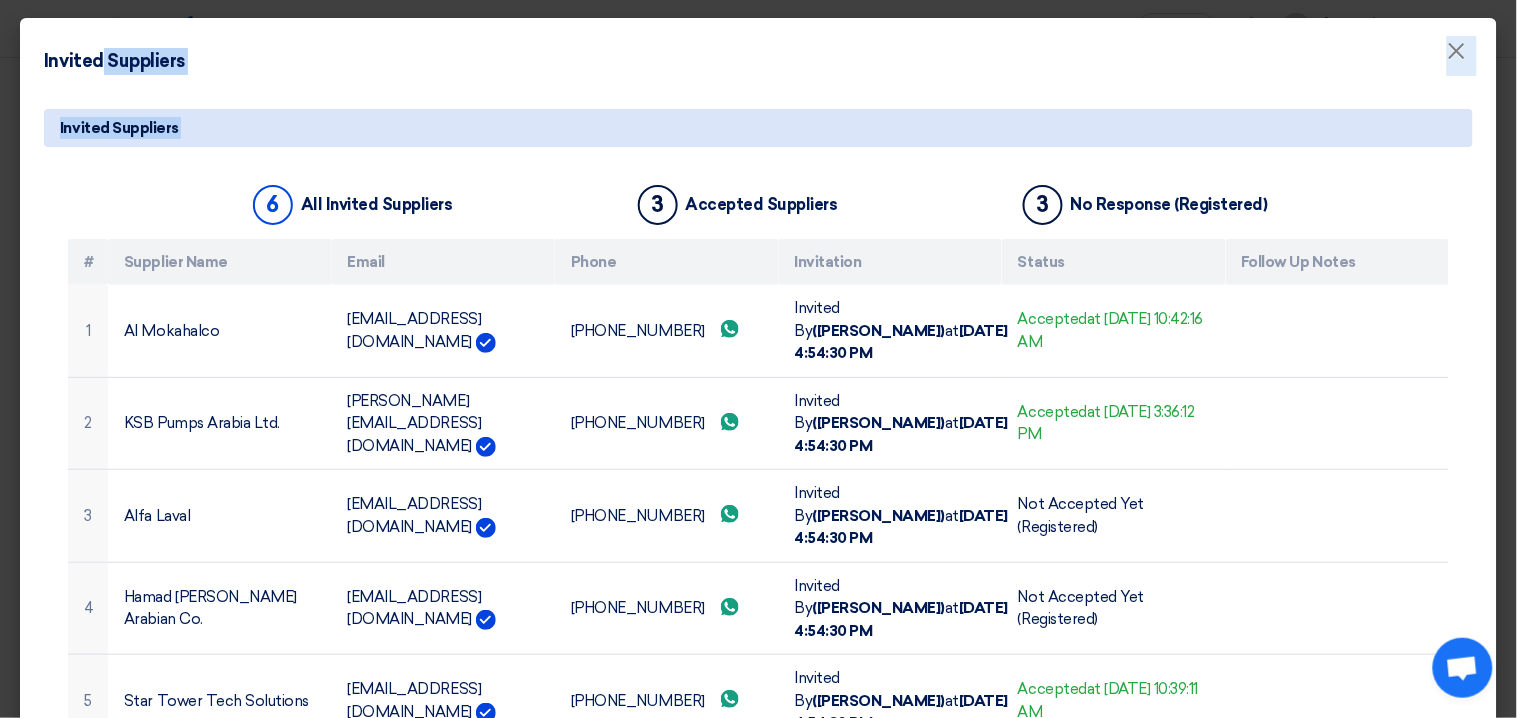 click on "Invited Suppliers" 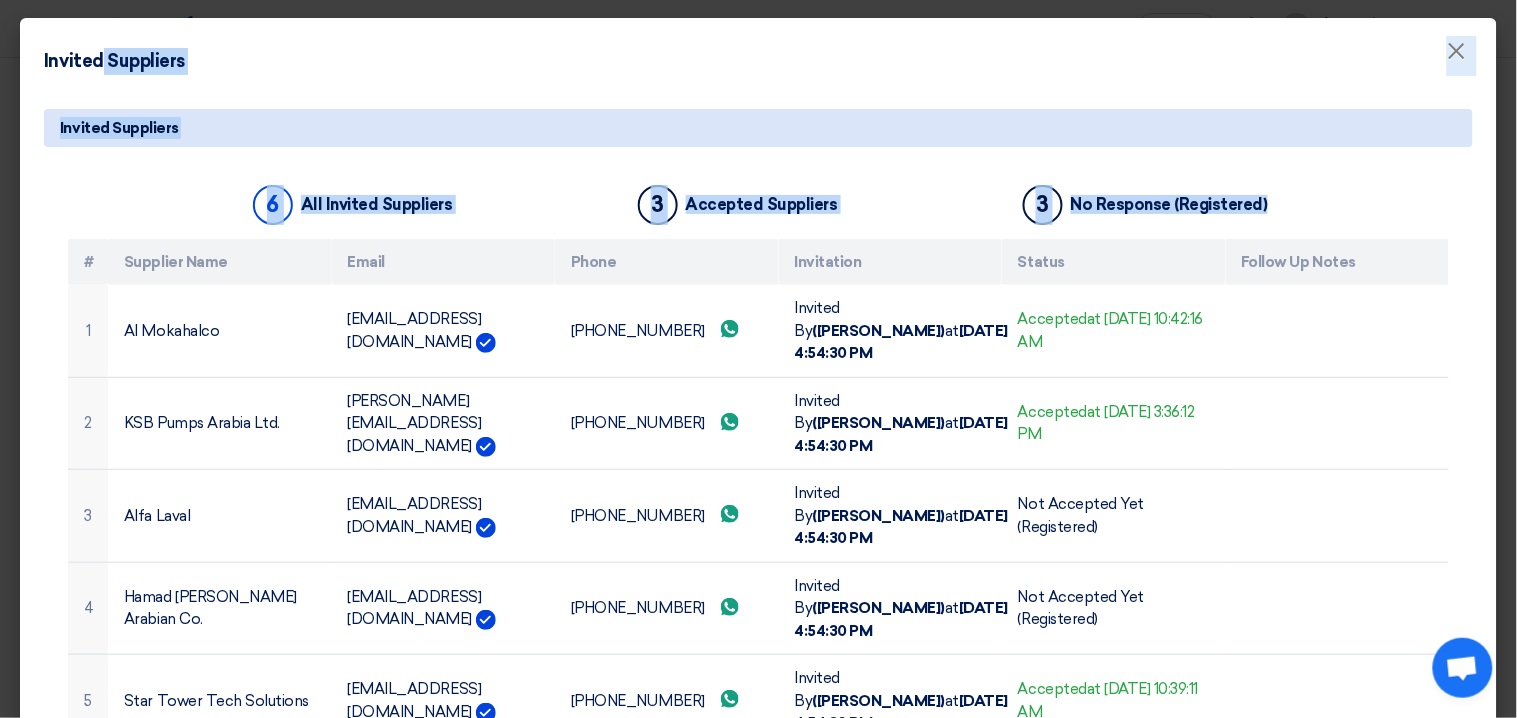 click on "6
All Invited Suppliers
3
Accepted Suppliers
3
No Response (Registered)" 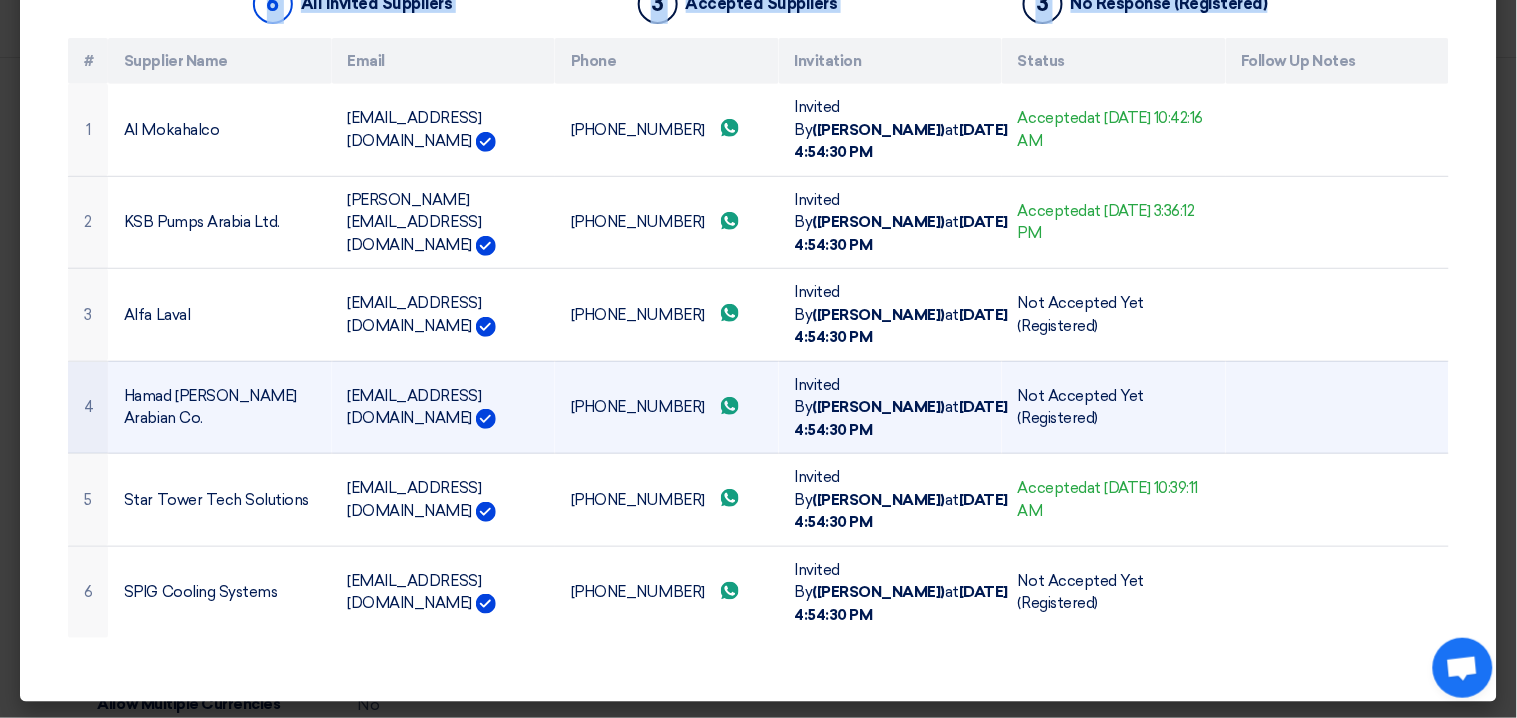 scroll, scrollTop: 0, scrollLeft: 0, axis: both 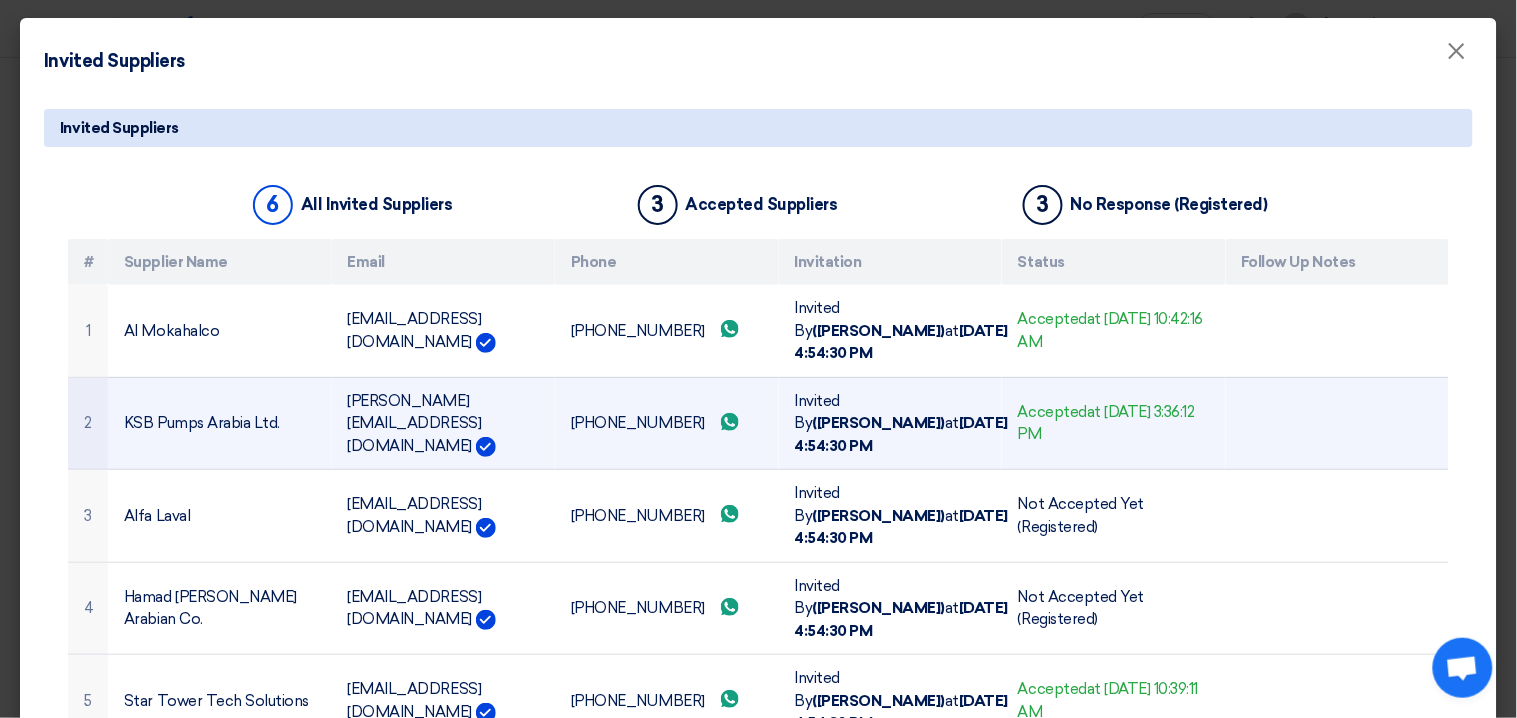 click on "Invited By  ([PERSON_NAME])  at  [DATE] 4:54:30 PM" 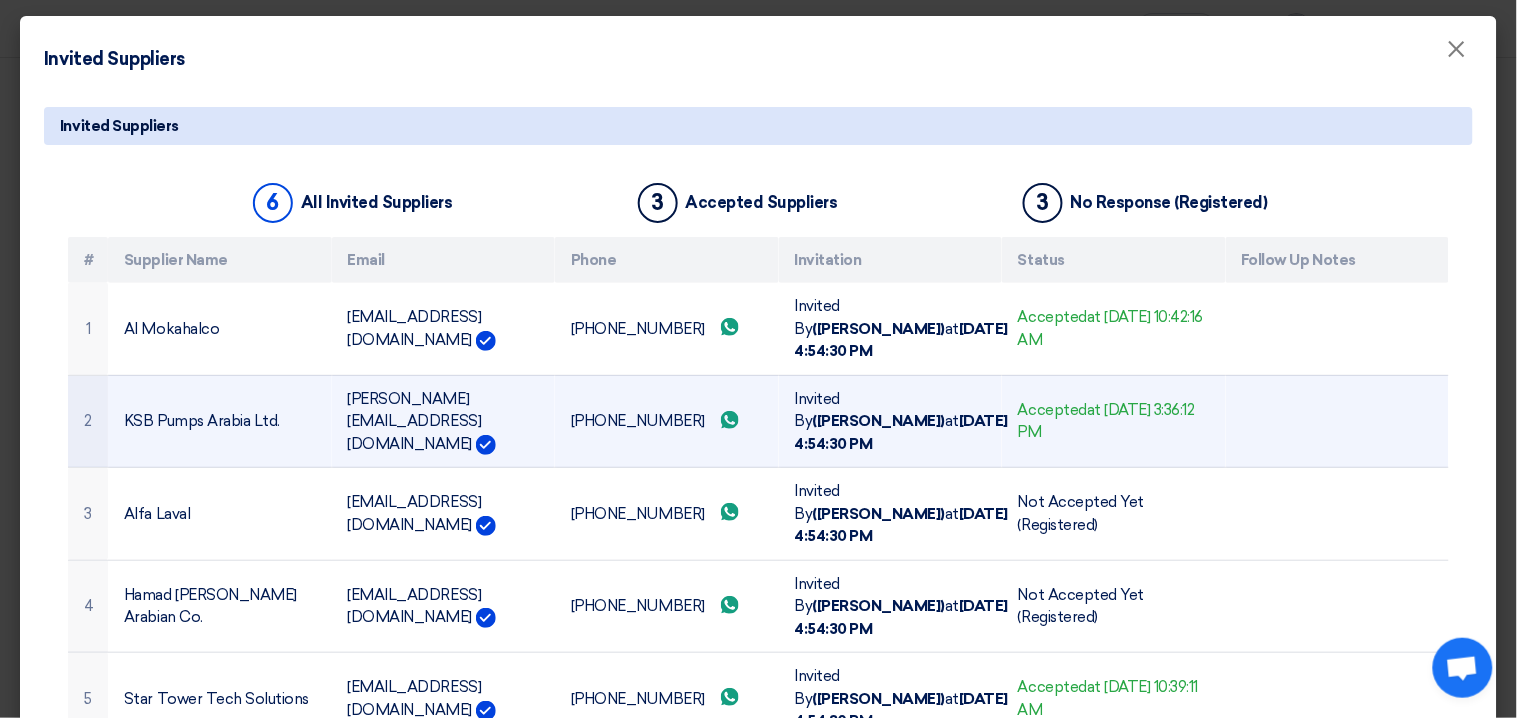 scroll, scrollTop: 0, scrollLeft: 0, axis: both 